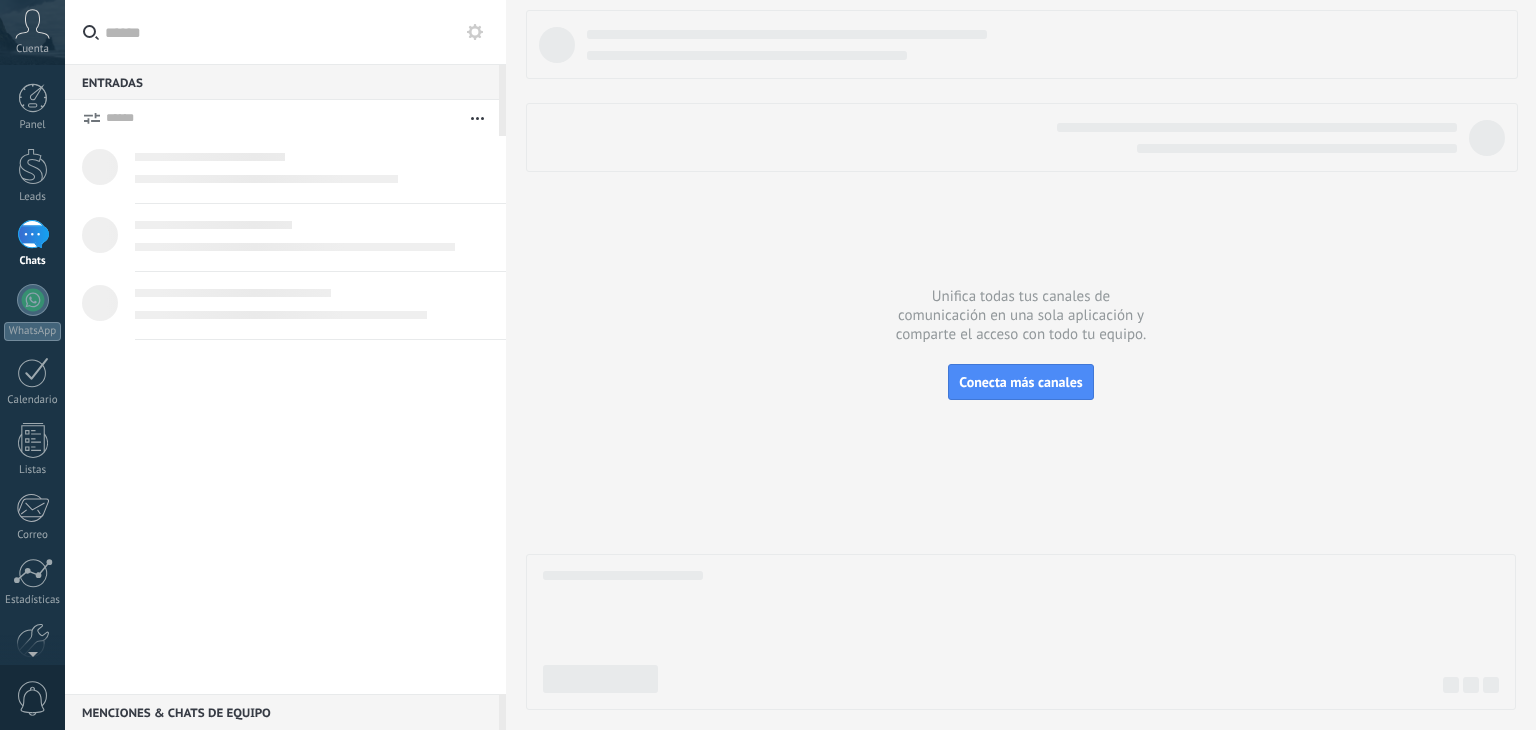 scroll, scrollTop: 0, scrollLeft: 0, axis: both 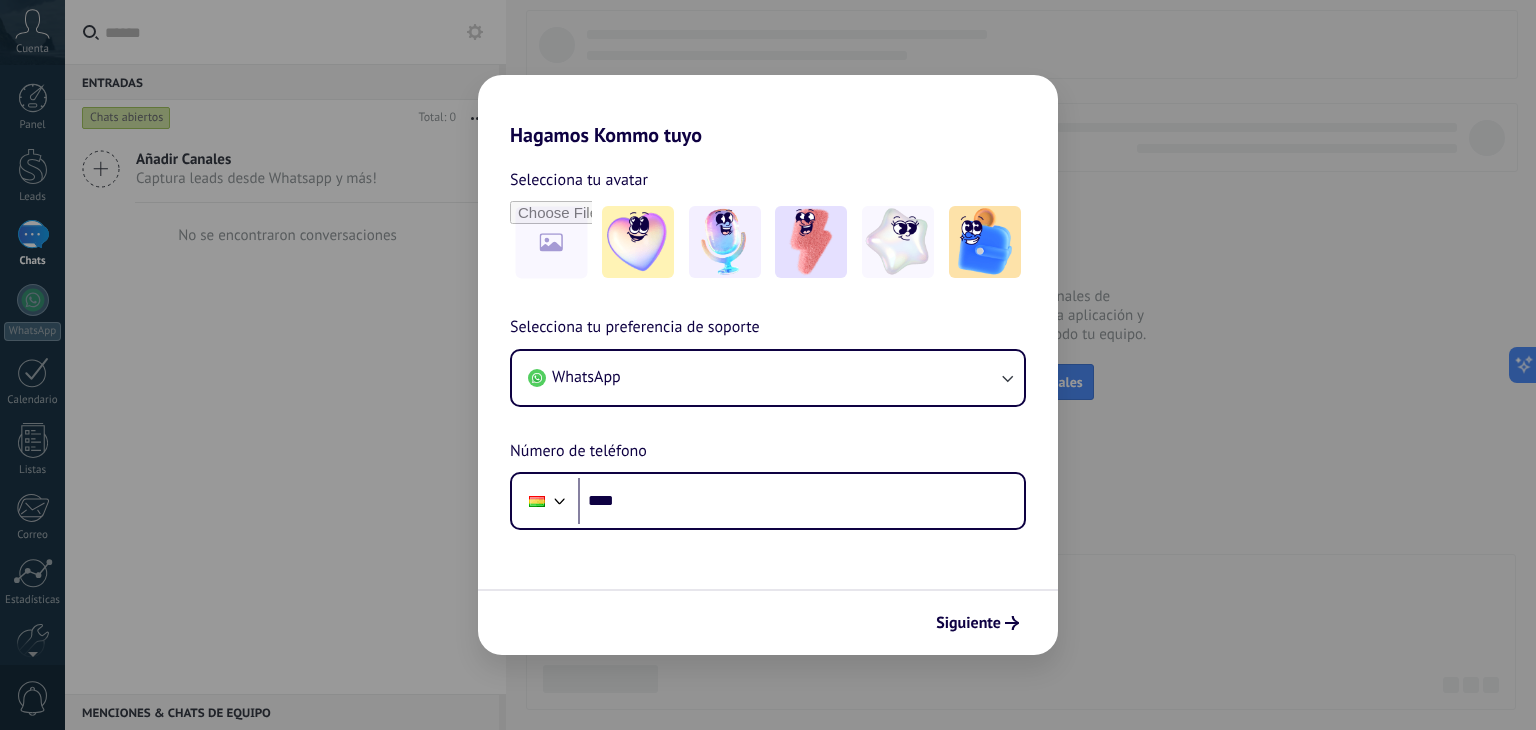 click on "Selecciona tu preferencia de soporte WhatsApp Número de teléfono Phone ****" at bounding box center [768, 422] 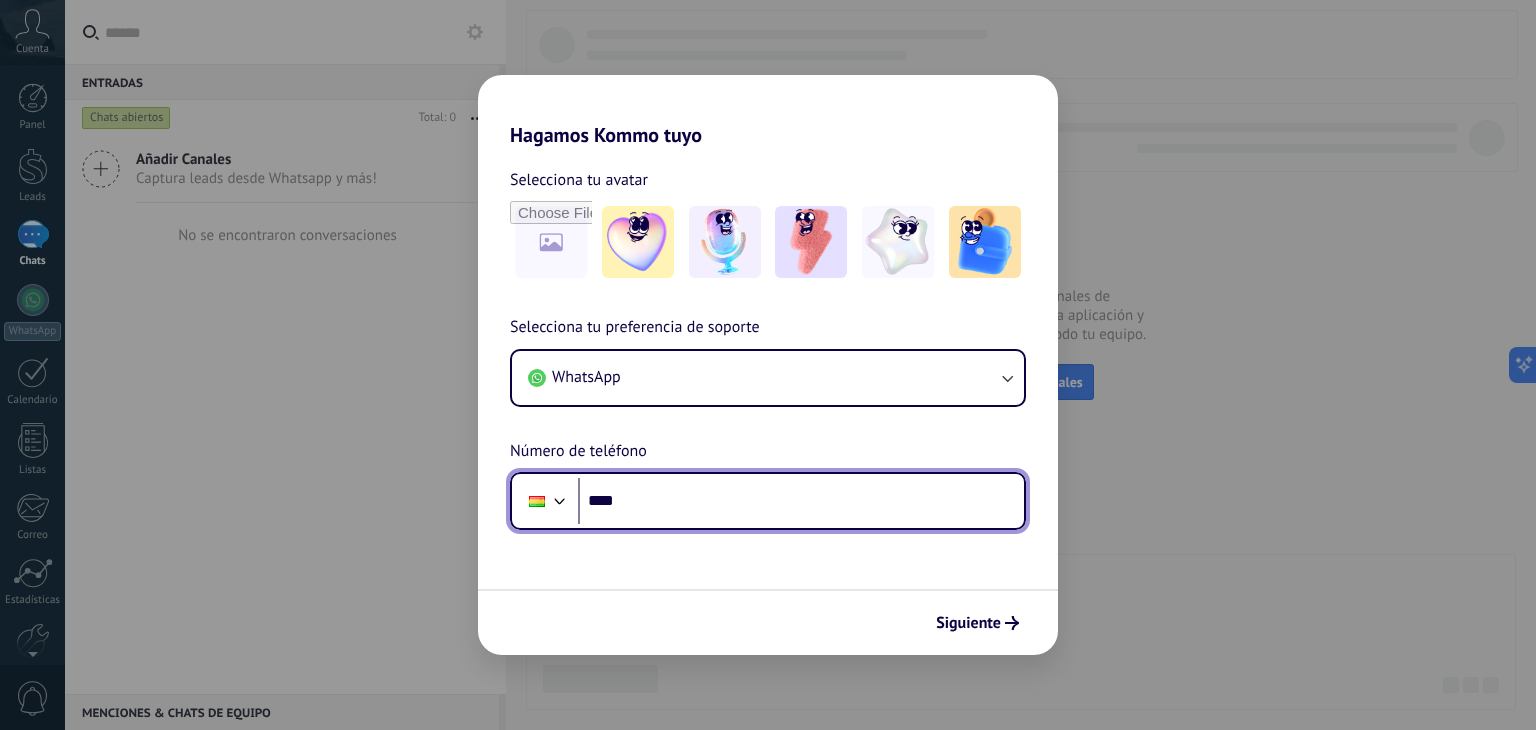 click on "****" at bounding box center (801, 501) 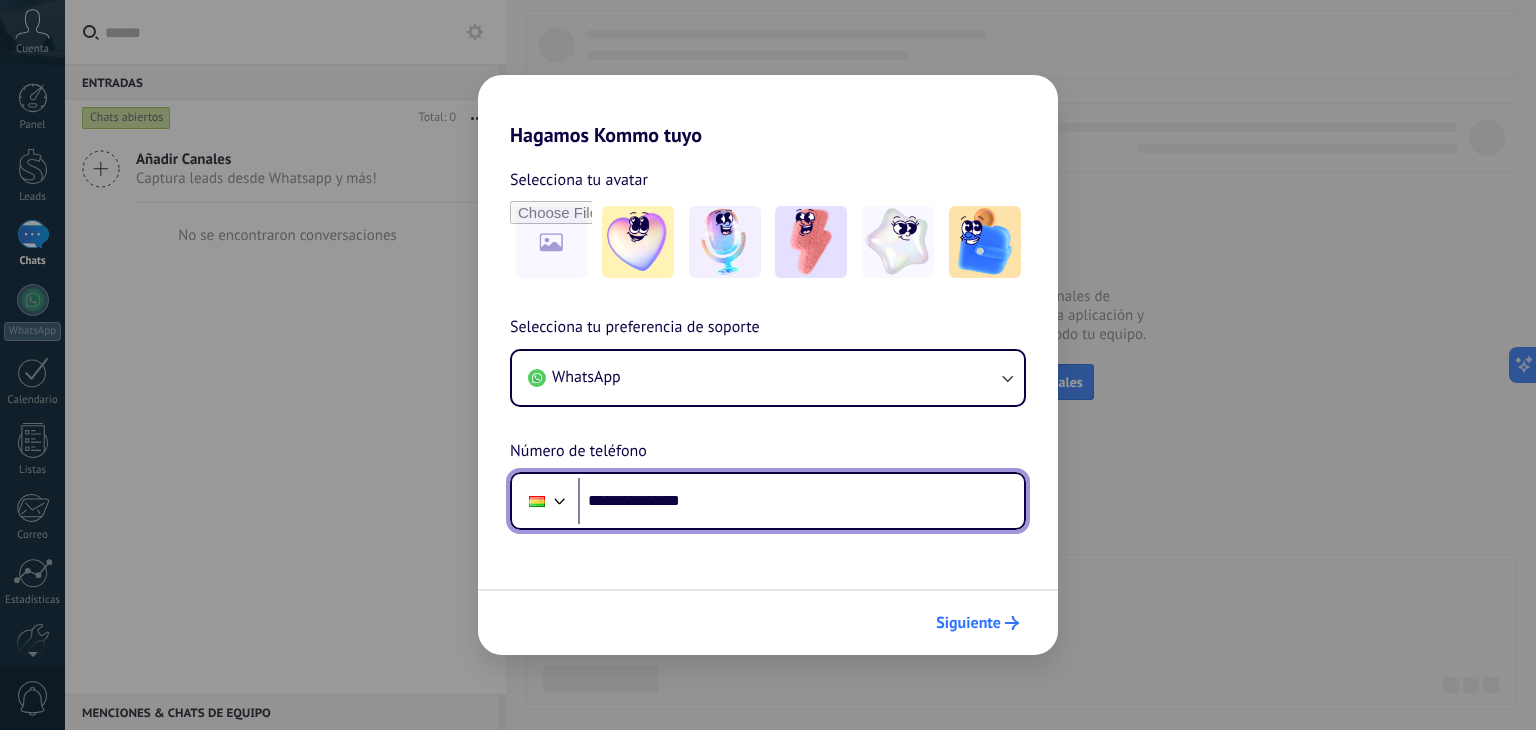 type on "**********" 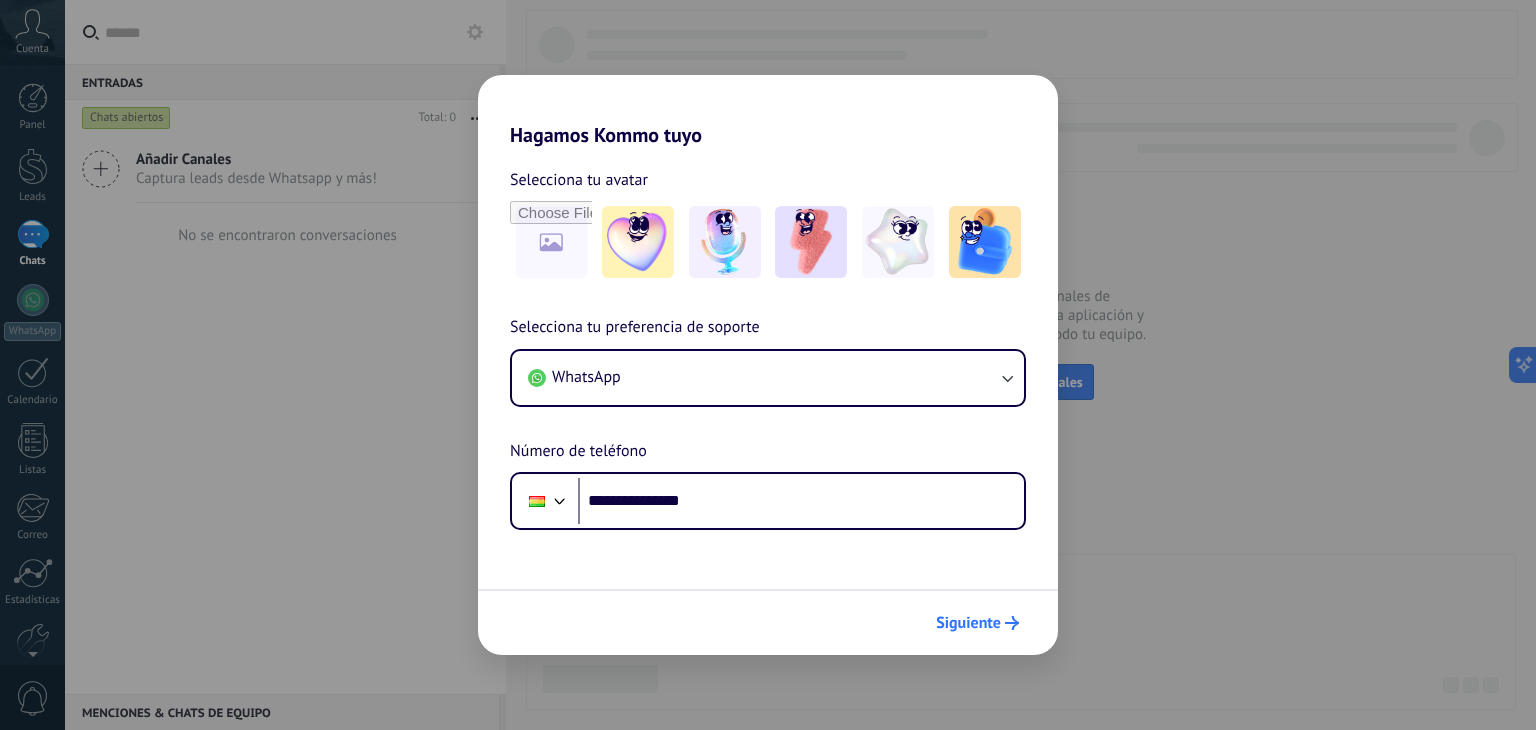 click on "Siguiente" at bounding box center (968, 623) 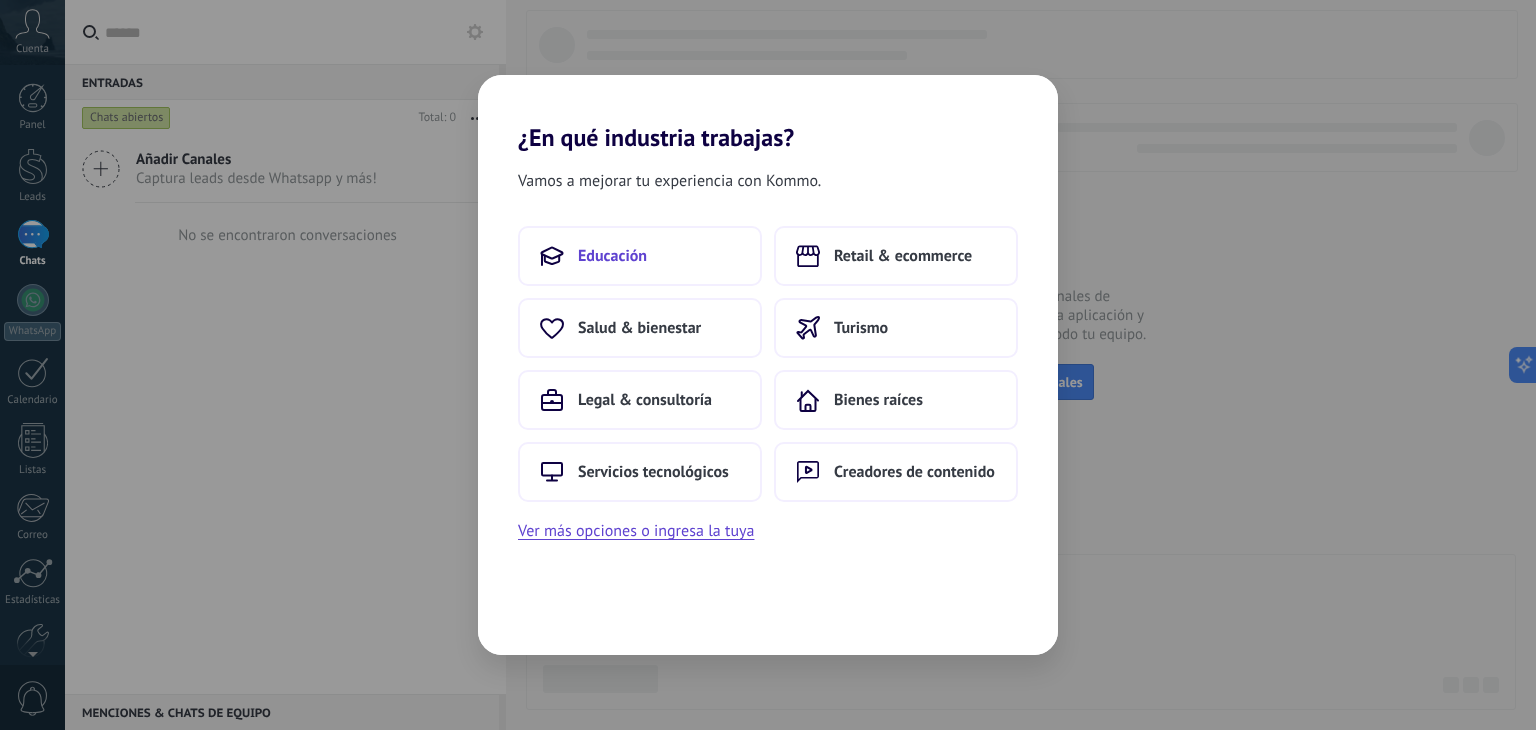 click on "Educación" at bounding box center [640, 256] 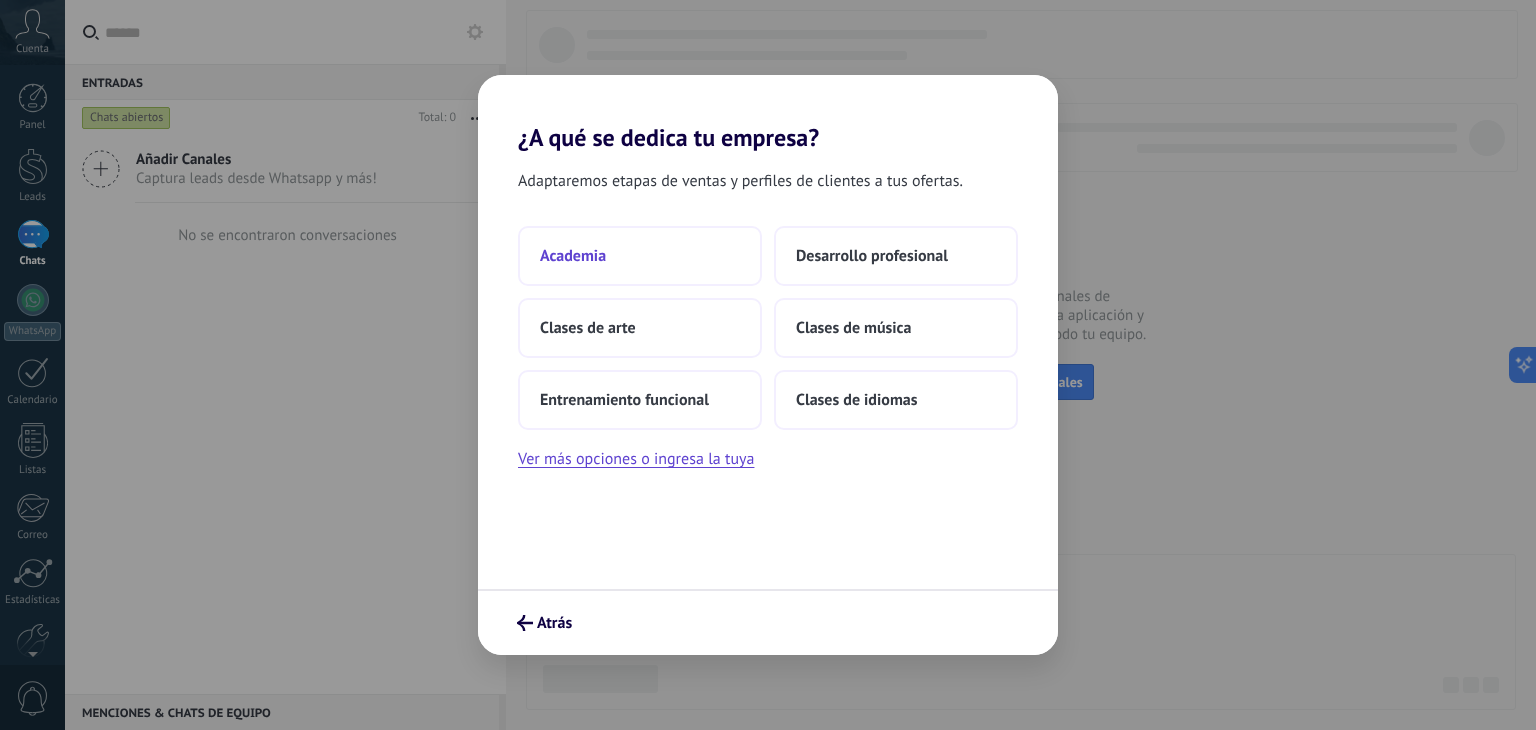 click on "Academia" at bounding box center (640, 256) 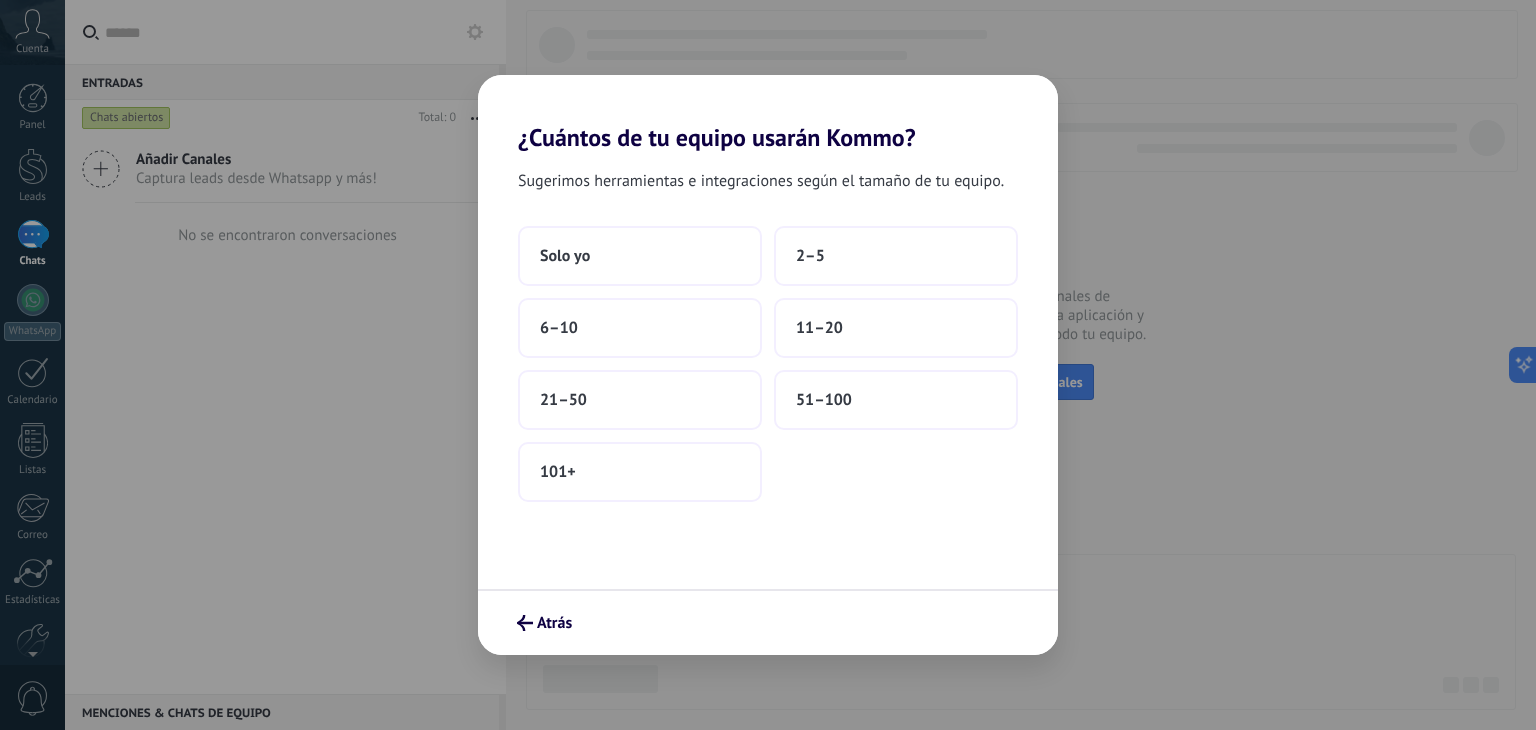 click on "Solo yo" at bounding box center (640, 256) 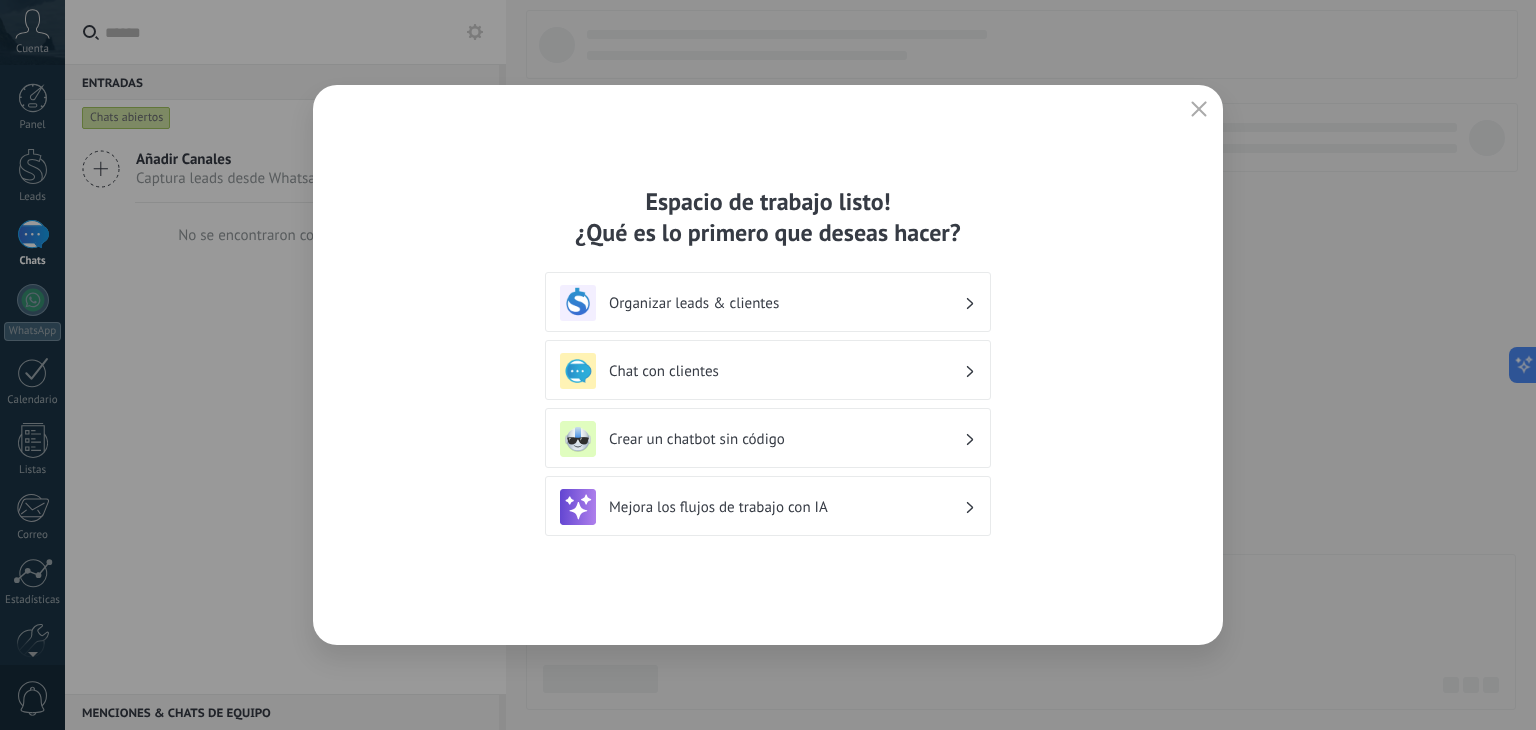 click 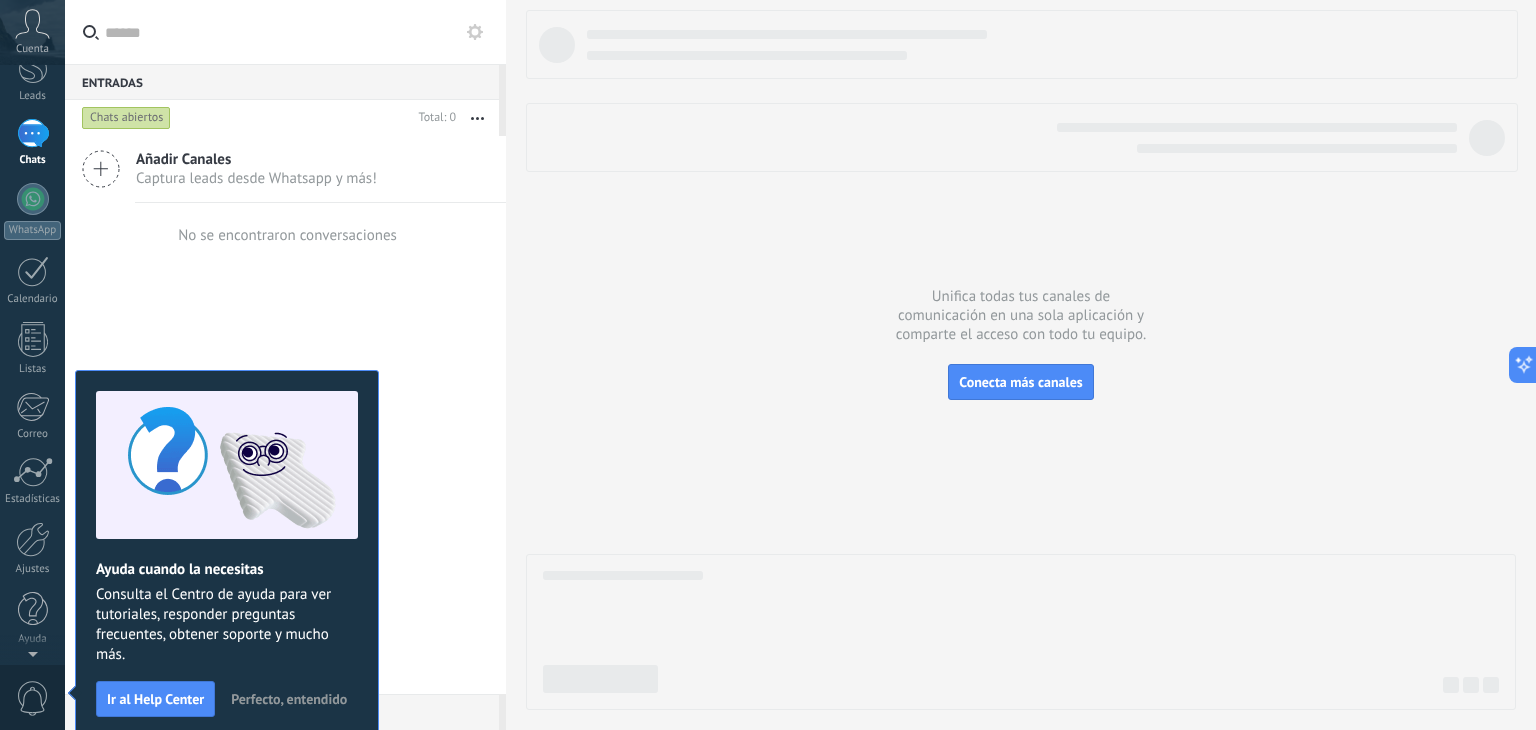 scroll, scrollTop: 0, scrollLeft: 0, axis: both 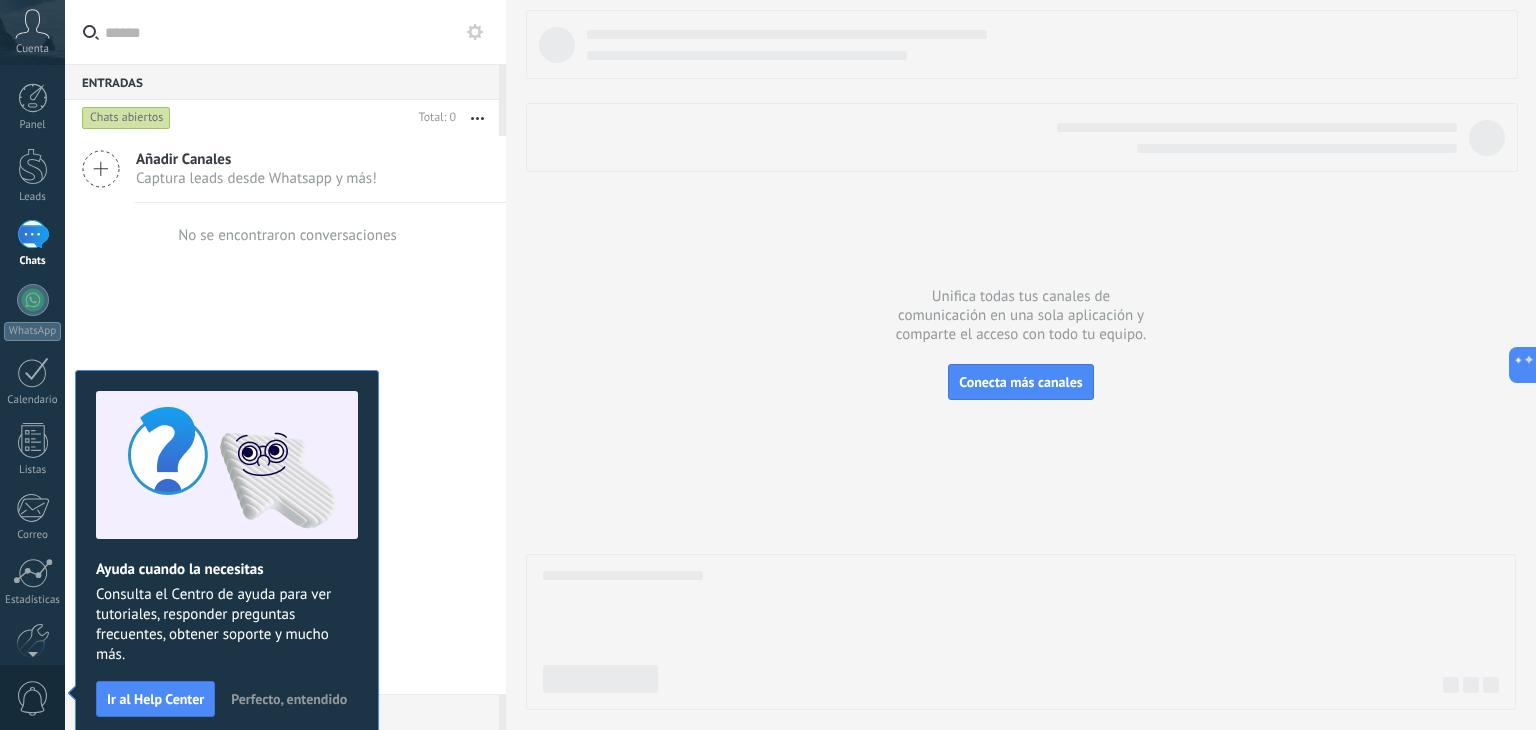 click 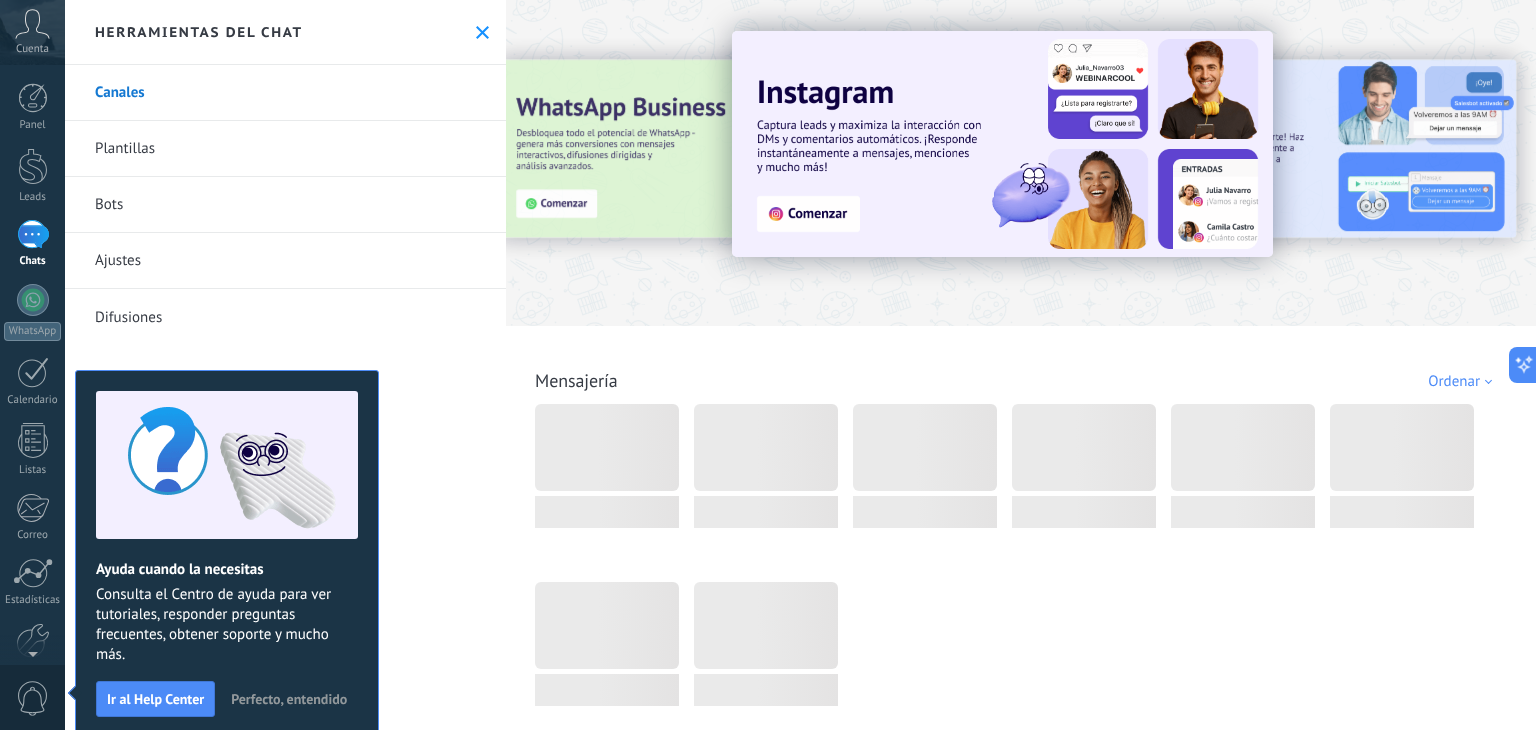 click on "Bots" at bounding box center (285, 205) 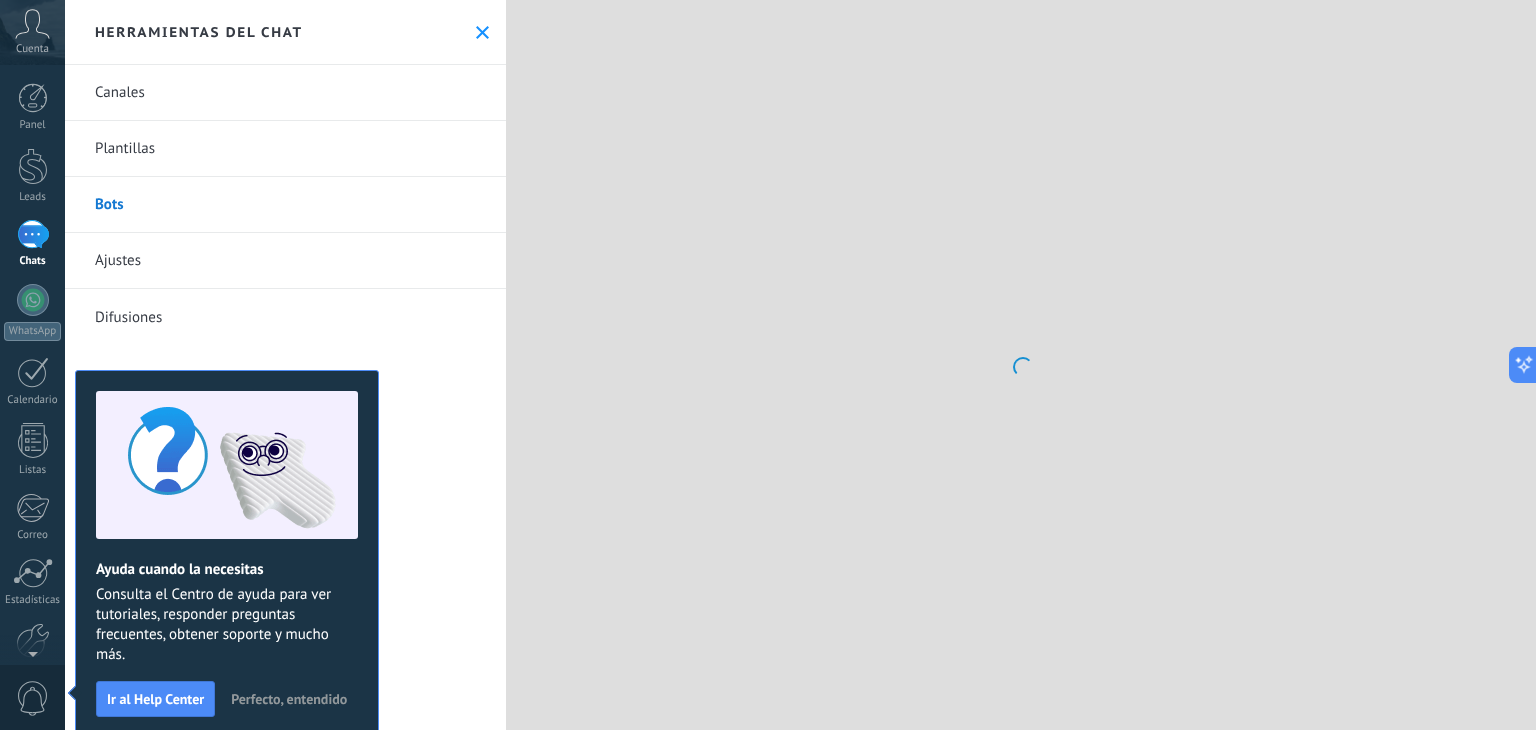 click on "Perfecto, entendido" at bounding box center [289, 699] 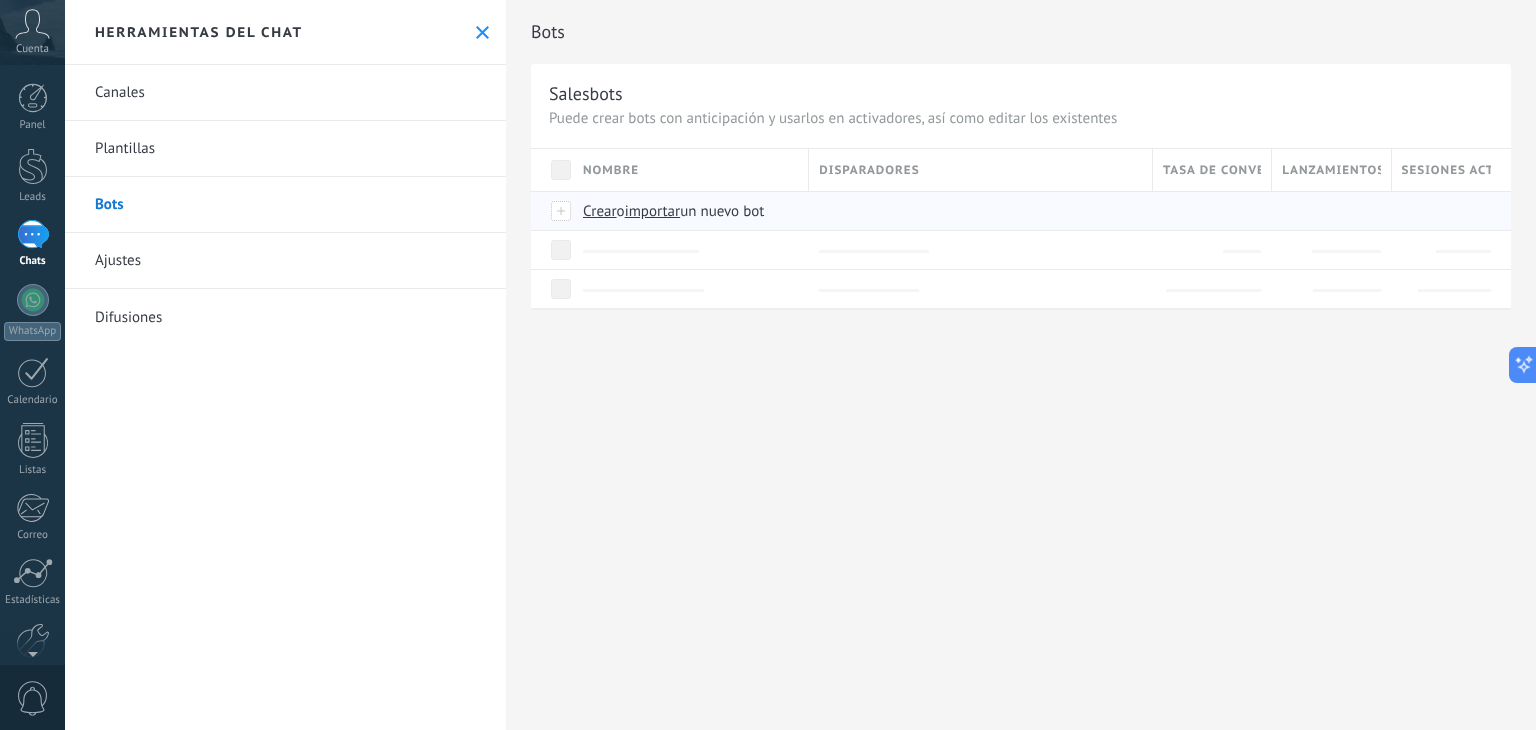 click on "importar" at bounding box center [653, 211] 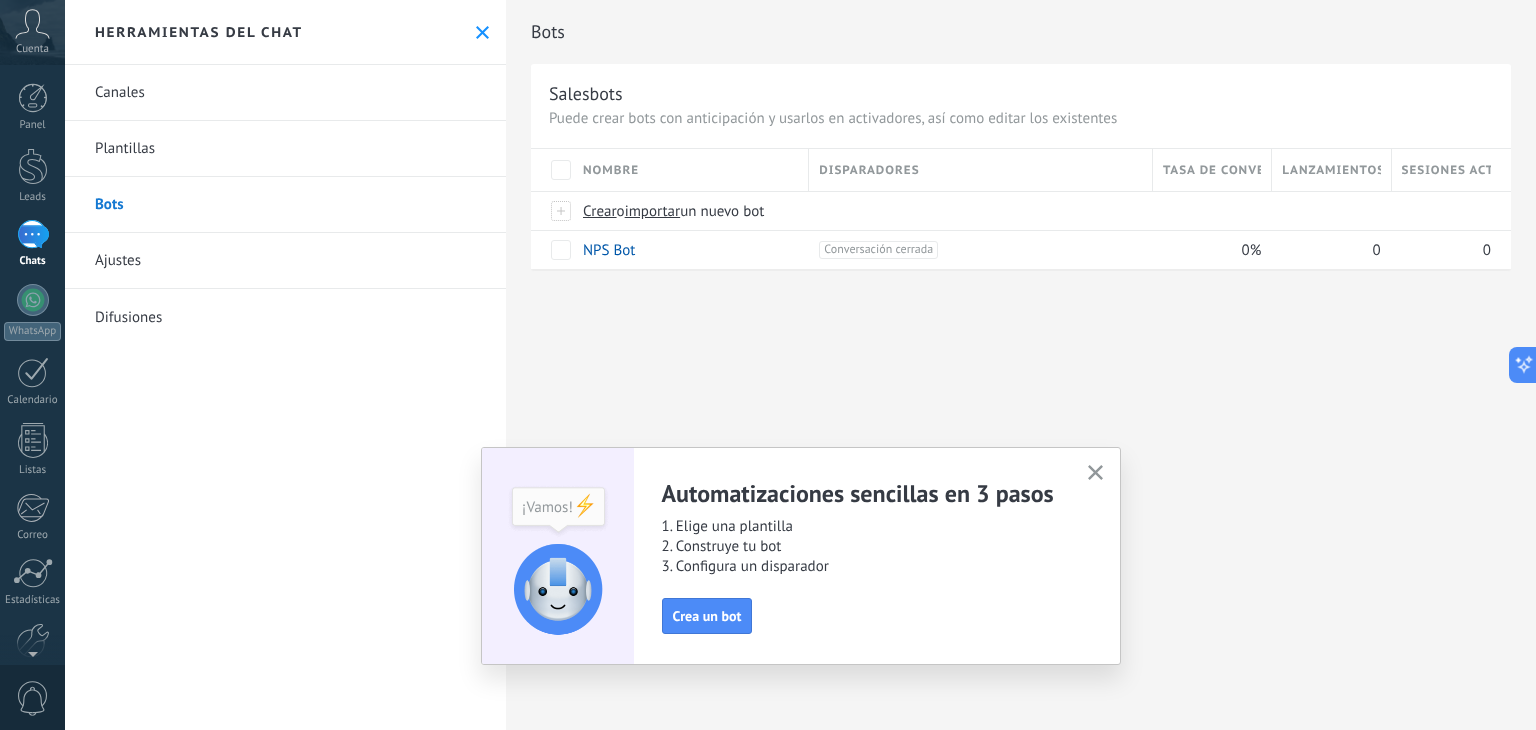 click 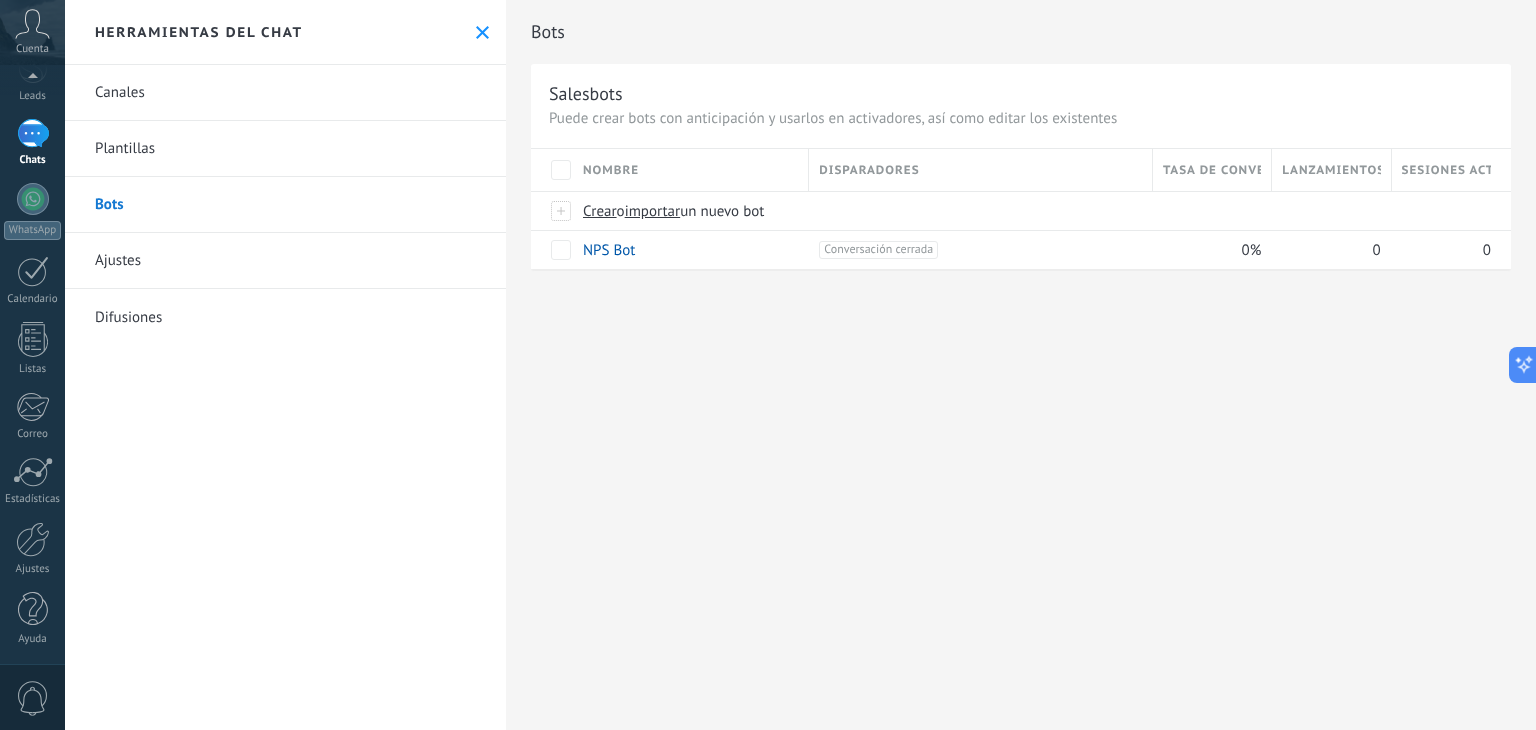 scroll, scrollTop: 0, scrollLeft: 0, axis: both 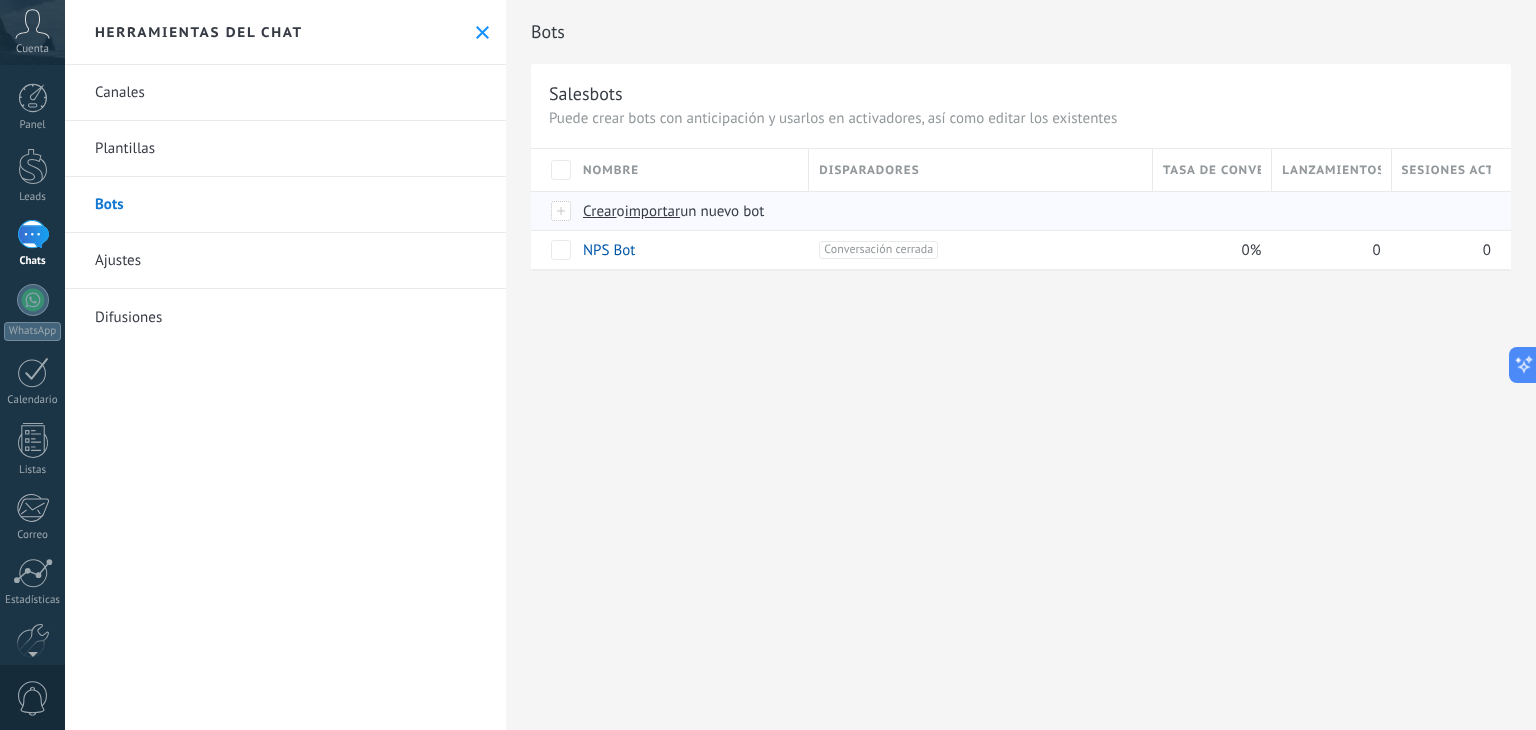 click on "importar" at bounding box center (653, 211) 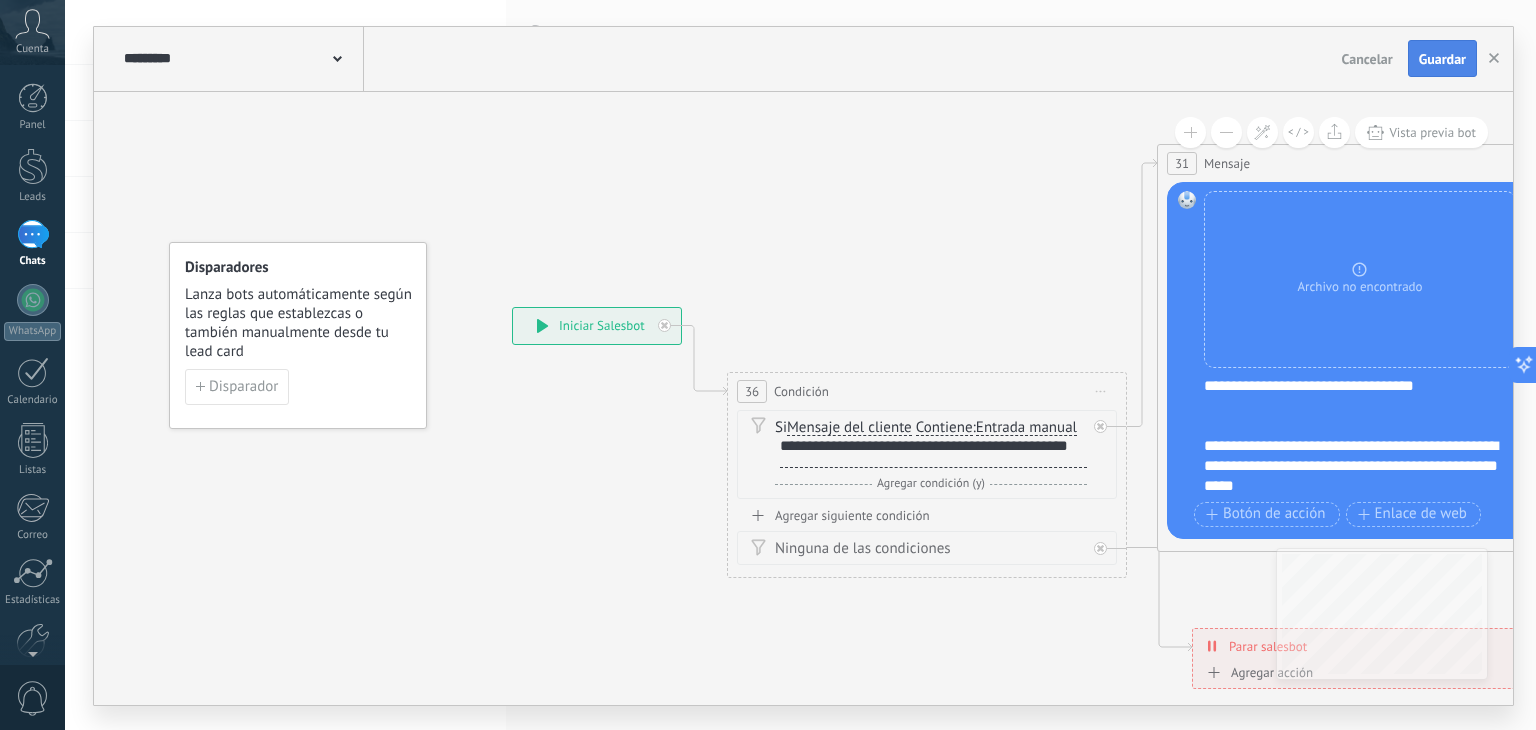 click on "Guardar" at bounding box center [1442, 59] 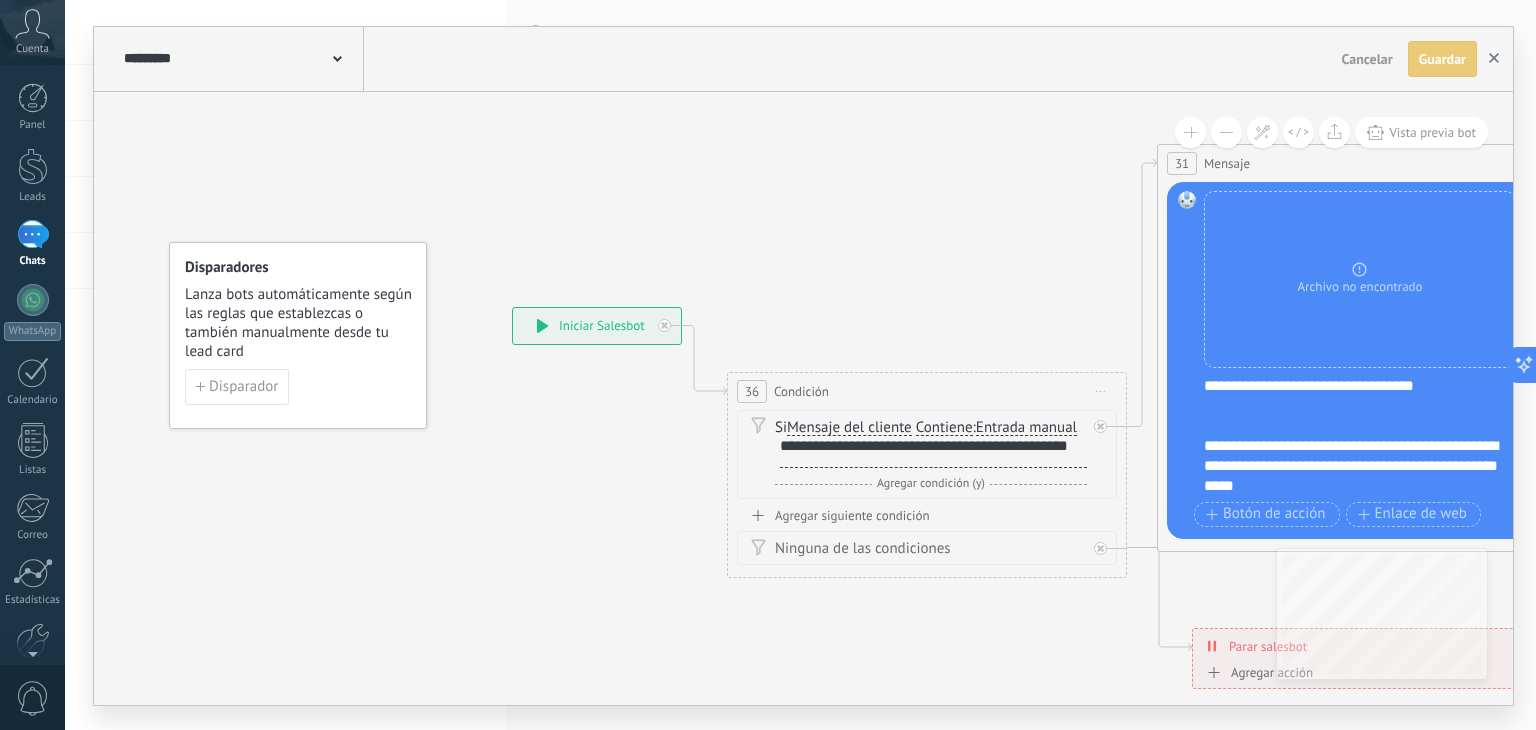 click 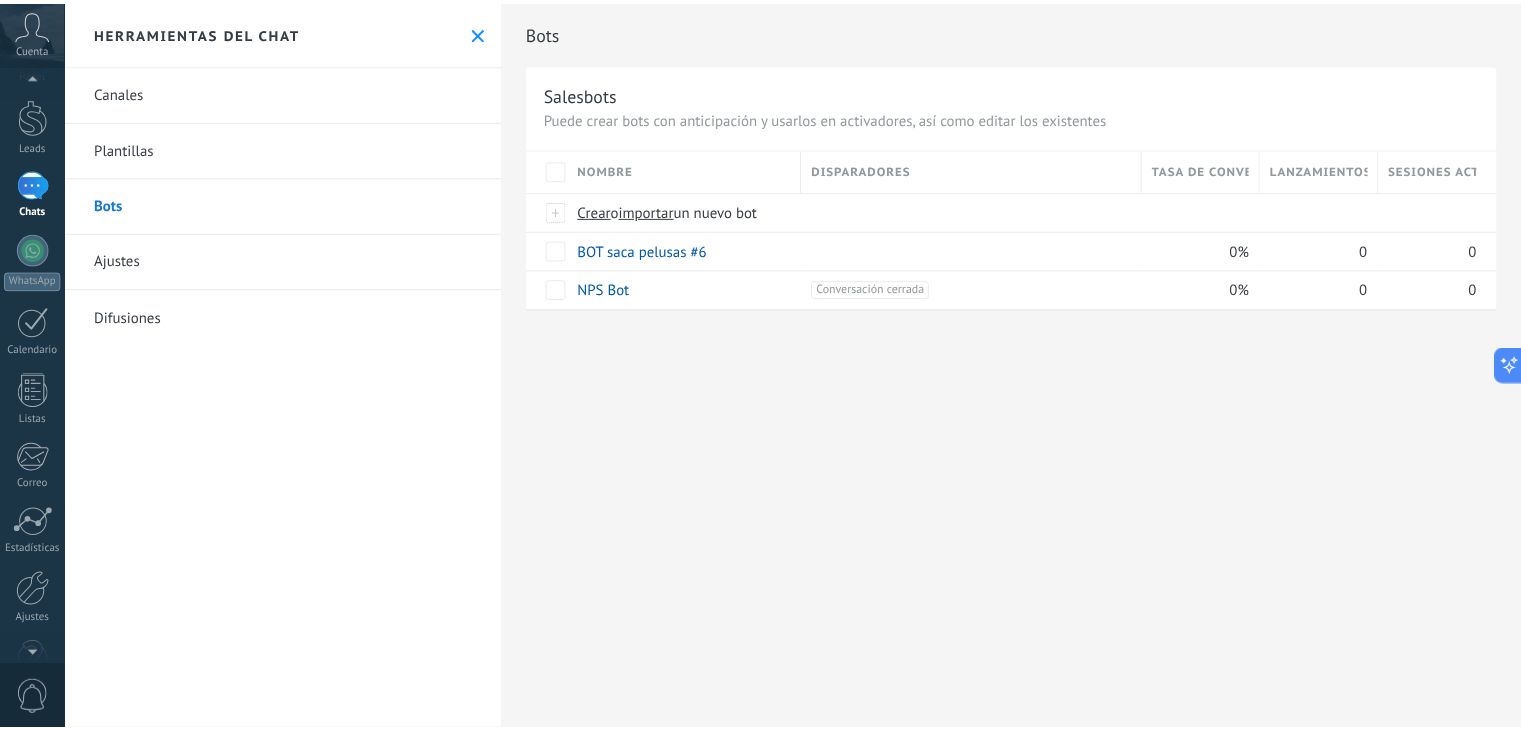 scroll, scrollTop: 67, scrollLeft: 0, axis: vertical 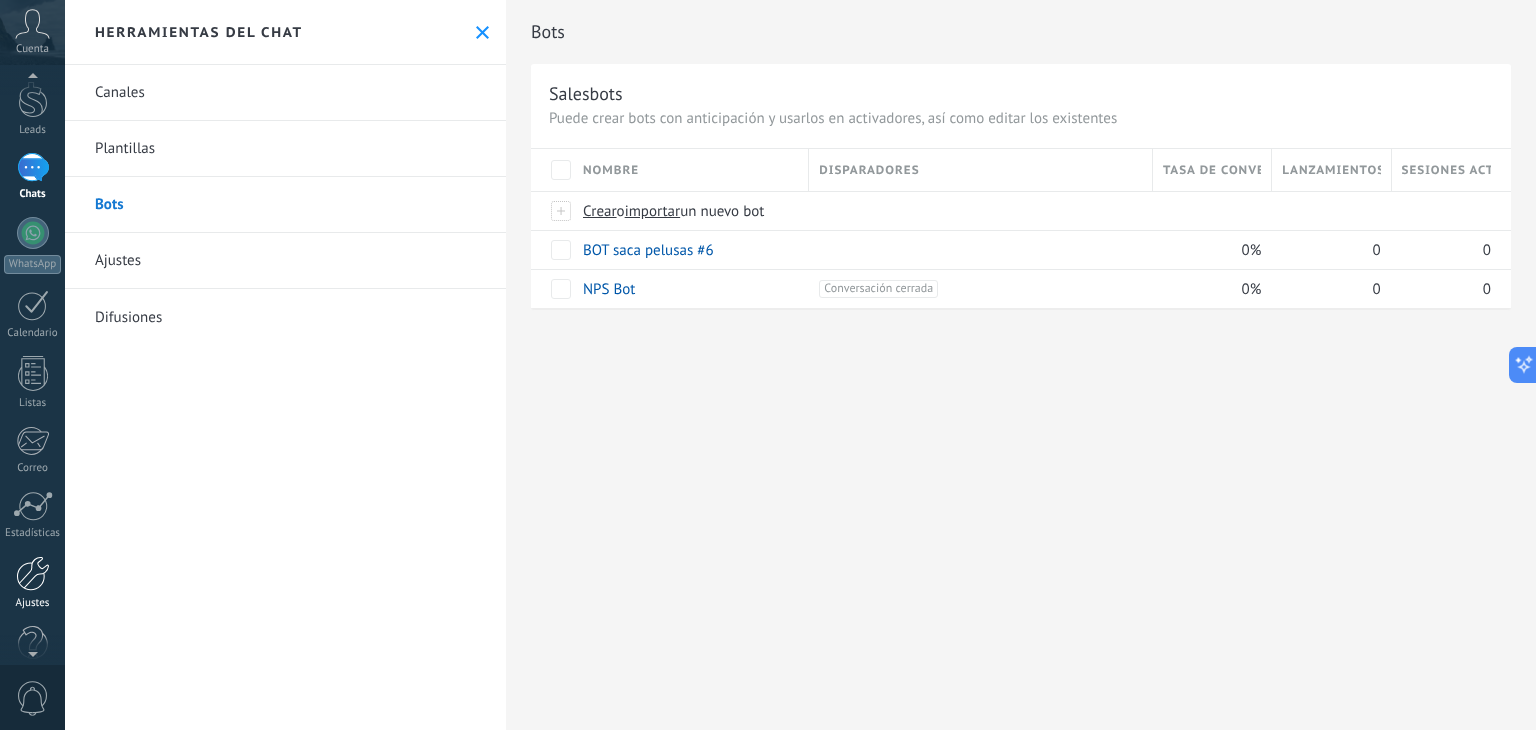 click on "Ajustes" at bounding box center [33, 603] 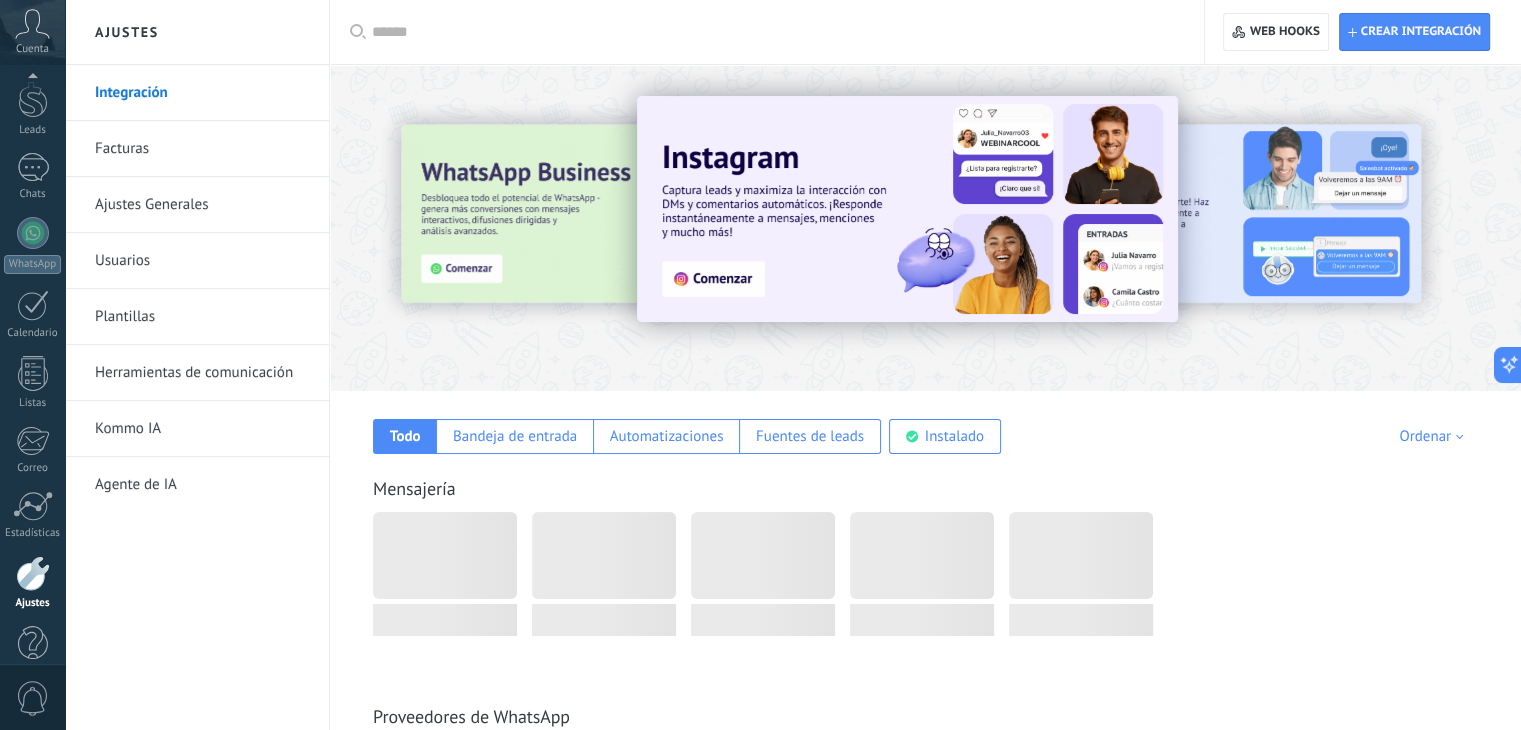 scroll, scrollTop: 101, scrollLeft: 0, axis: vertical 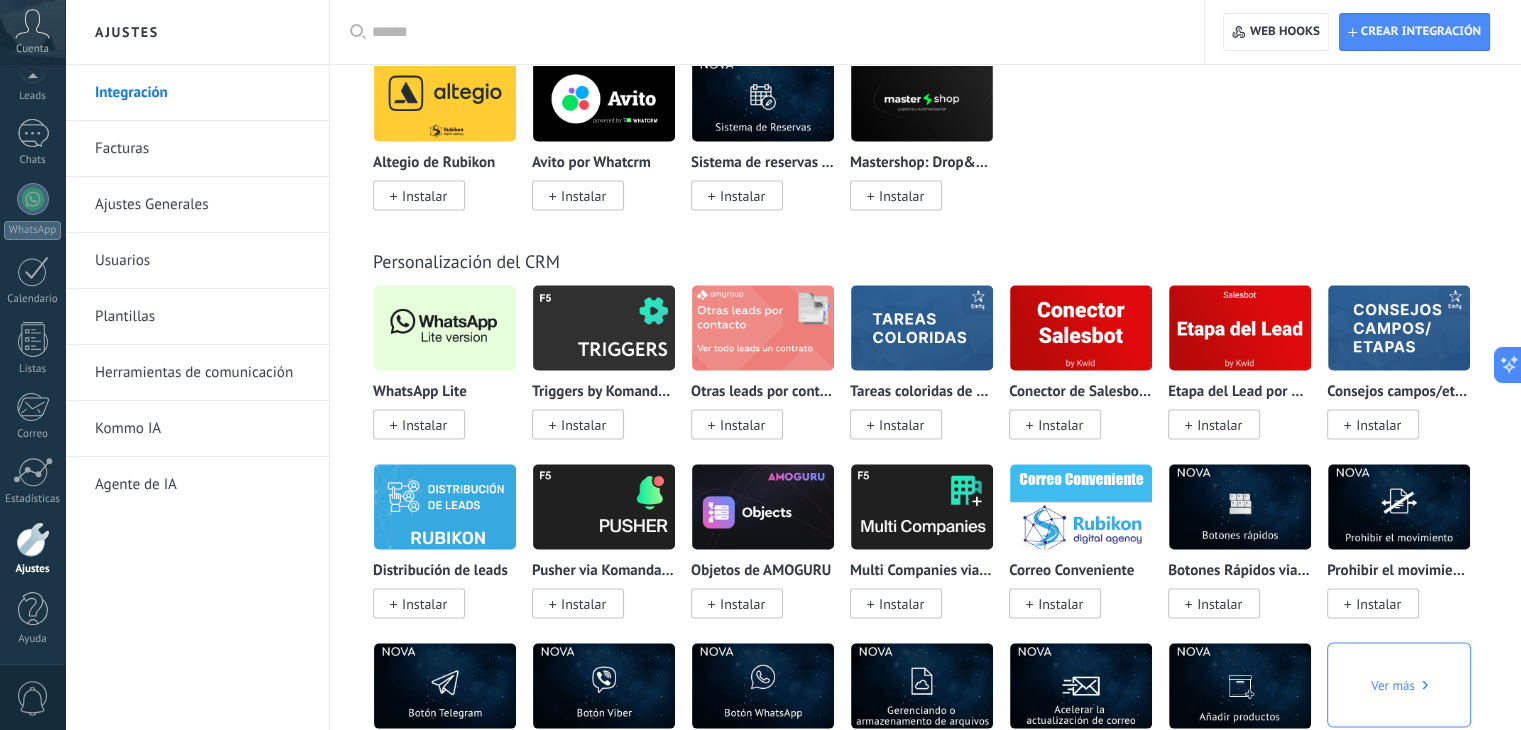 click on "Instalar" at bounding box center (424, 425) 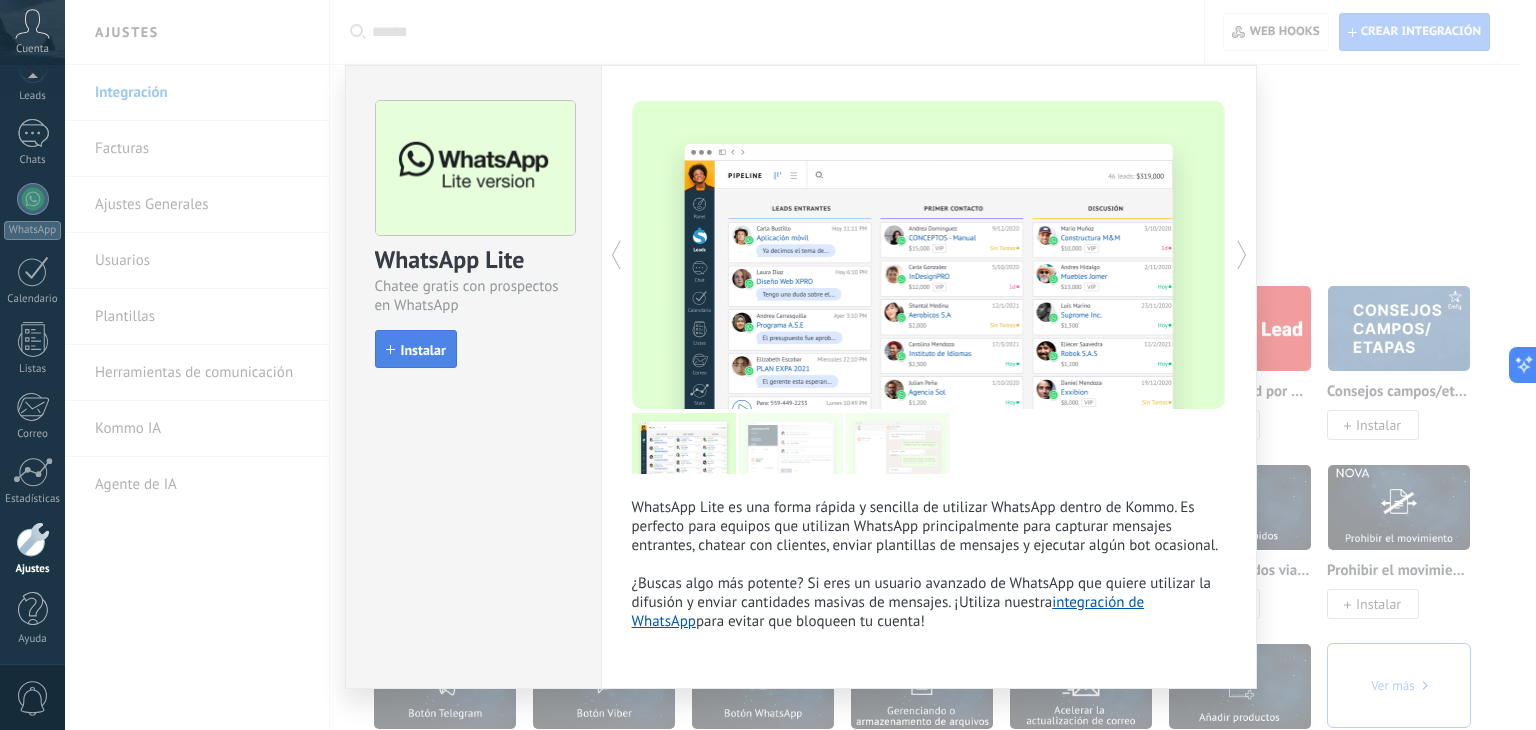 click on "Instalar" at bounding box center [423, 350] 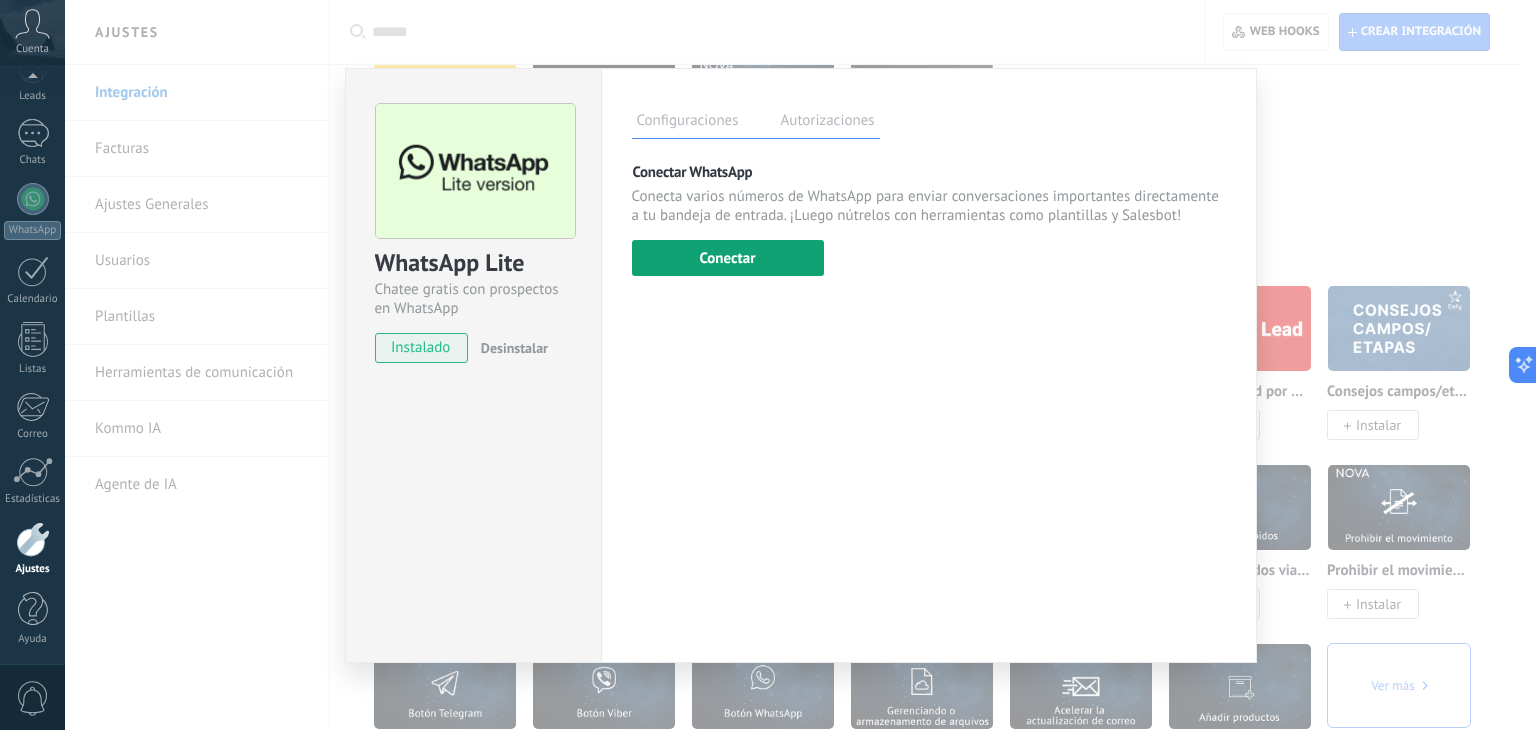click on "Conectar" at bounding box center [728, 258] 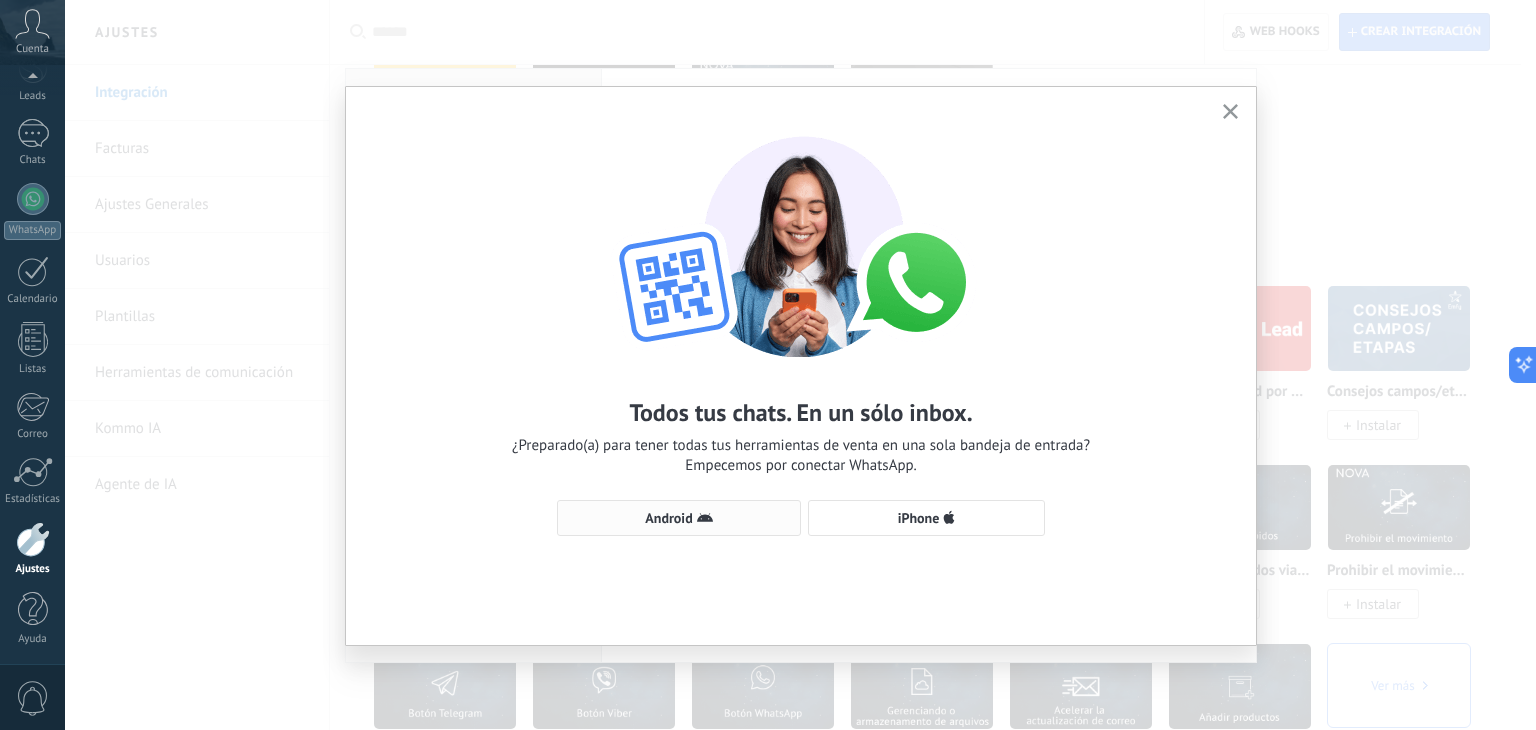 click on "Android" at bounding box center [668, 518] 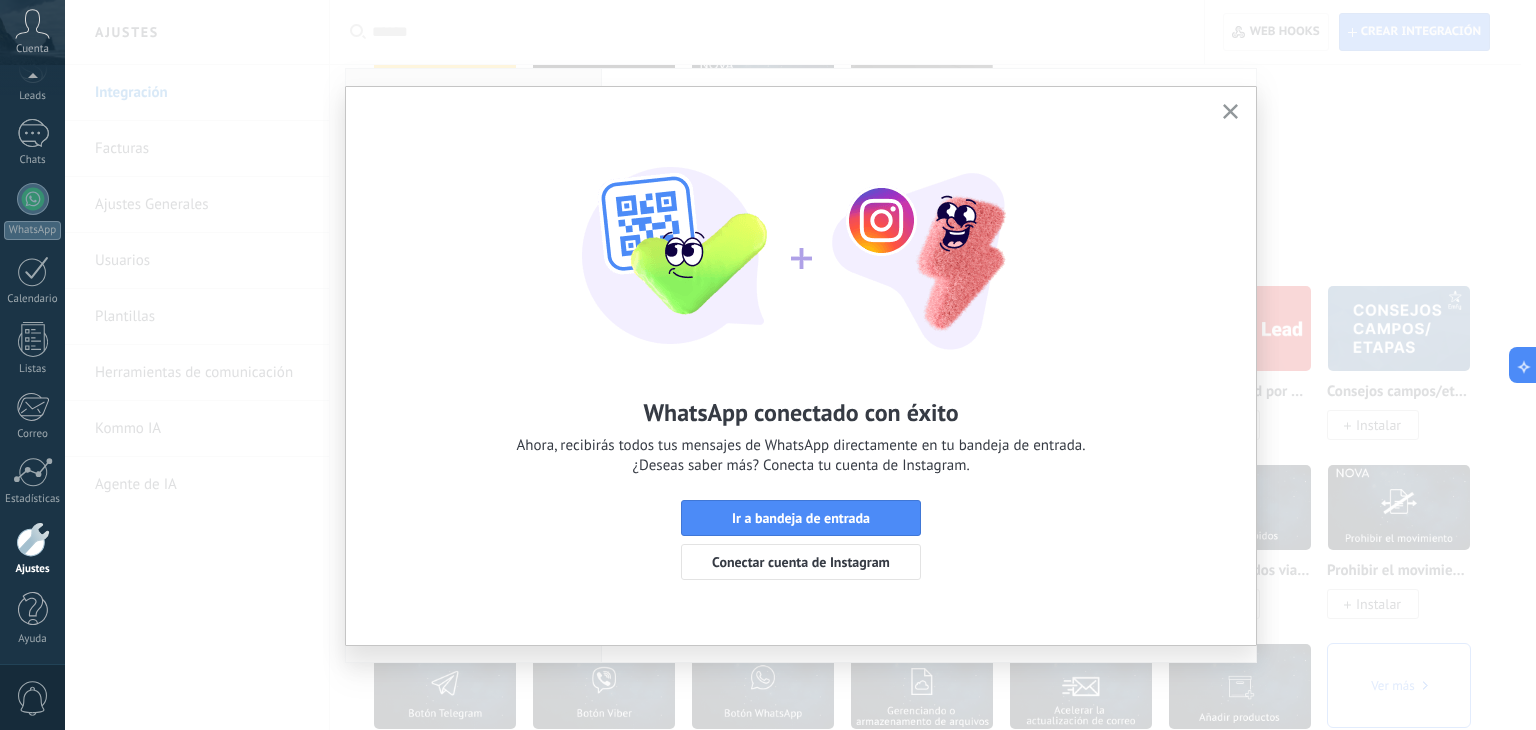 click 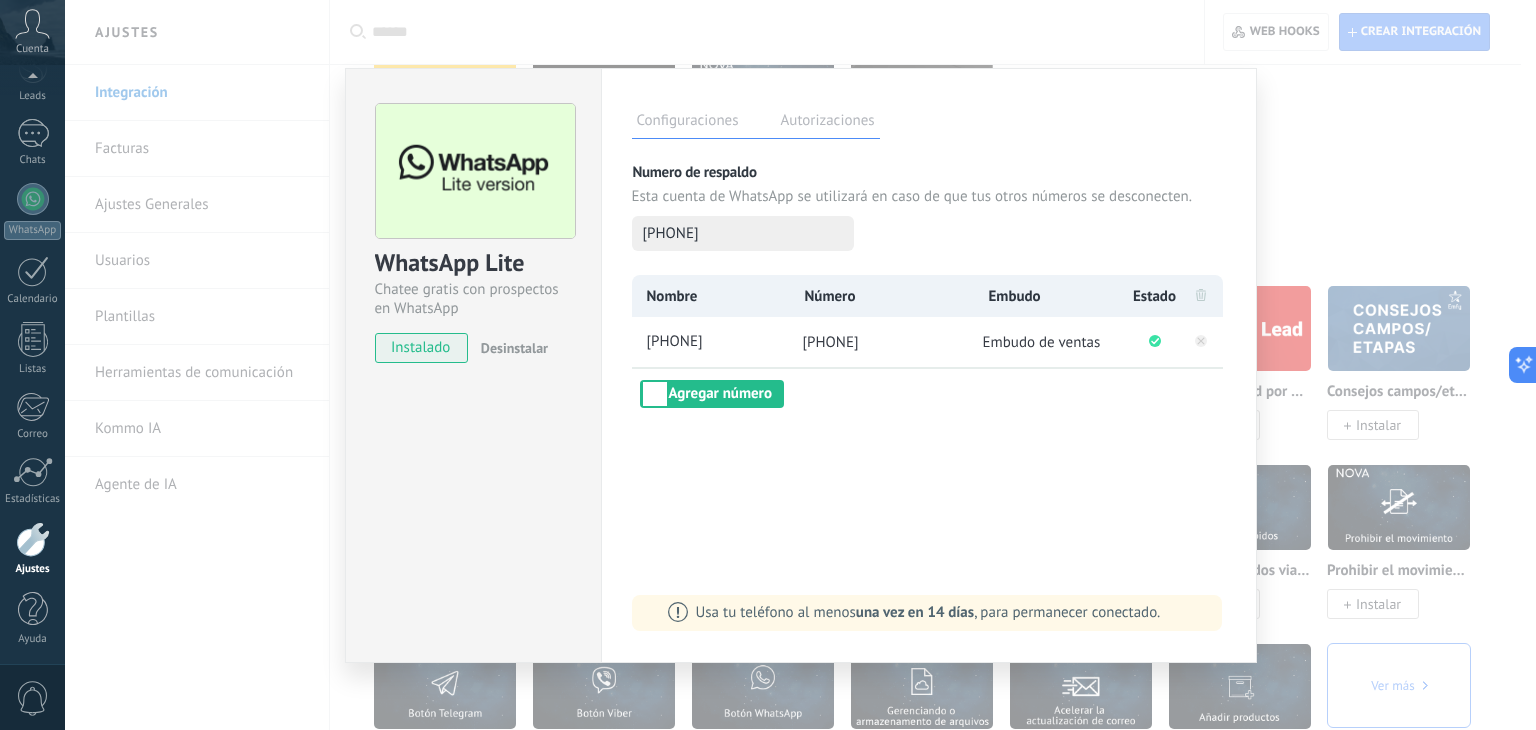 click on "WhatsApp Lite Chatee gratis con prospectos en WhatsApp instalado Desinstalar Configuraciones Autorizaciones Esta pestaña registra a los usuarios que han concedido acceso a las integración a esta cuenta. Si deseas remover la posibilidad que un usuario pueda enviar solicitudes a la cuenta en nombre de esta integración, puedes revocar el acceso. Si el acceso a todos los usuarios es revocado, la integración dejará de funcionar. Esta aplicacion está instalada, pero nadie le ha dado acceso aun. Más de 2 mil millones de personas utilizan activamente WhatsApp para conectarse con amigos, familiares y empresas. Esta integración agrega el chat más popular a tu arsenal de comunicación: captura automáticamente leads desde los mensajes entrantes, comparte el acceso al chat con todo tu equipo y potencia todo con las herramientas integradas de Kommo, como el botón de compromiso y Salesbot. más _:  Guardar Numero de respaldo Esta cuenta de WhatsApp se utilizará en caso de que tus otros números se desconecten." at bounding box center (800, 365) 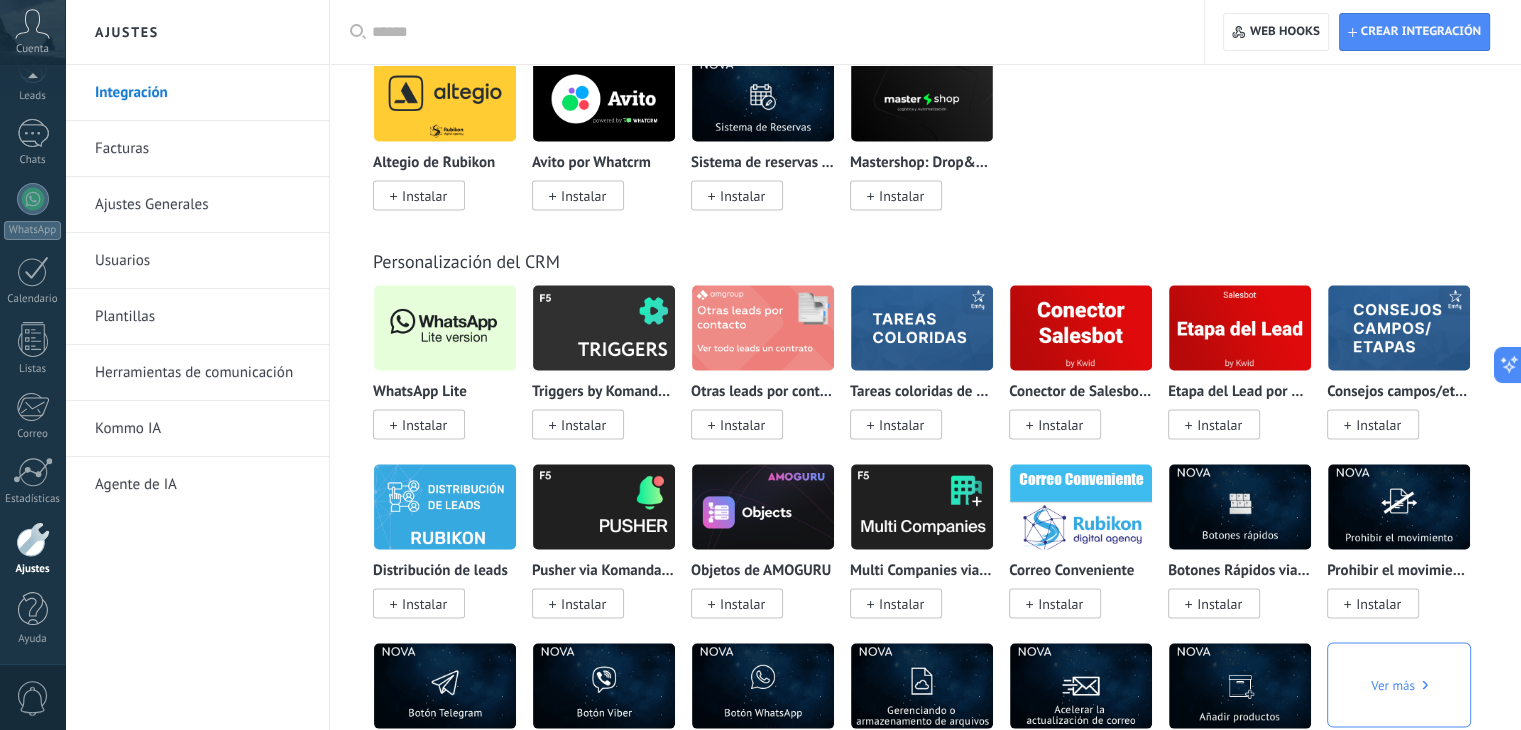 click on "Agente de IA" at bounding box center (202, 485) 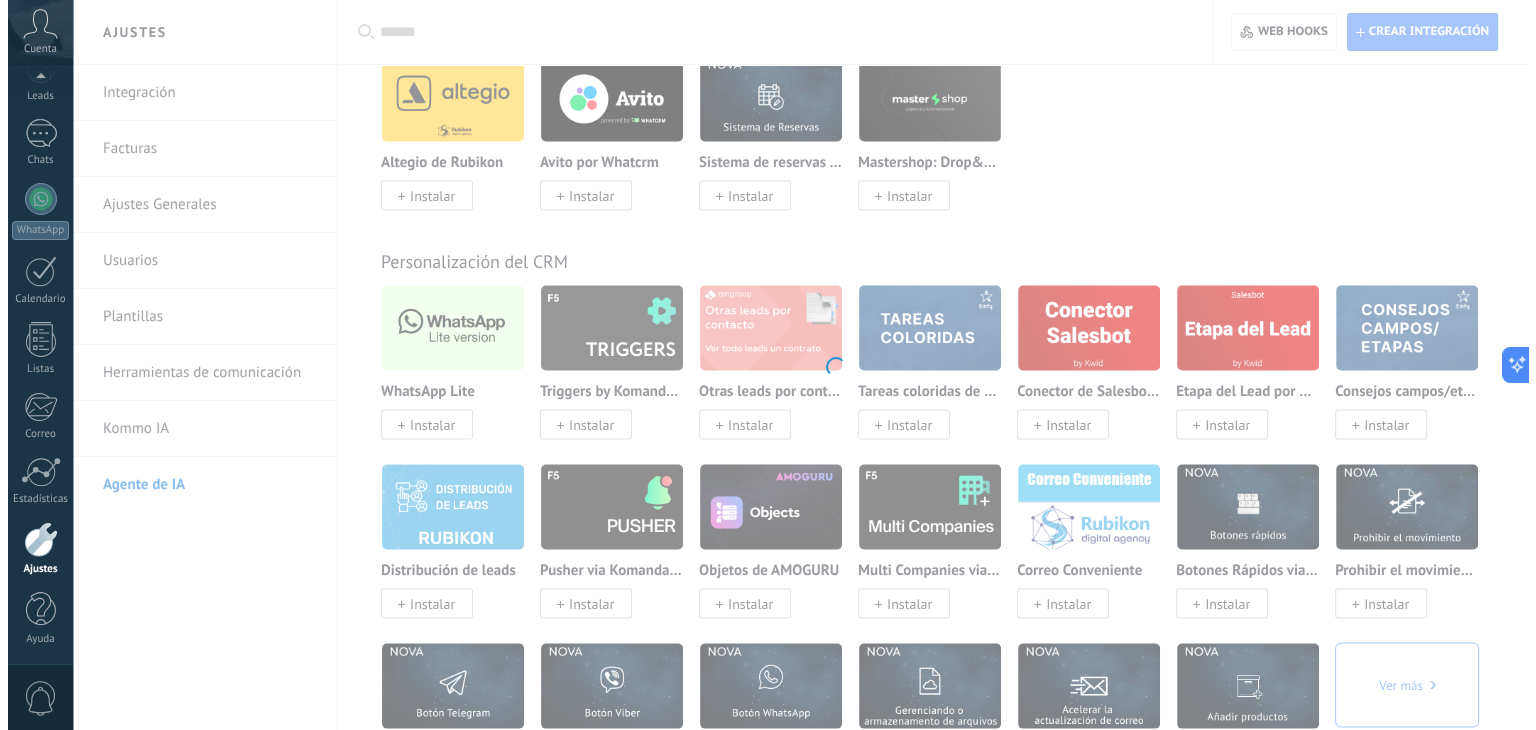 scroll, scrollTop: 0, scrollLeft: 0, axis: both 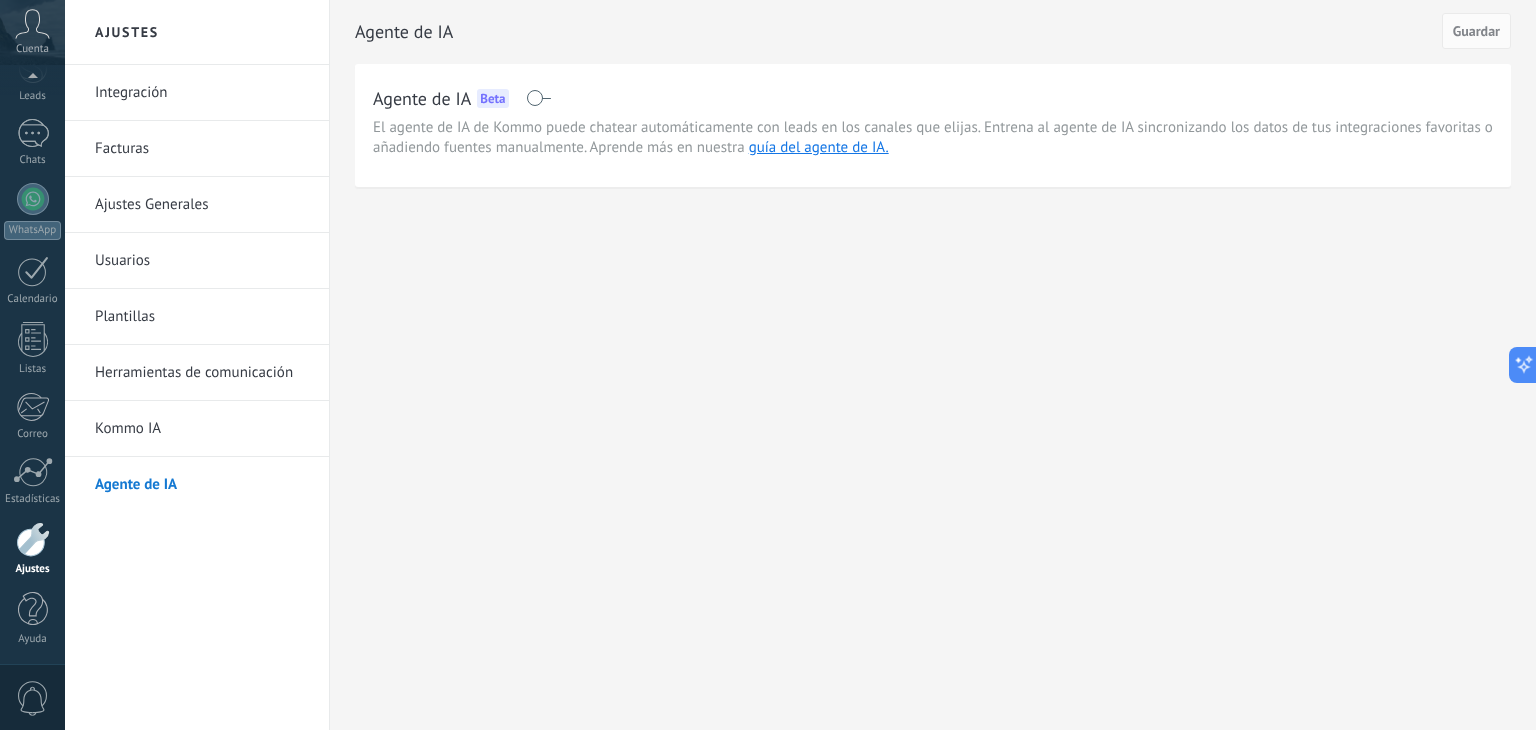 click at bounding box center (538, 98) 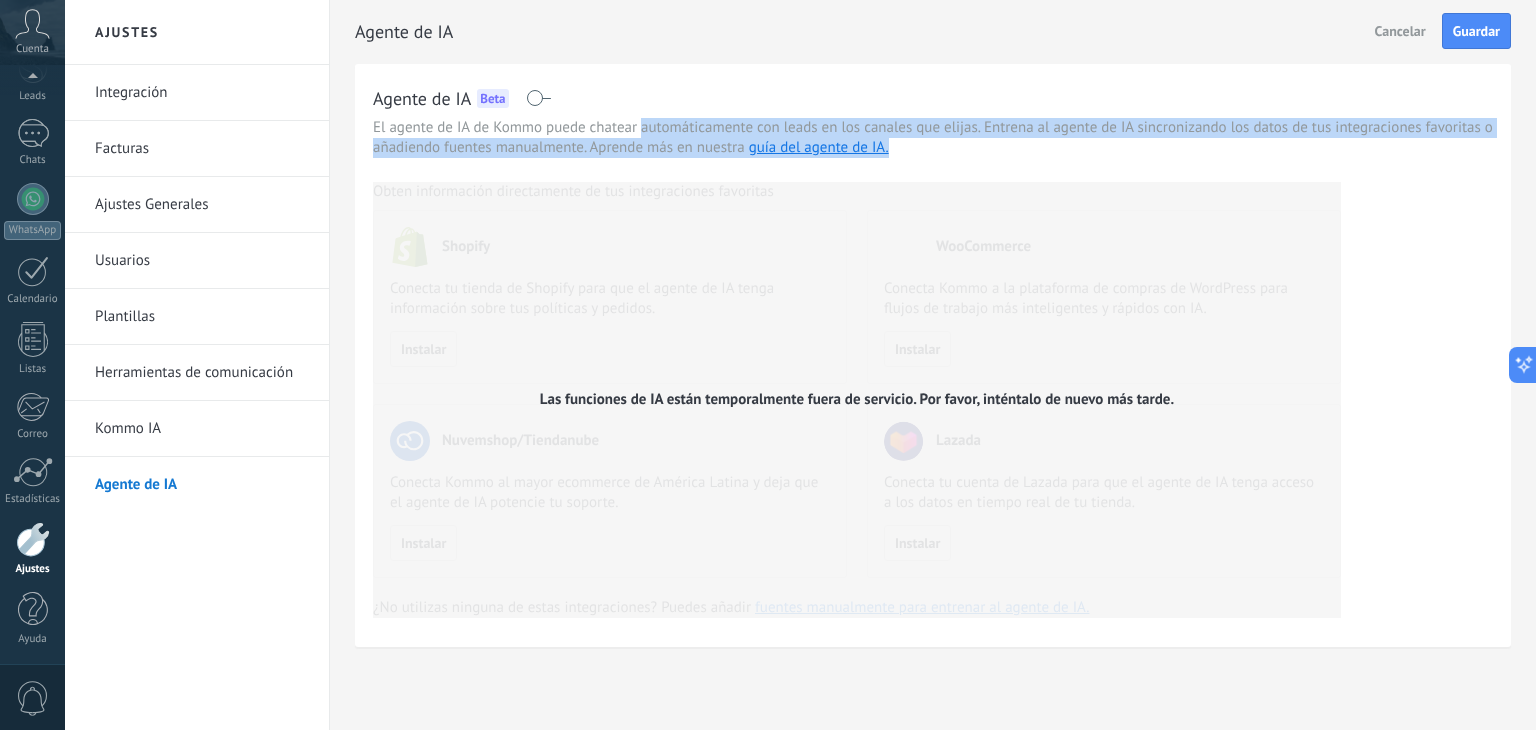drag, startPoint x: 851, startPoint y: 315, endPoint x: 640, endPoint y: 129, distance: 281.27744 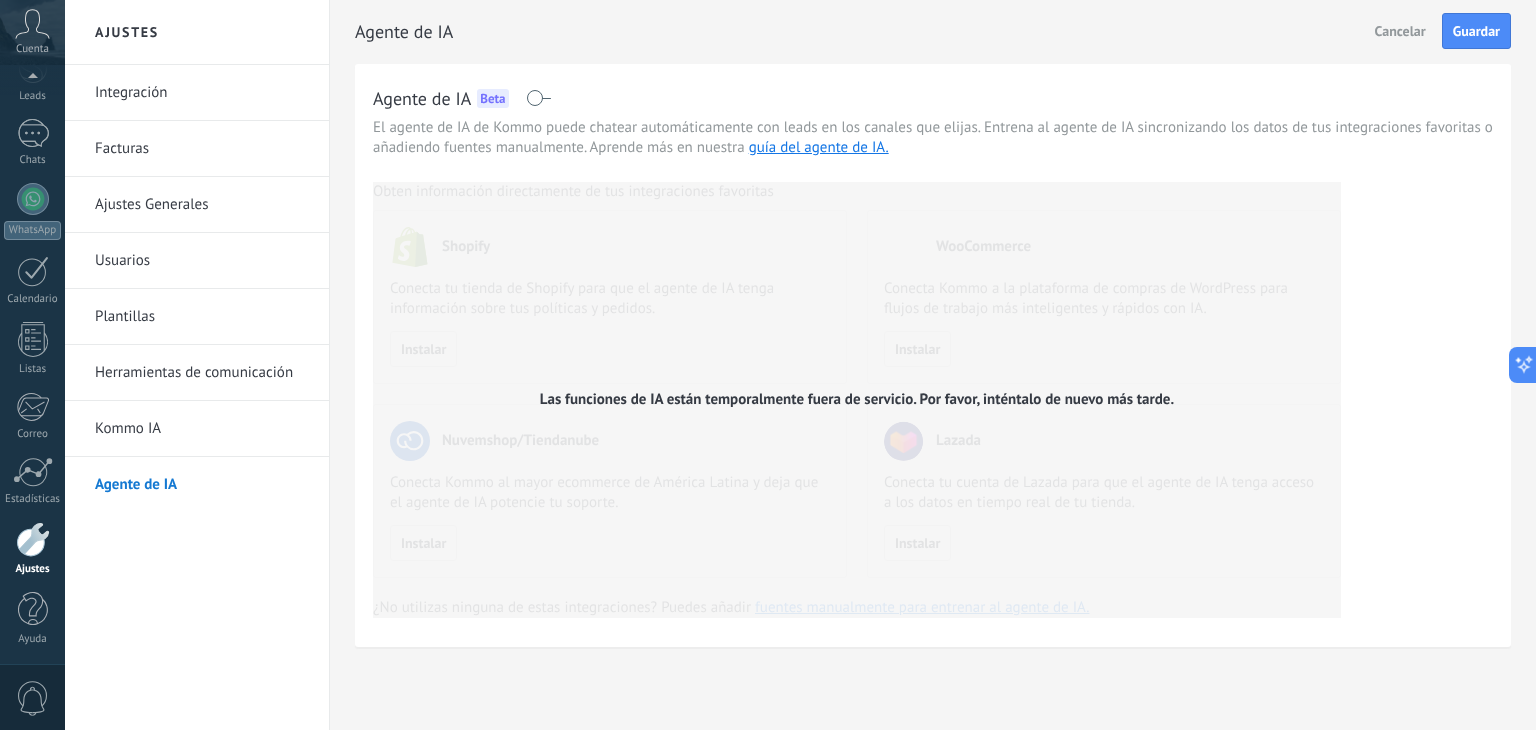 click at bounding box center [538, 98] 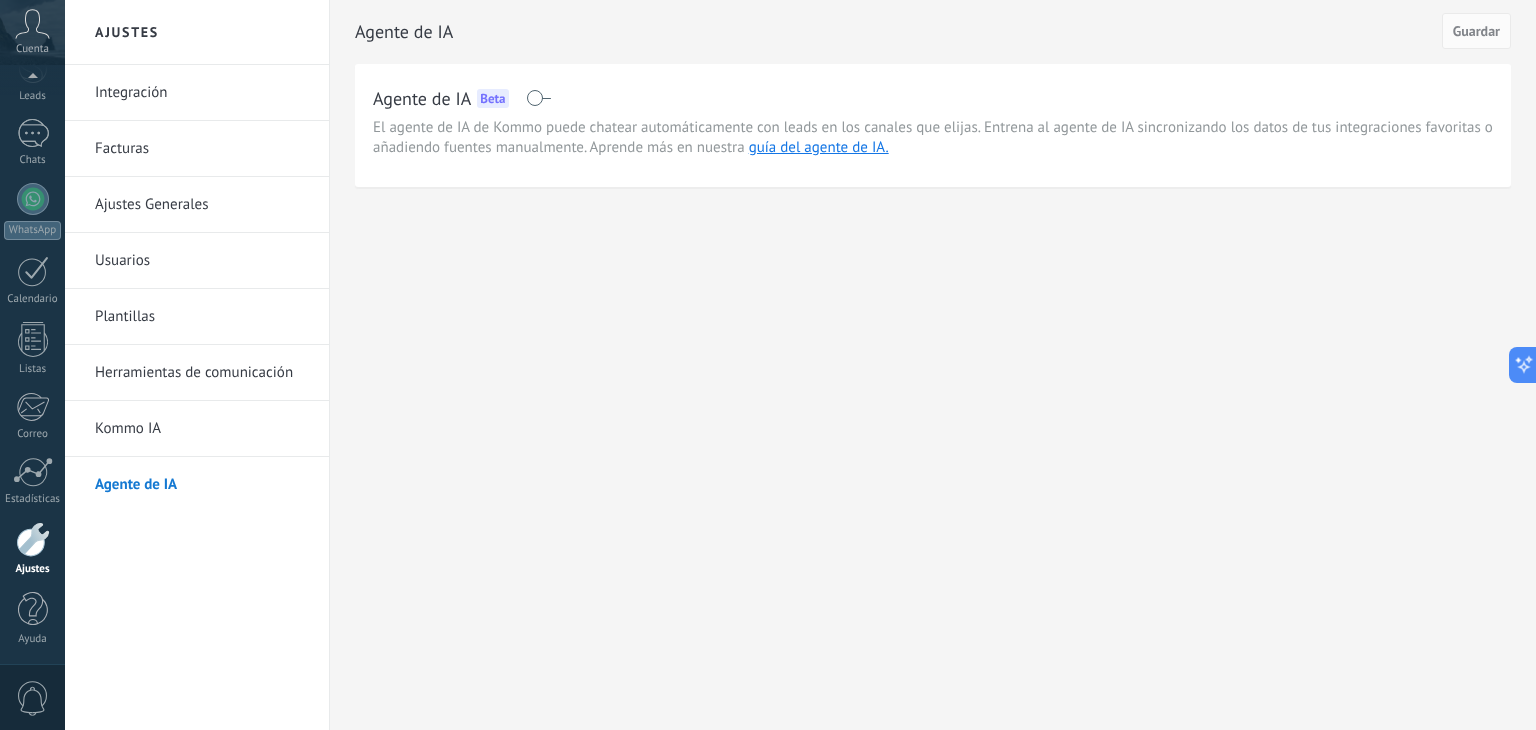 click on "Agente de IA Guardar Agente de IA Beta El agente de IA de Kommo puede chatear automáticamente con leads en los canales que elijas. Entrena al agente de IA sincronizando los datos de tus integraciones favoritas o añadiendo fuentes manualmente. Aprende más en nuestra   guía del agente de IA." at bounding box center (933, 126) 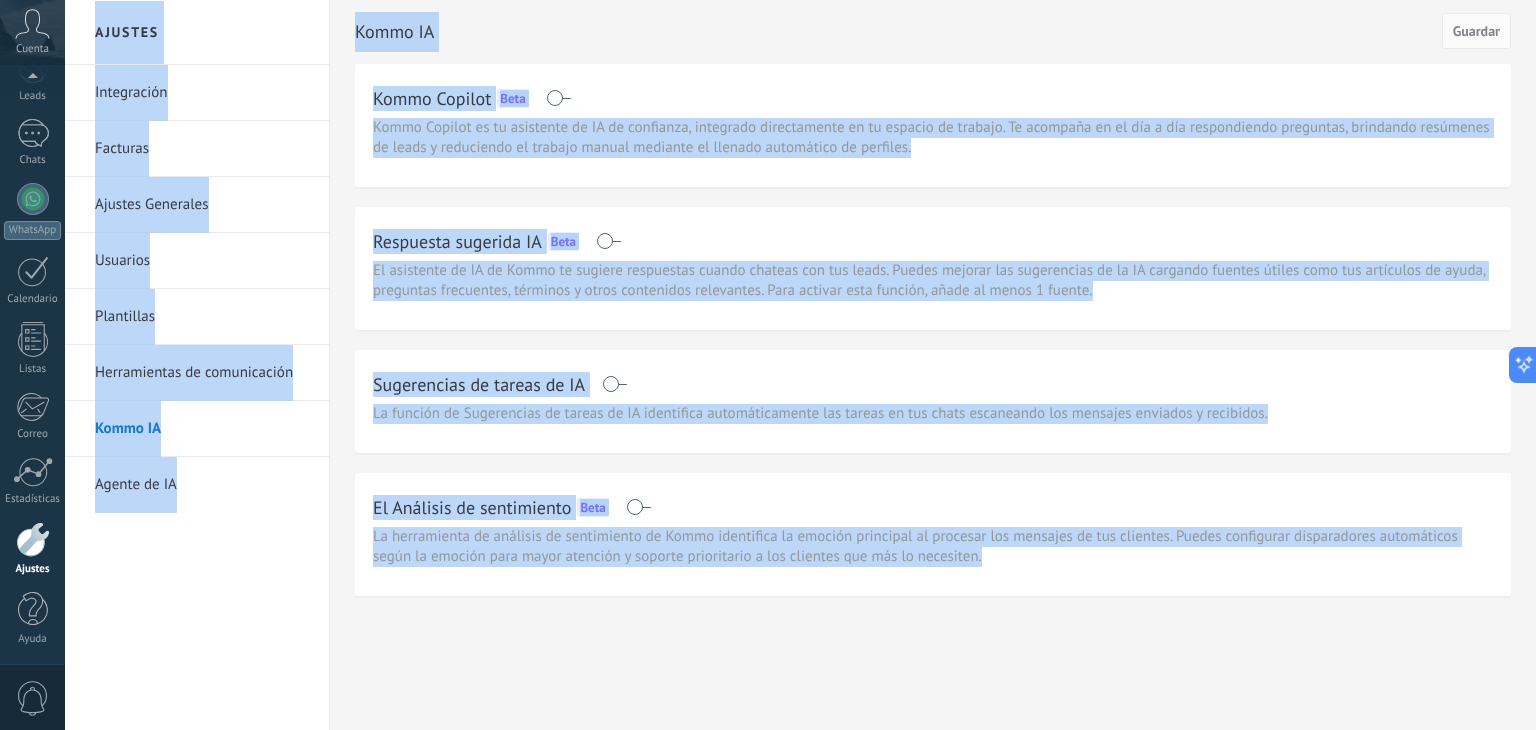 click on "Sugerencias de tareas de IA La función de Sugerencias de tareas de IA identifica automáticamente las tareas en tus chats escaneando los mensajes enviados y recibidos." at bounding box center (933, 401) 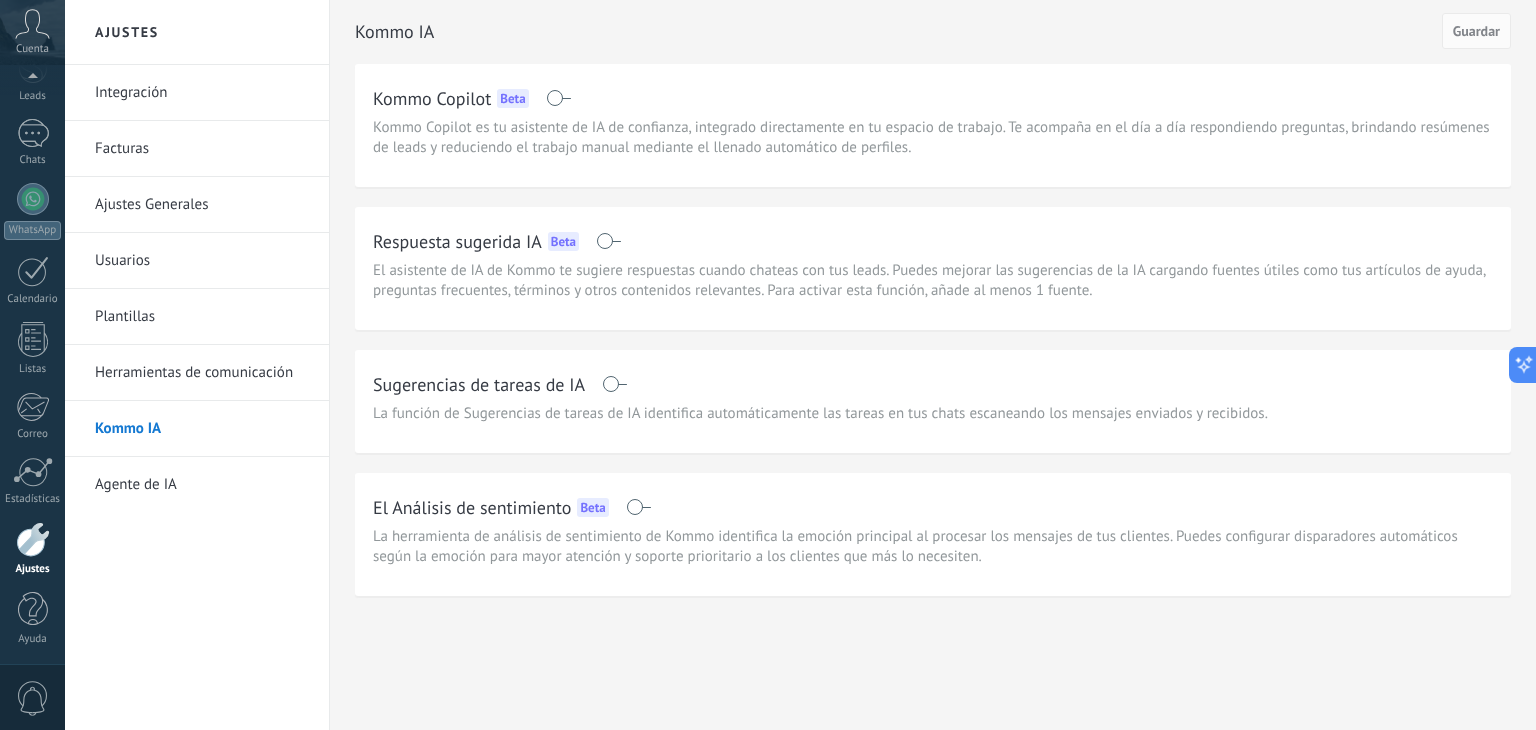 click on "Plantillas" at bounding box center [202, 317] 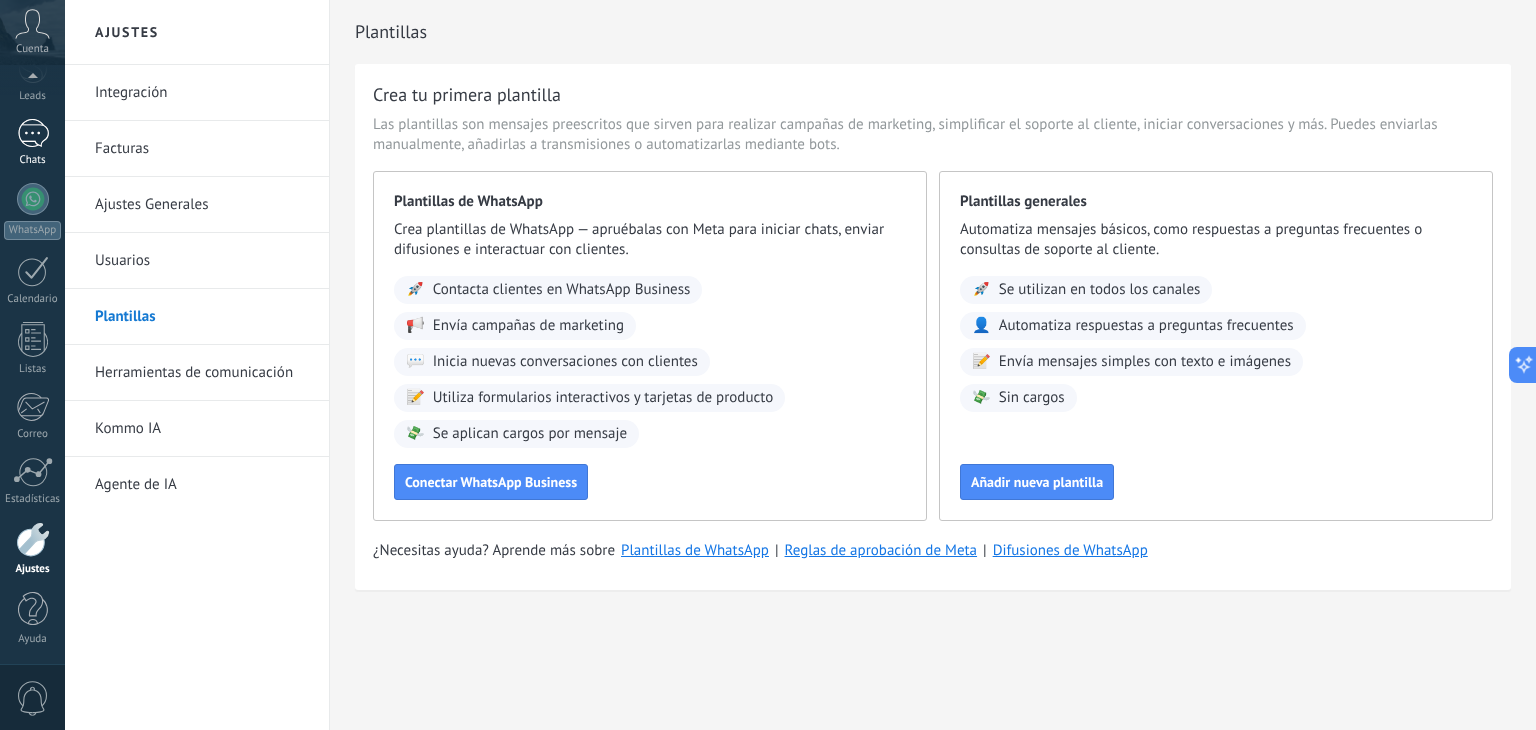click at bounding box center (33, 133) 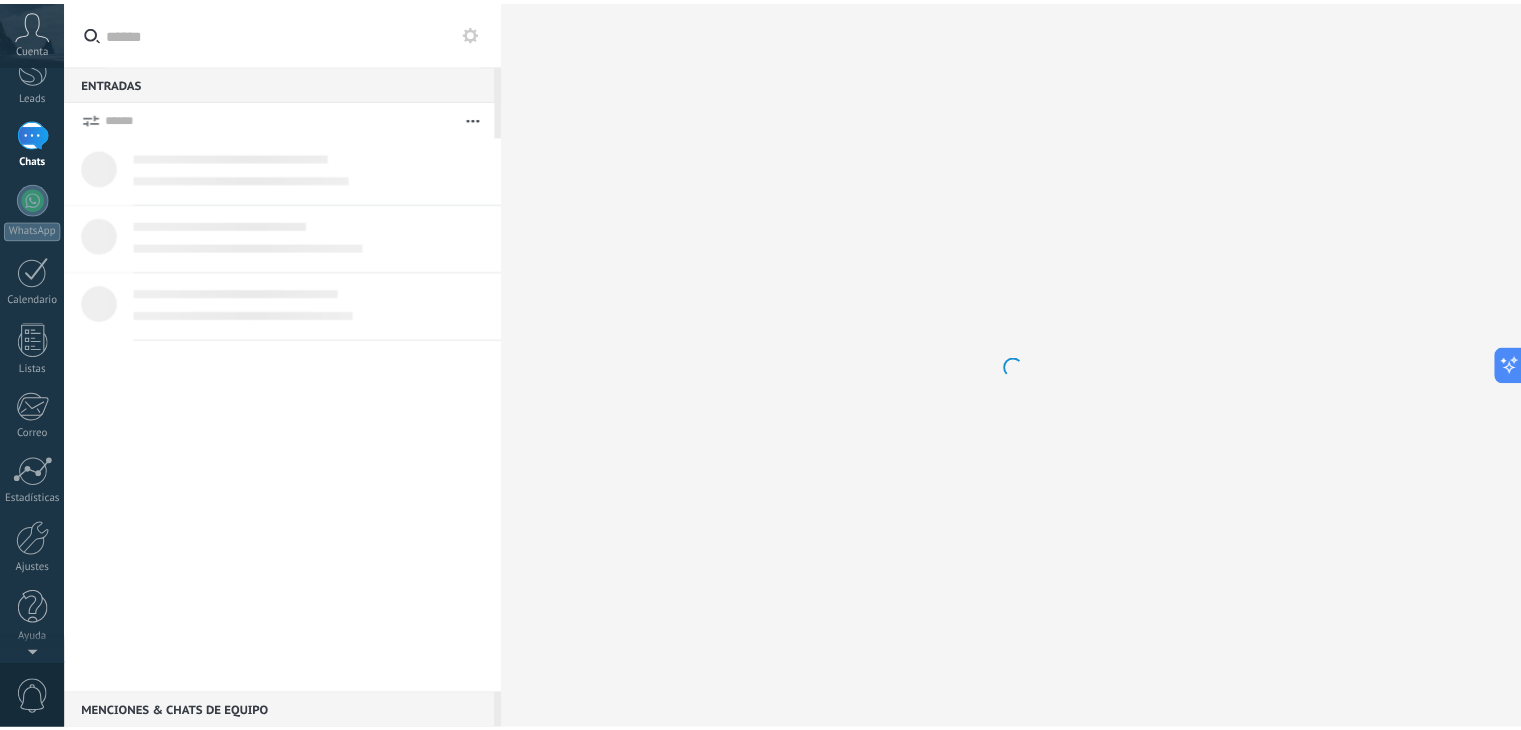 scroll, scrollTop: 0, scrollLeft: 0, axis: both 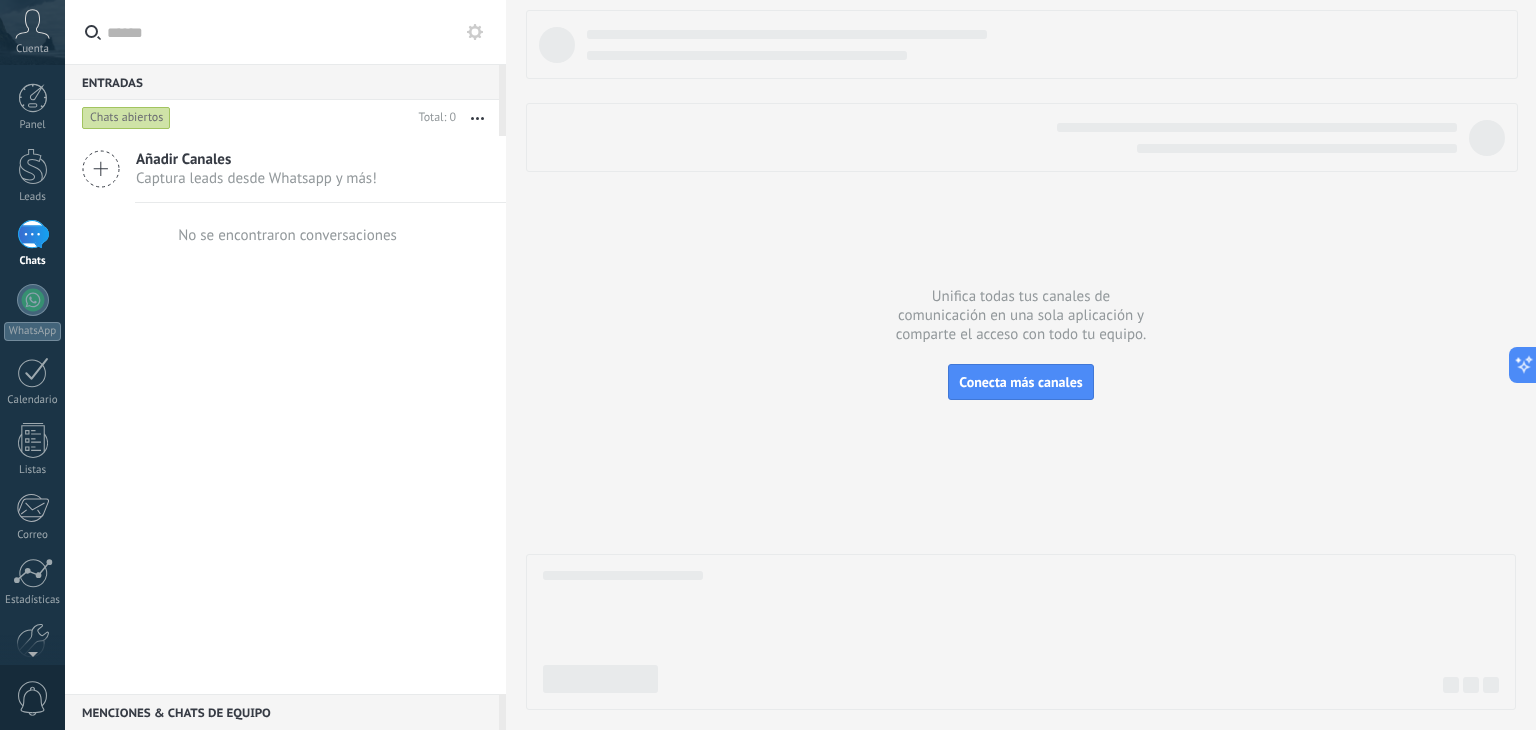 click 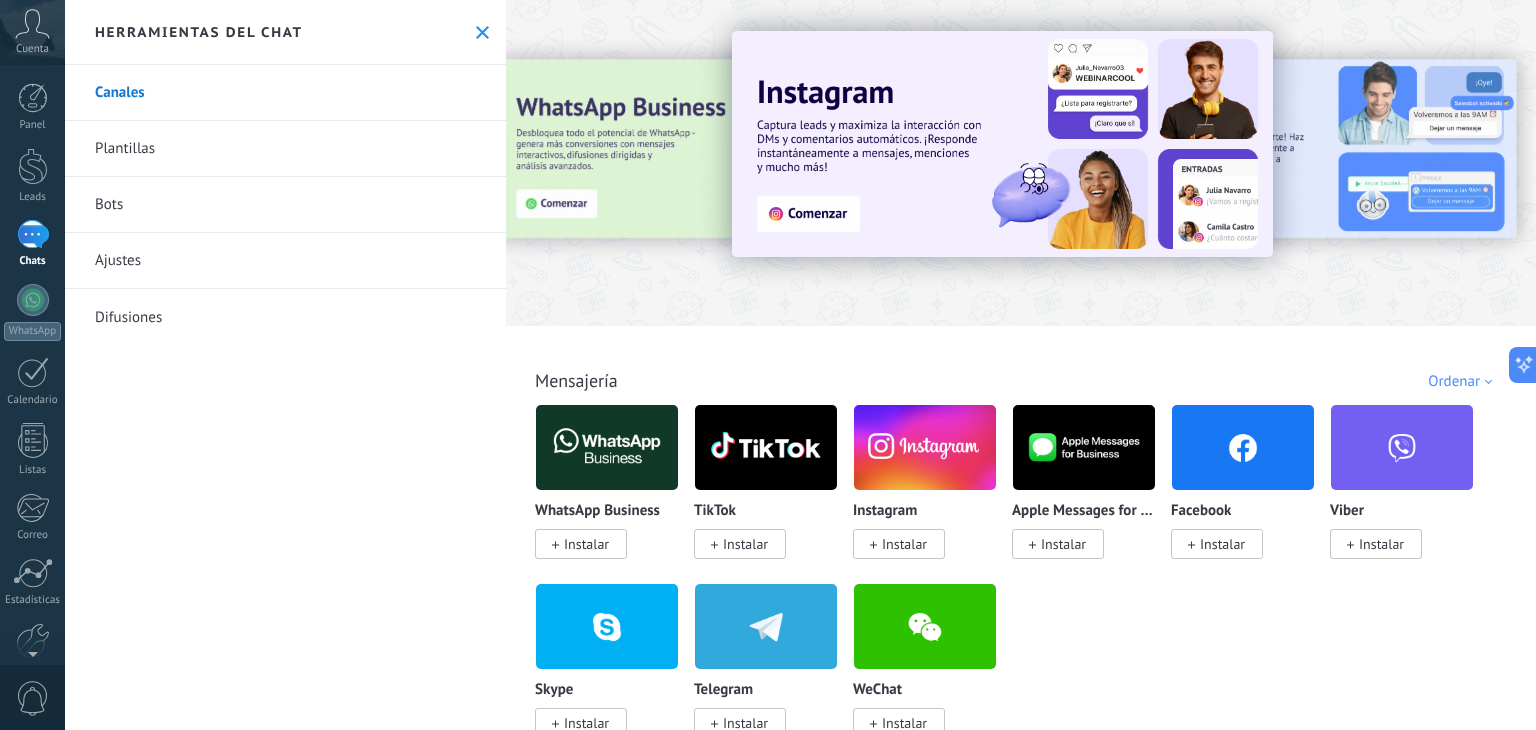 click on "Bots" at bounding box center [285, 205] 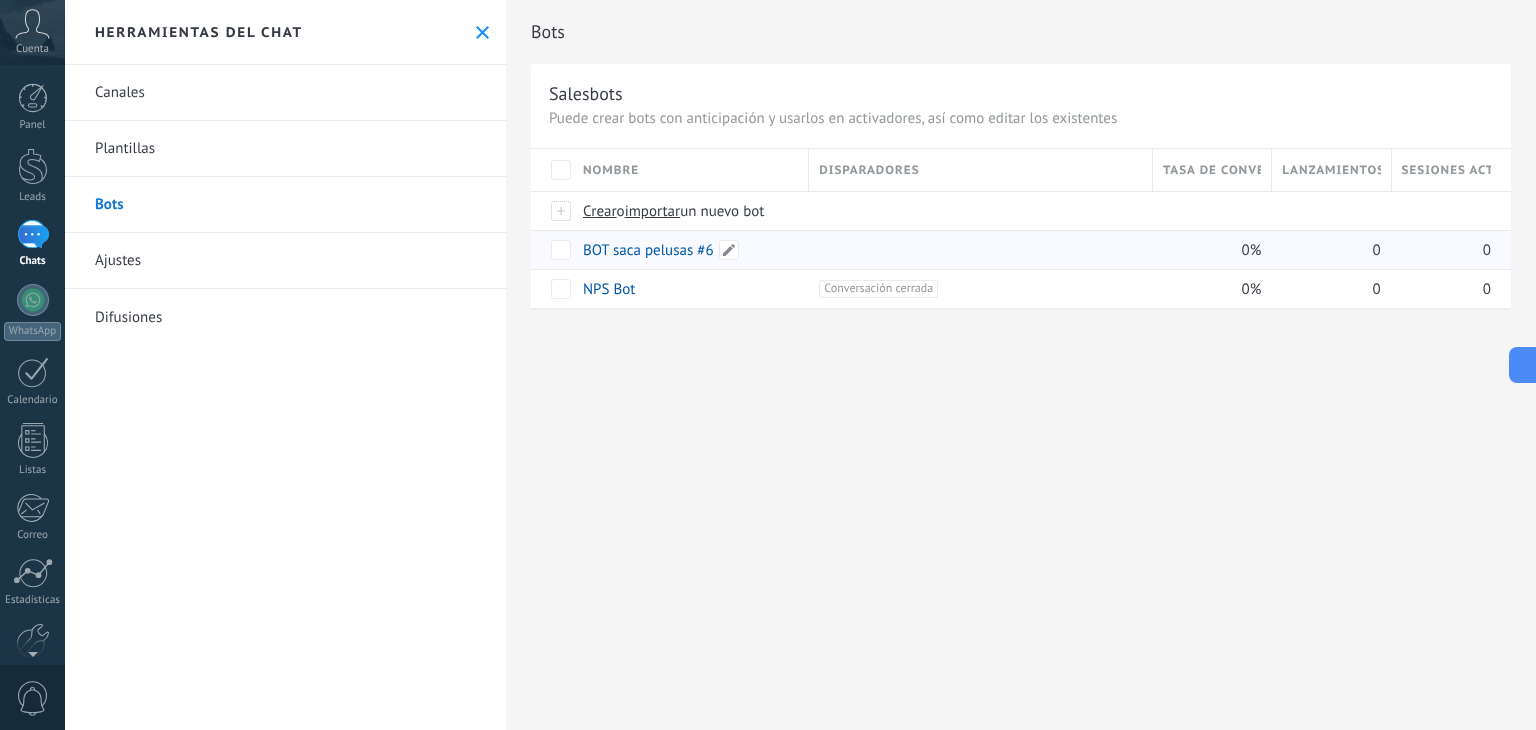 click on "BOT saca pelusas #6" at bounding box center [648, 250] 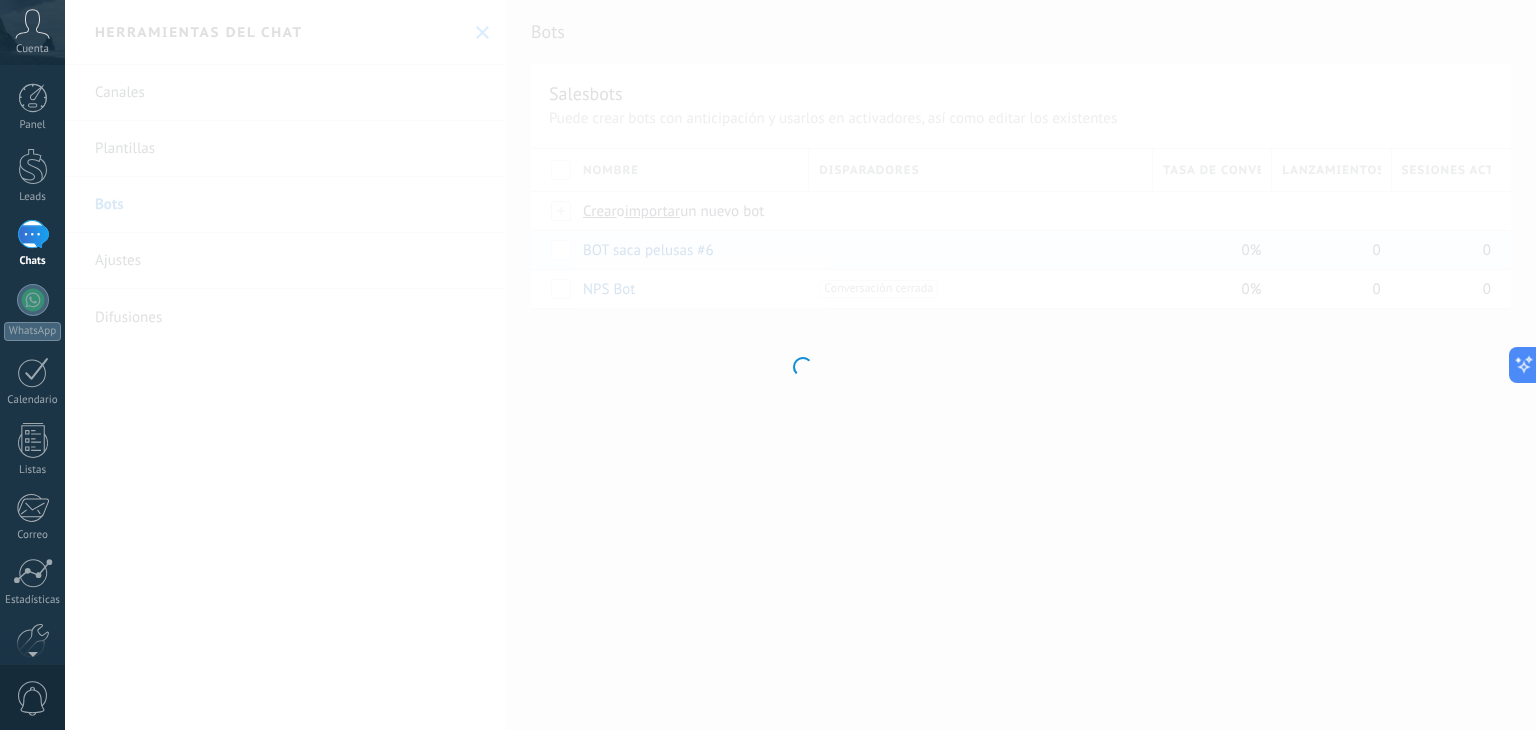 type on "**********" 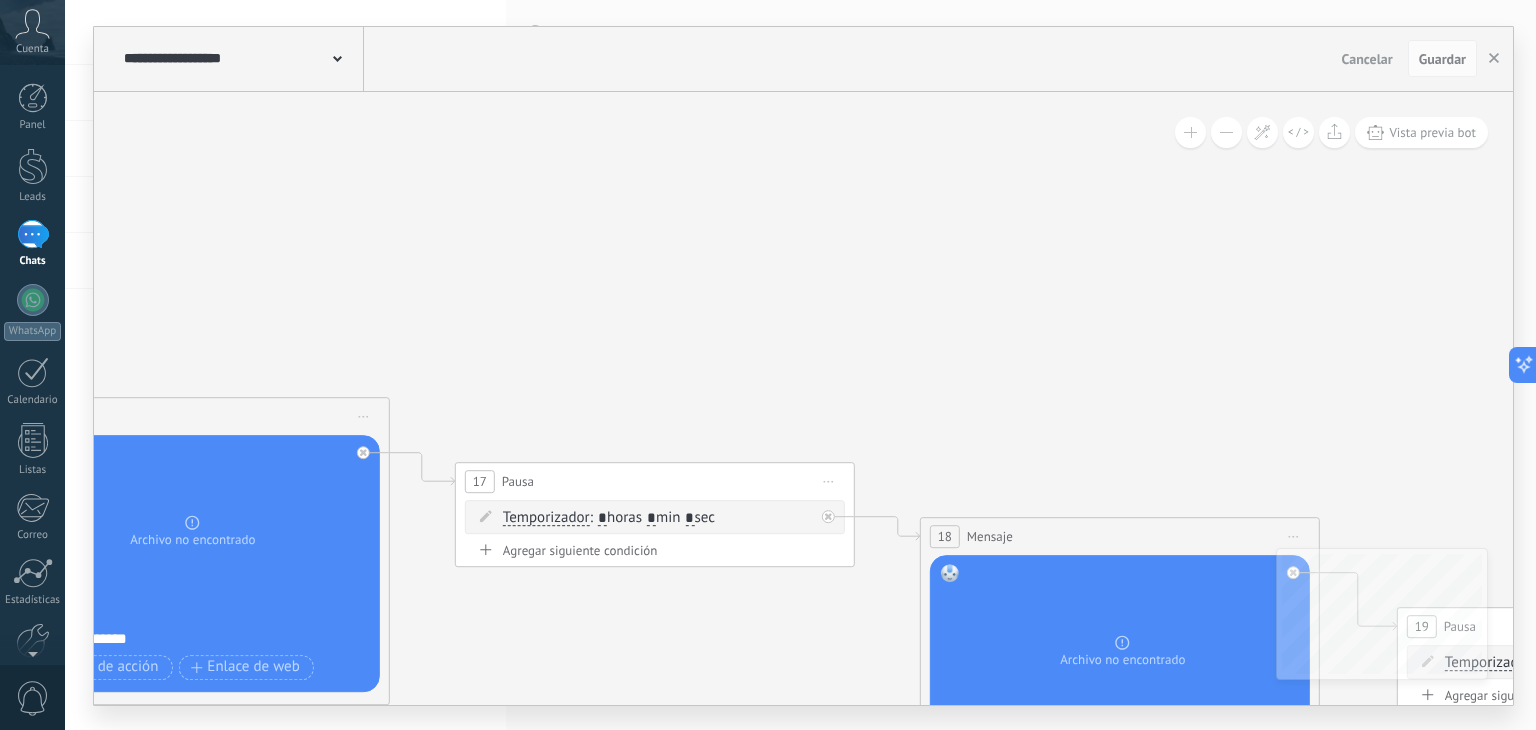 click on "Reemplazar
Quitar
Convertir a mensaje de voz" at bounding box center [0, 0] 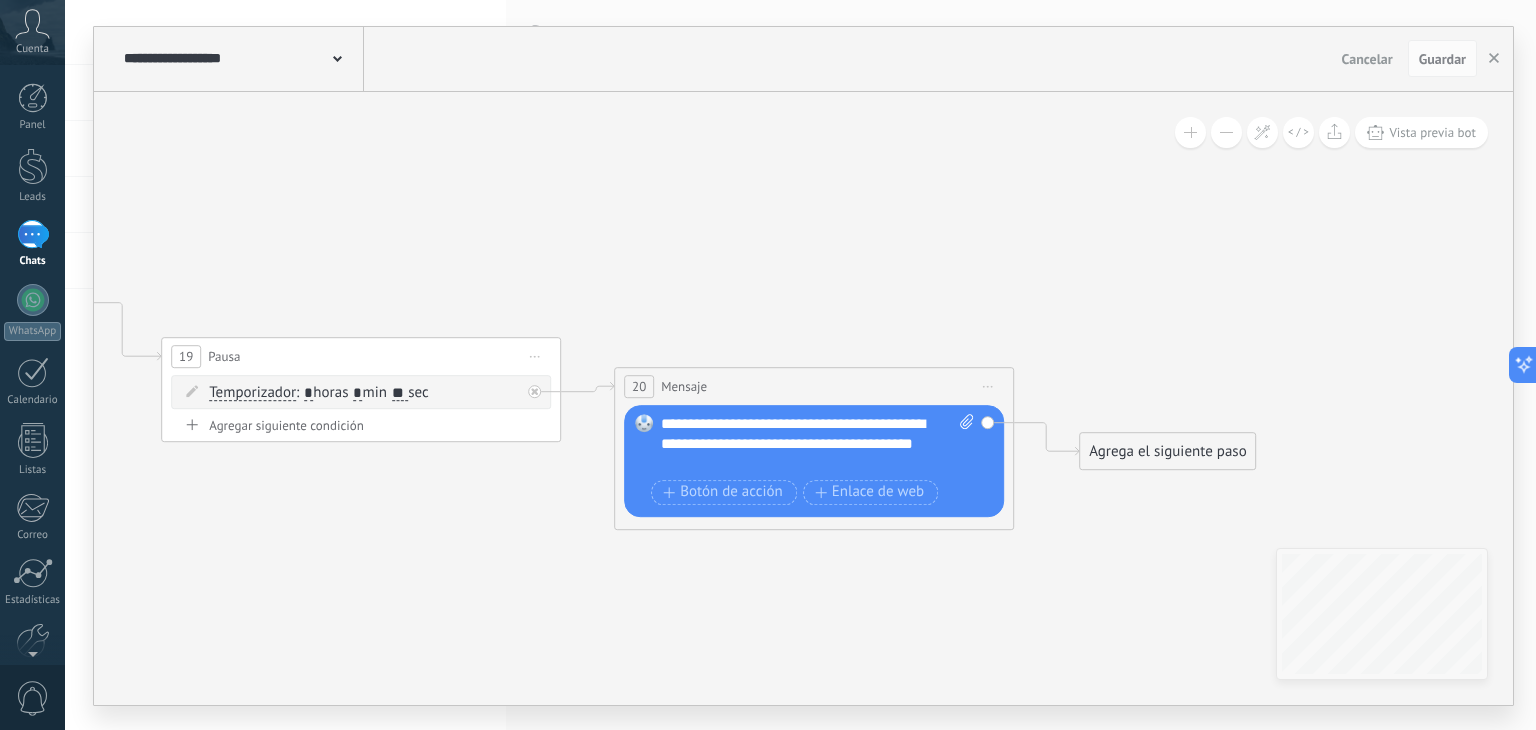 click on "Agrega el siguiente paso" at bounding box center [1167, 451] 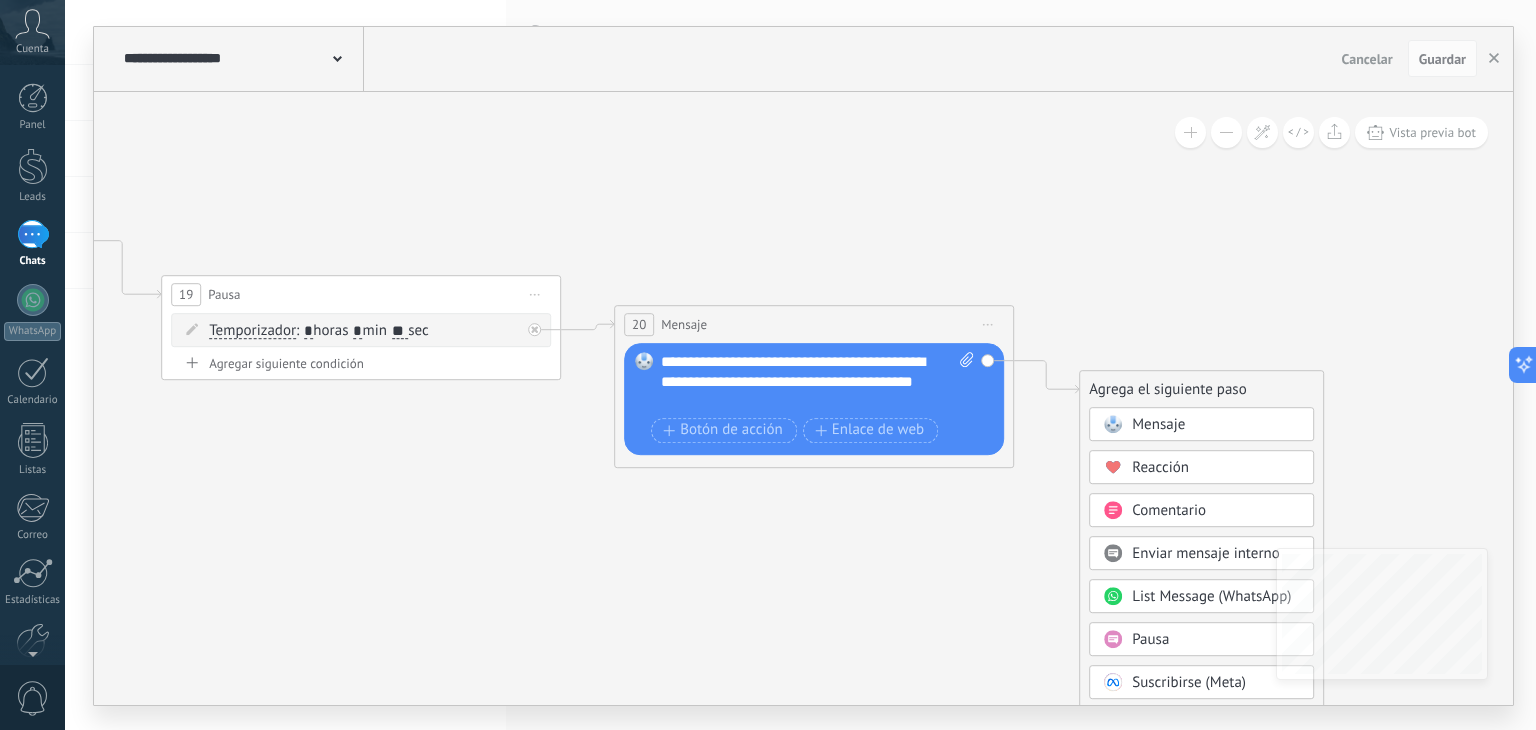 click on "Enviar mensaje interno" at bounding box center [1206, 553] 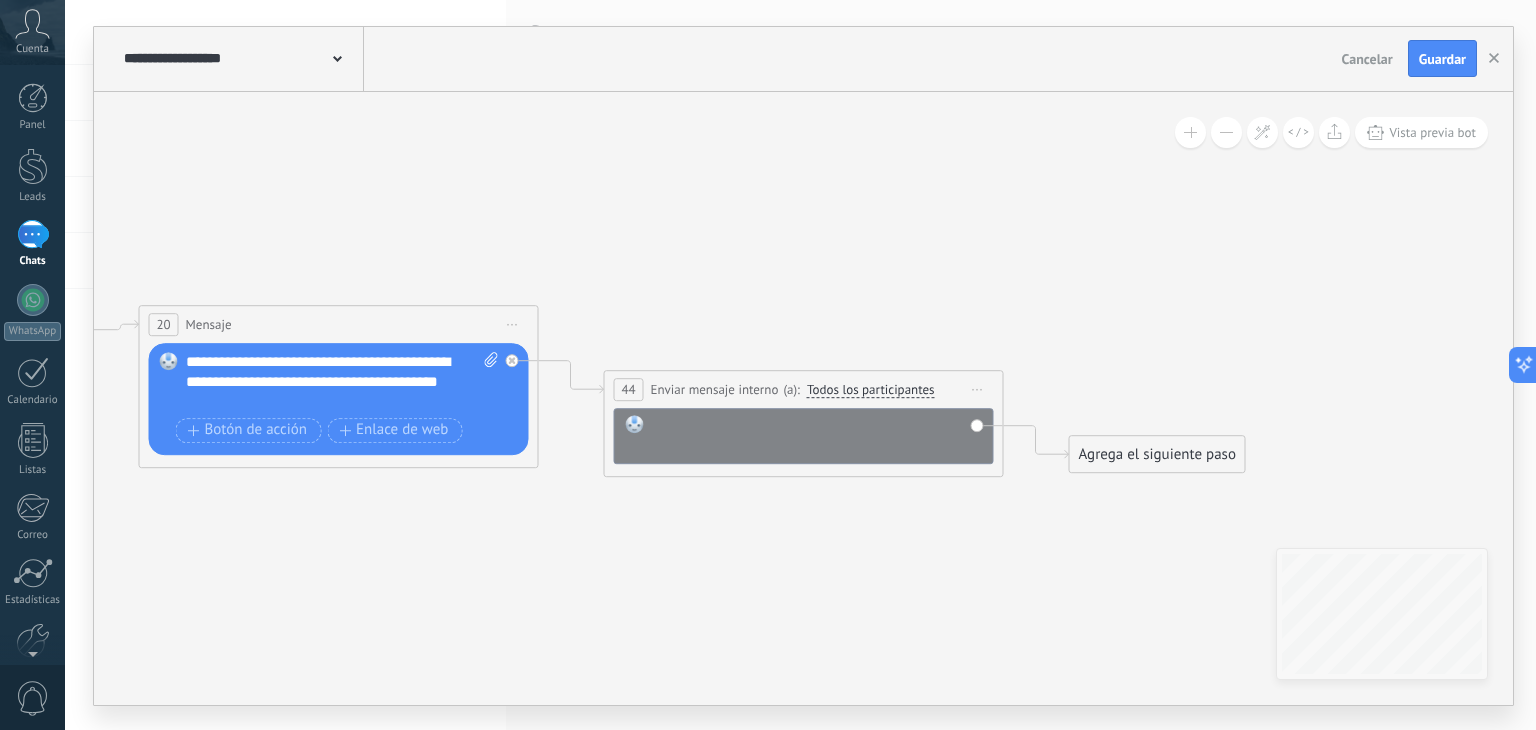 click at bounding box center (817, 435) 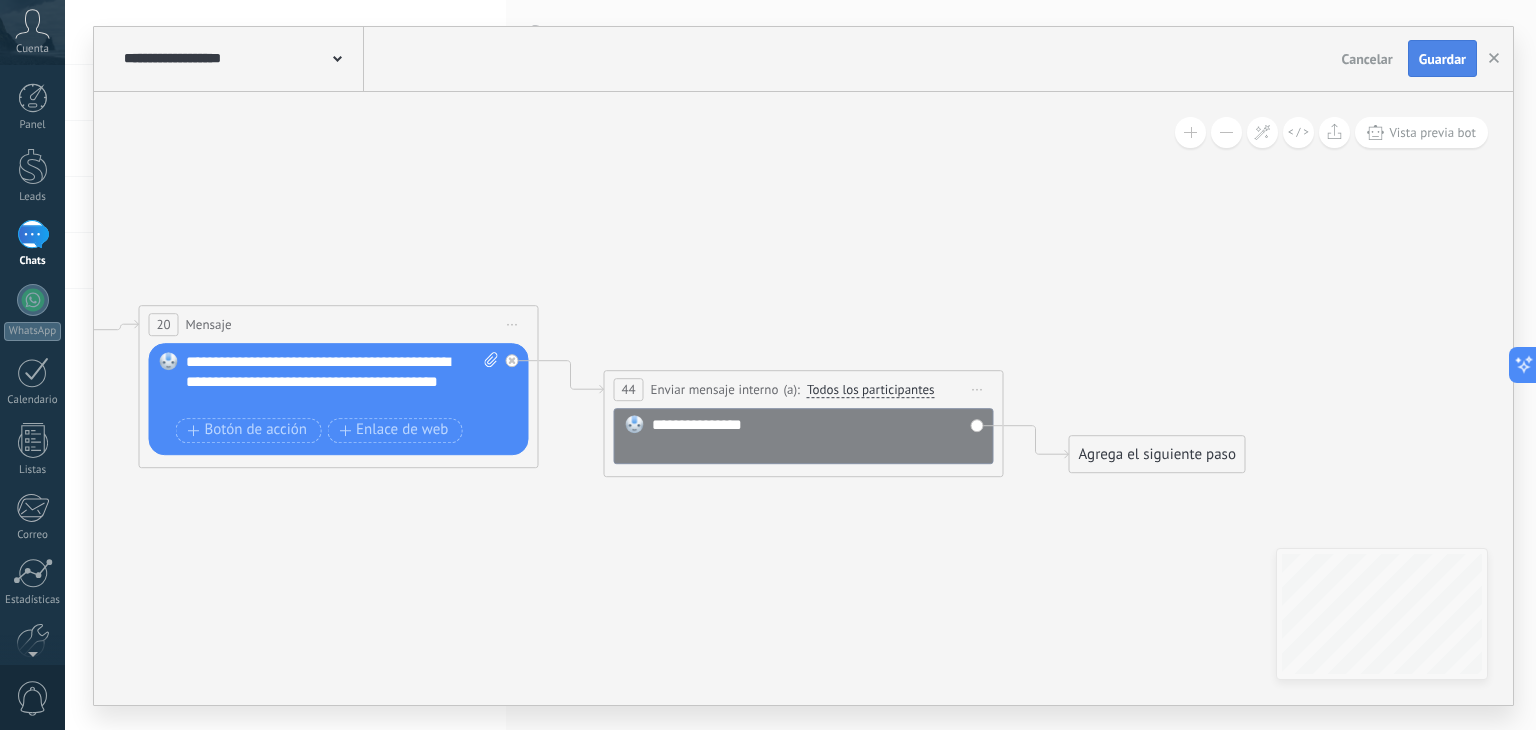 click on "Guardar" at bounding box center (1442, 59) 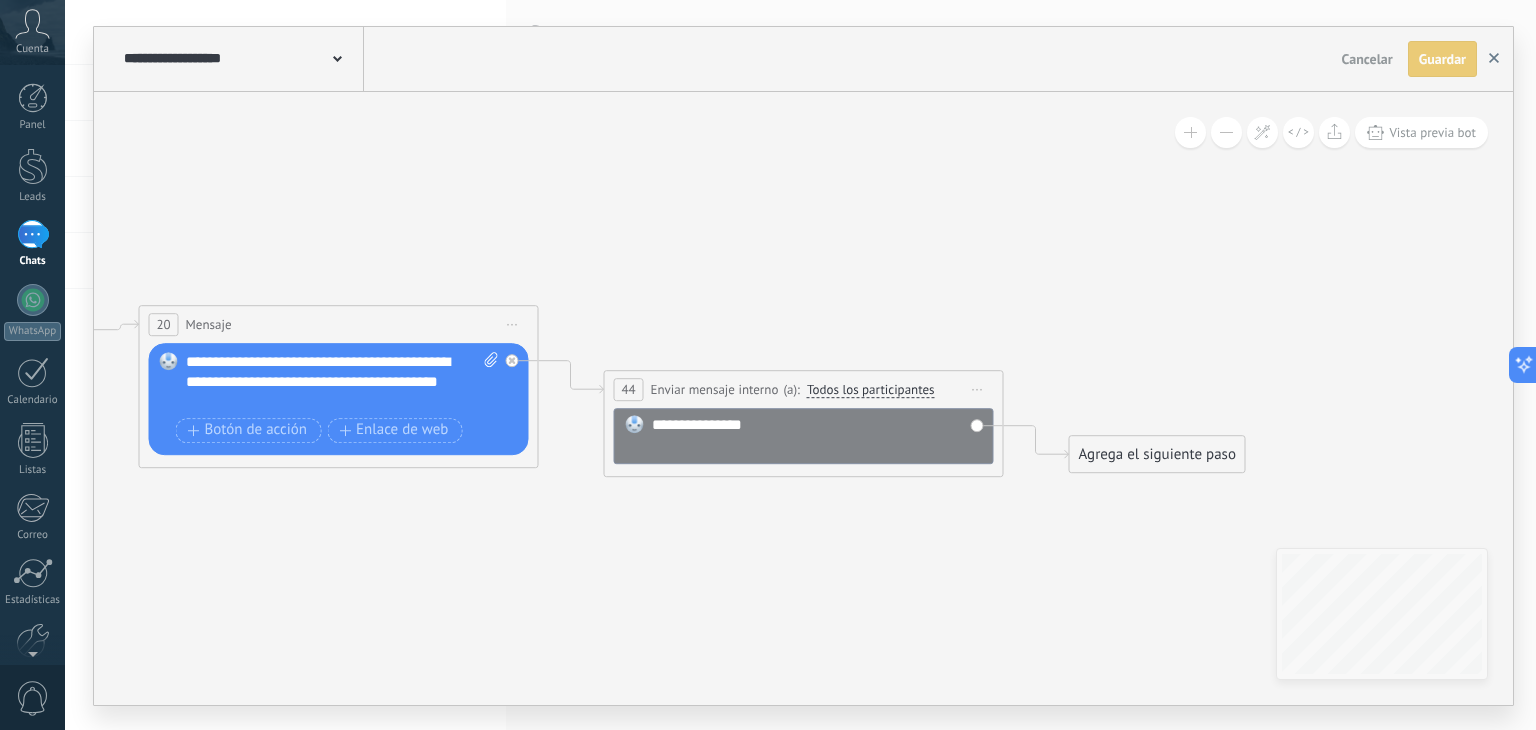 click 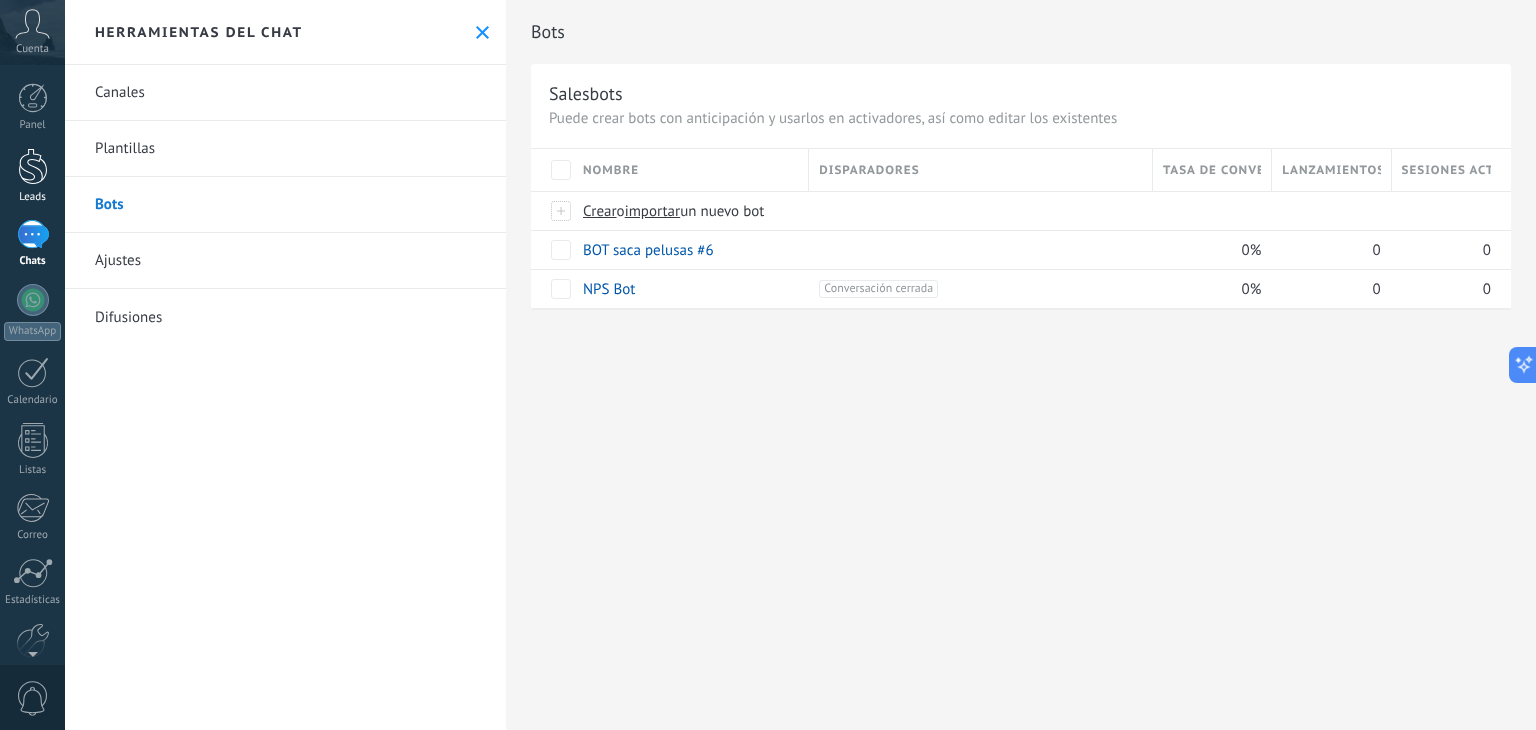 click on "Leads" at bounding box center (32, 176) 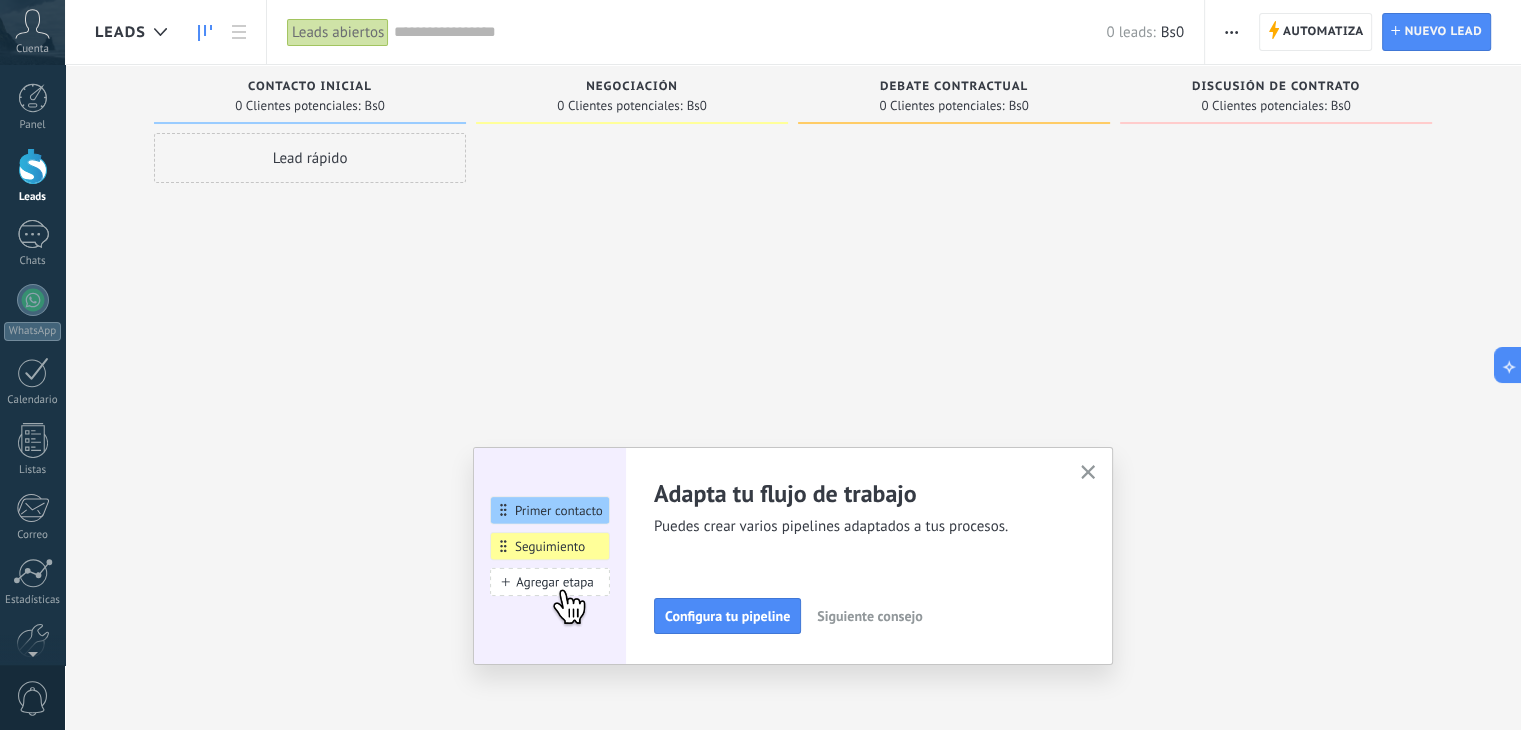 click on "Lead rápido" at bounding box center (310, 158) 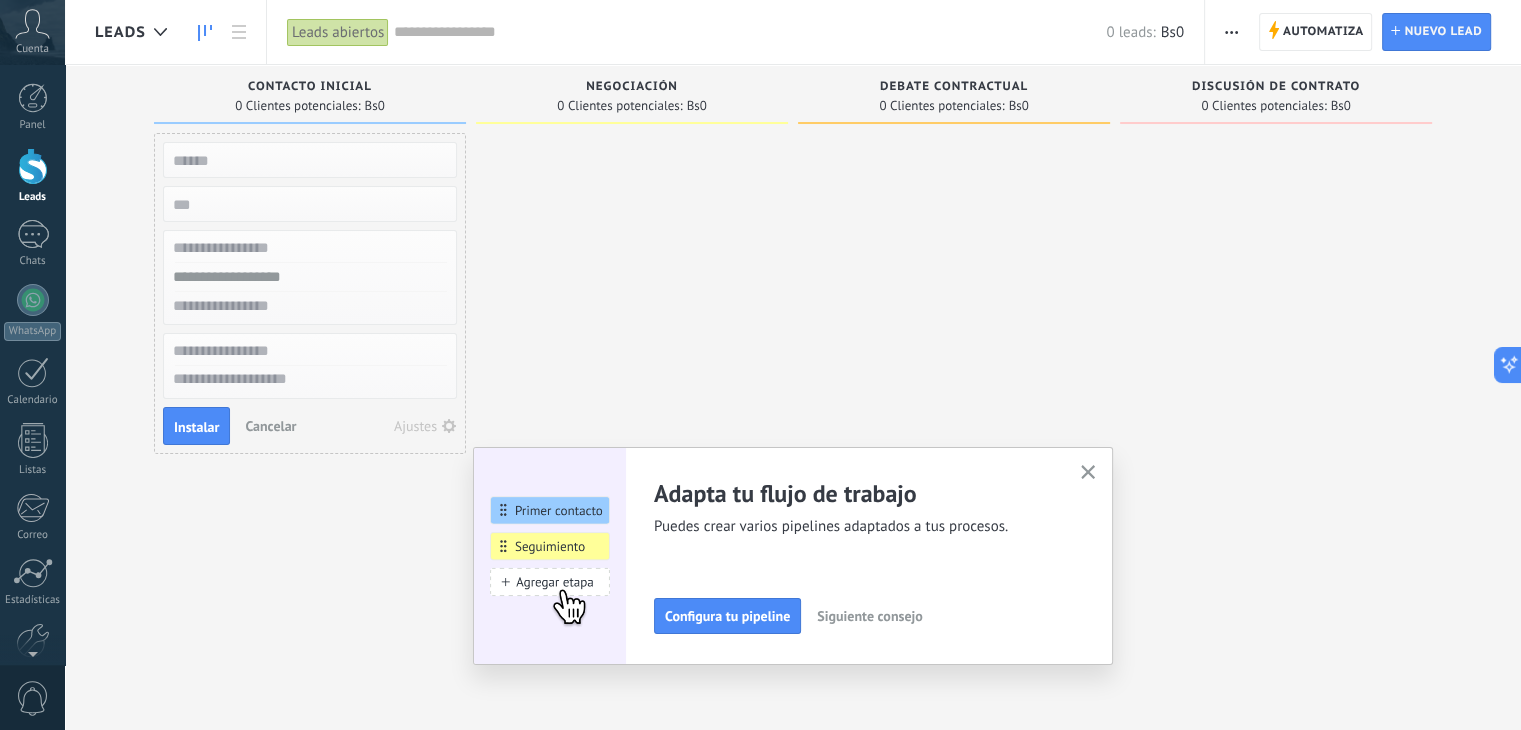 click on "Lamentablemente, no hay leads con estos parámetros.  Mostrar todo Leads Entrantes Solicitudes: 0 0 0 0 0 0 0 0 0 Contacto inicial 0  Clientes potenciales:  Bs0 Lead rápido Instalar Cancelar Ajustes Negociación 0  Clientes potenciales:  Bs0 Debate contractual 0  Clientes potenciales:  Bs0 Discusión de contrato 0  Clientes potenciales:  Bs0" at bounding box center [793, 415] 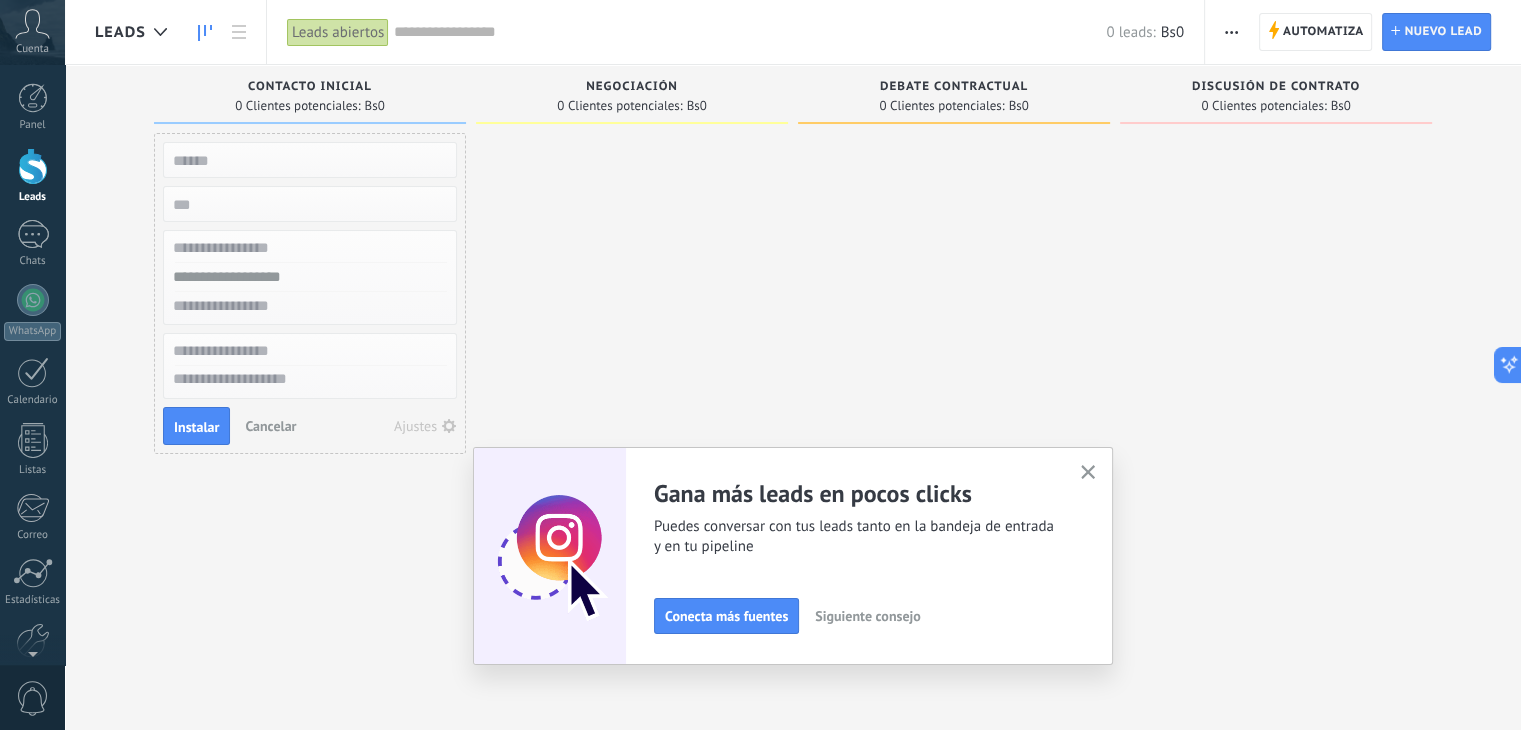 click on "Cancelar" at bounding box center [270, 426] 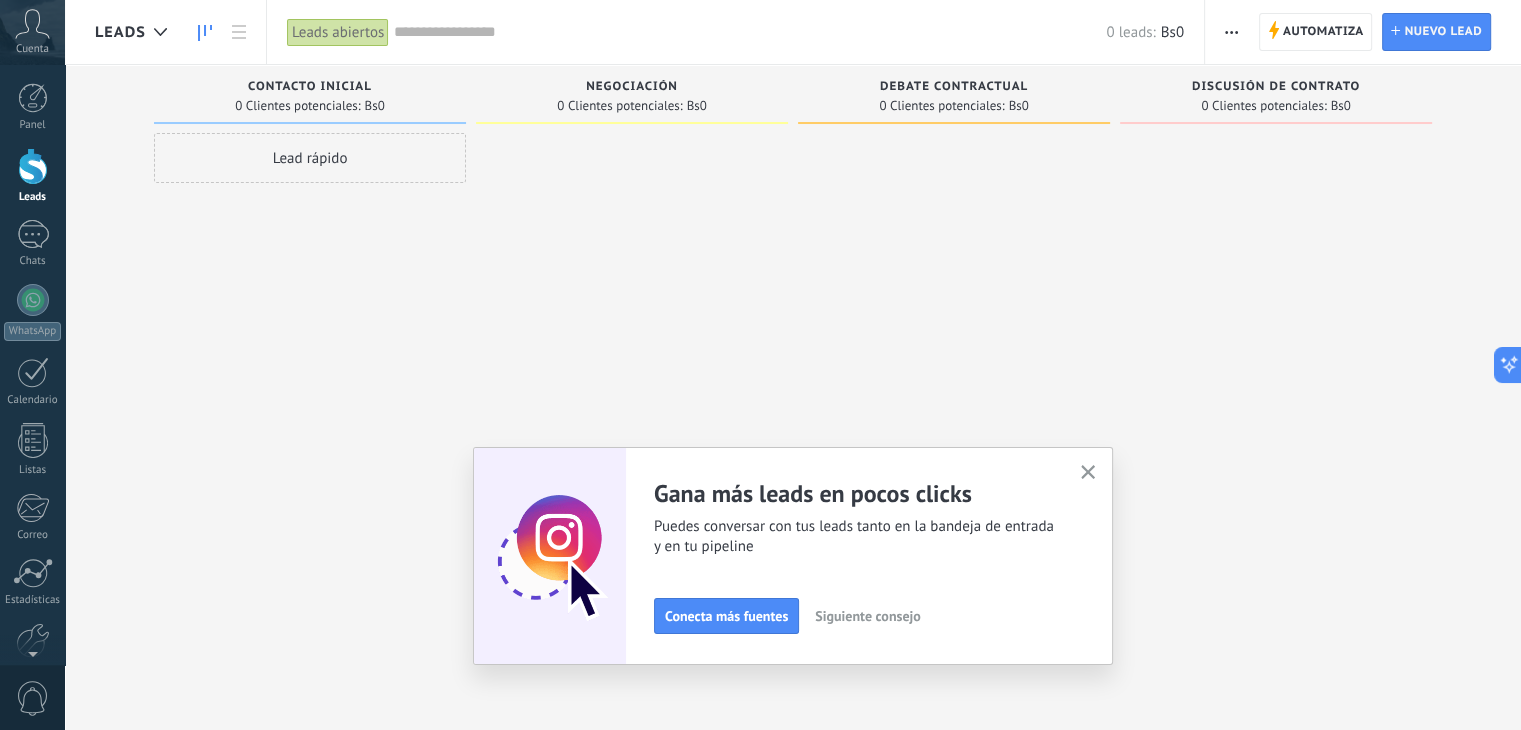 click 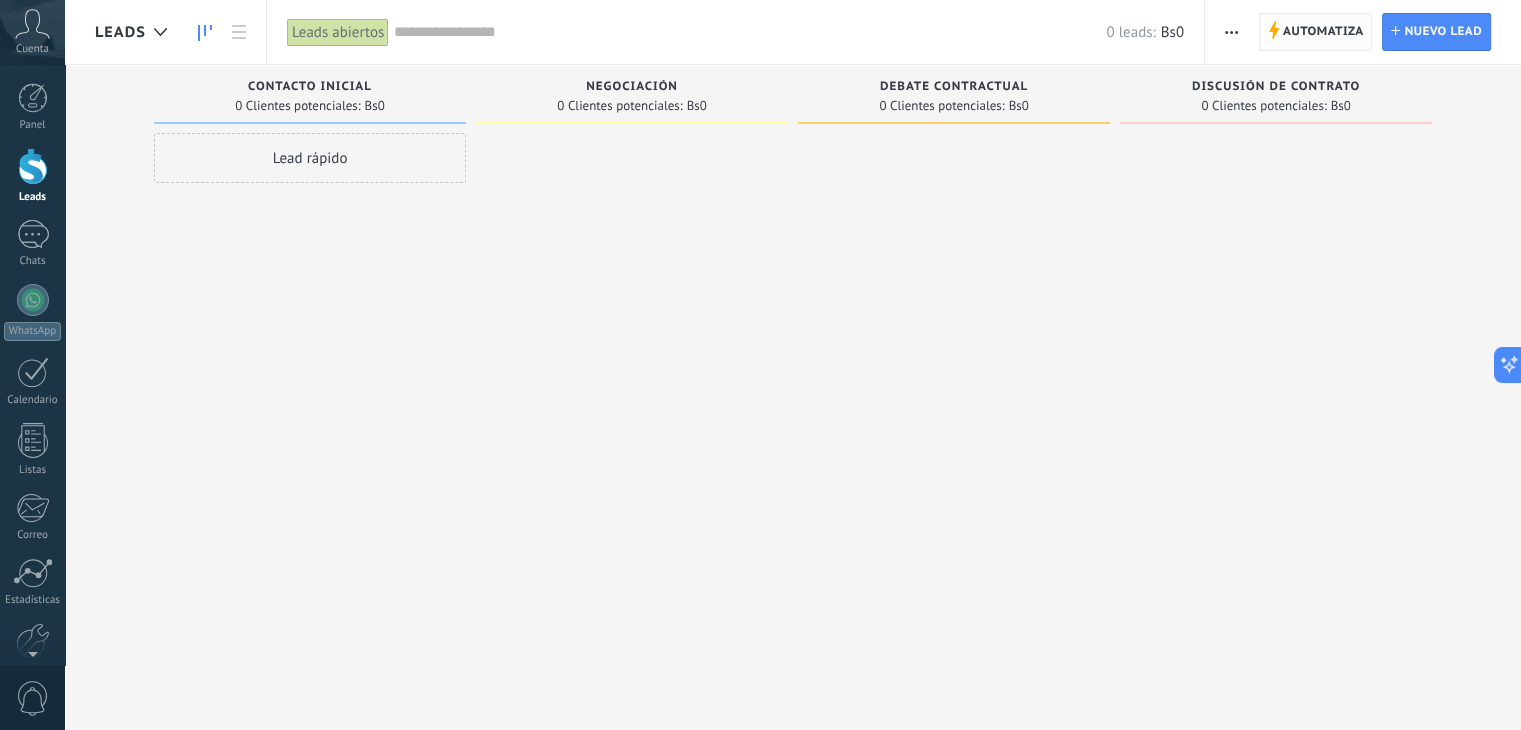 click on "Automatiza" at bounding box center (1323, 32) 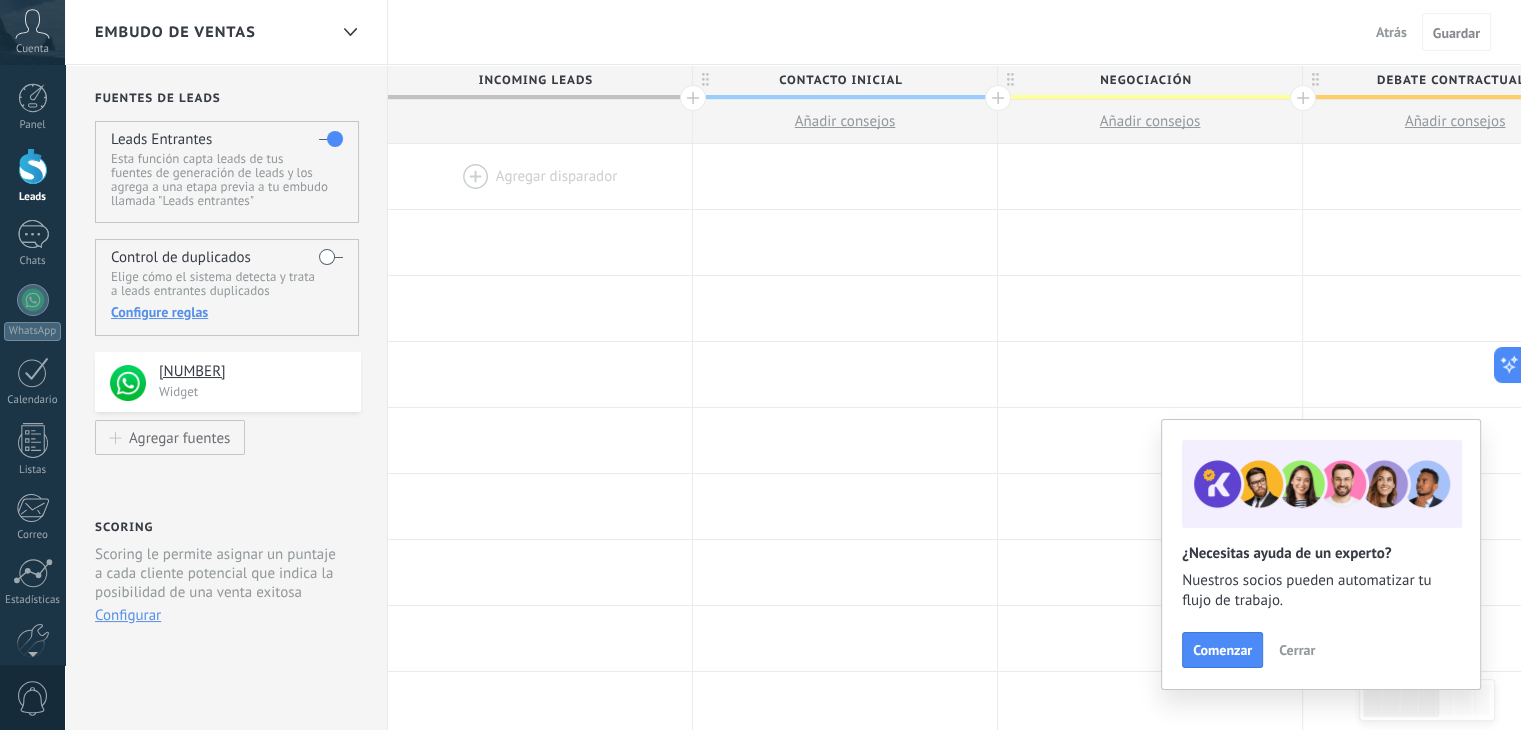 click at bounding box center [540, 176] 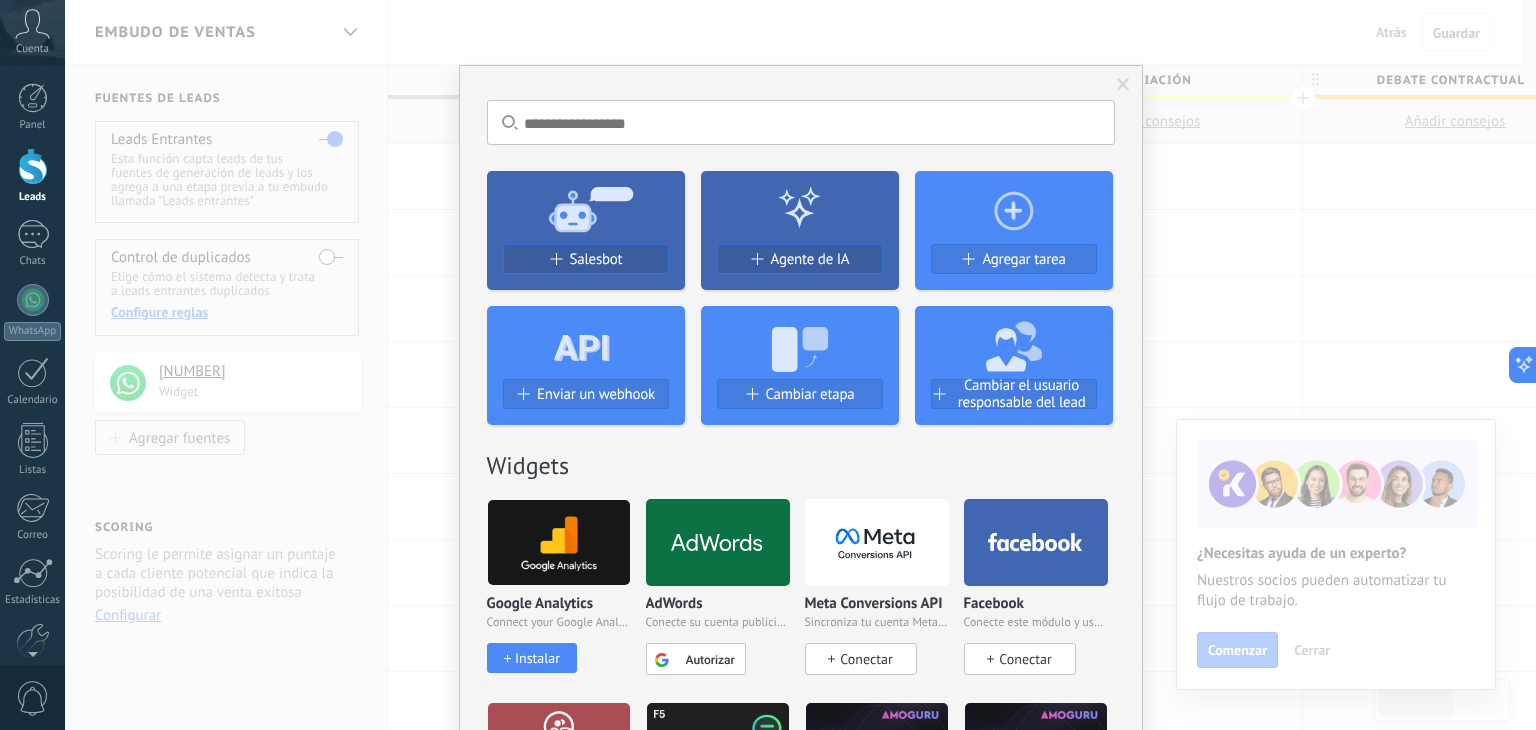 click 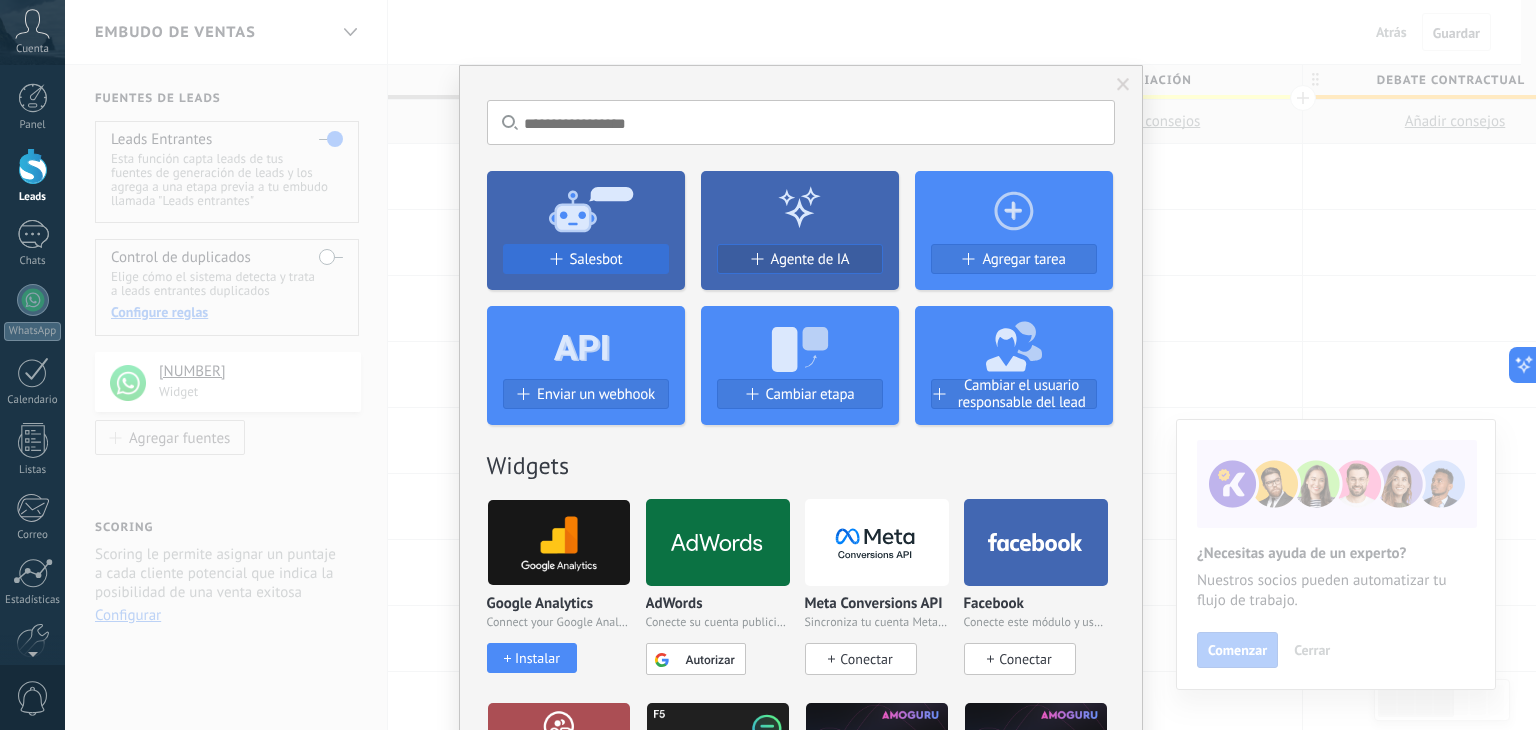 click on "Salesbot" at bounding box center (596, 259) 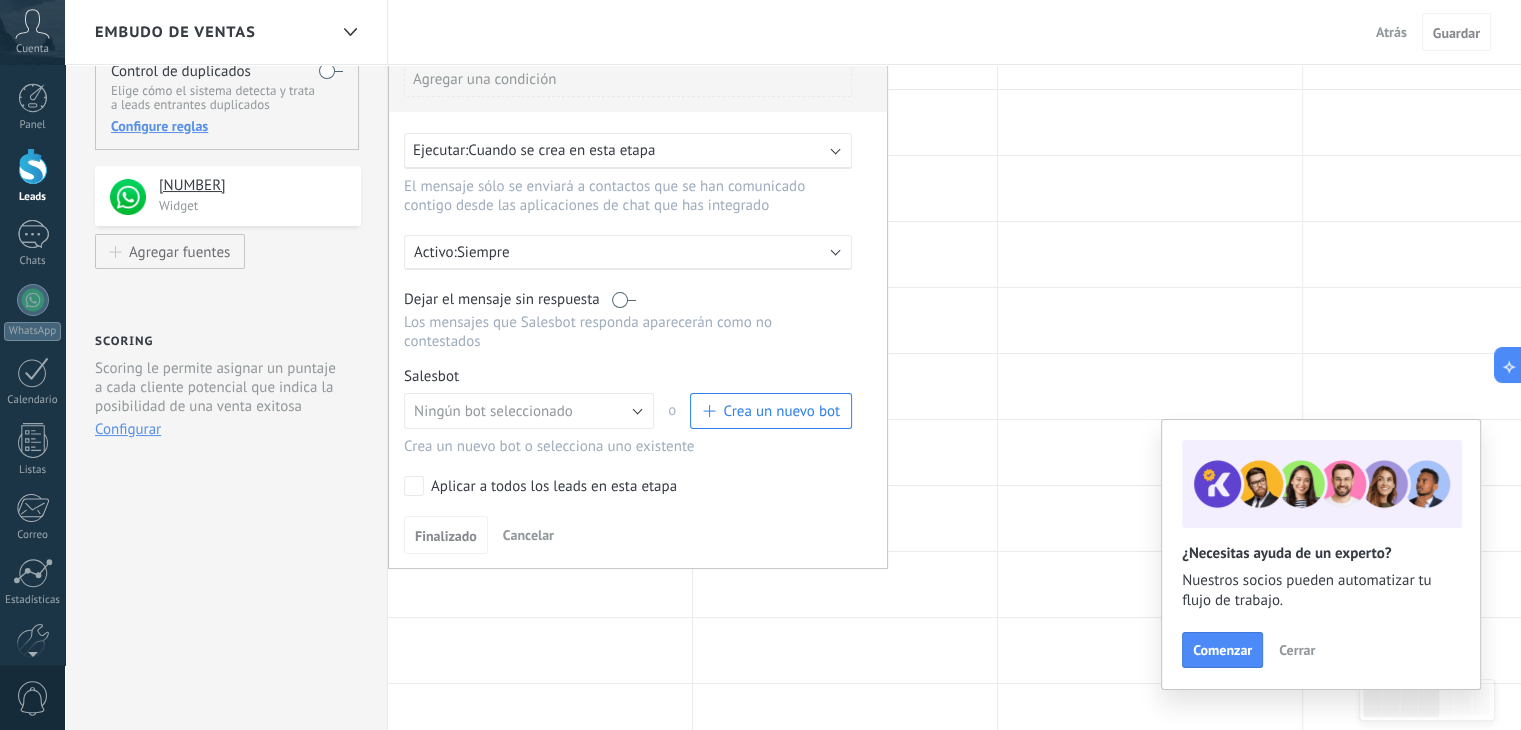 scroll, scrollTop: 188, scrollLeft: 0, axis: vertical 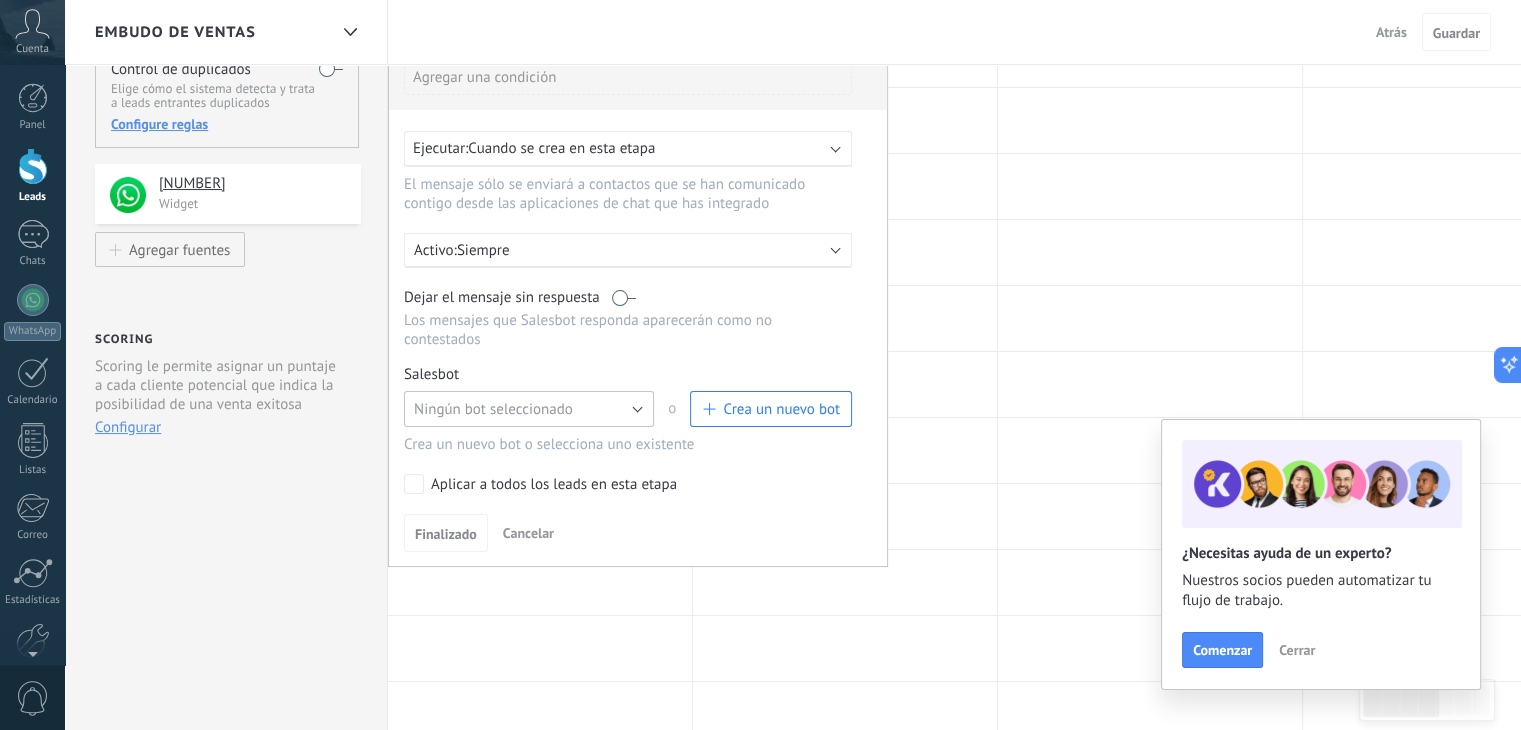 click on "Ningún bot seleccionado" at bounding box center (529, 409) 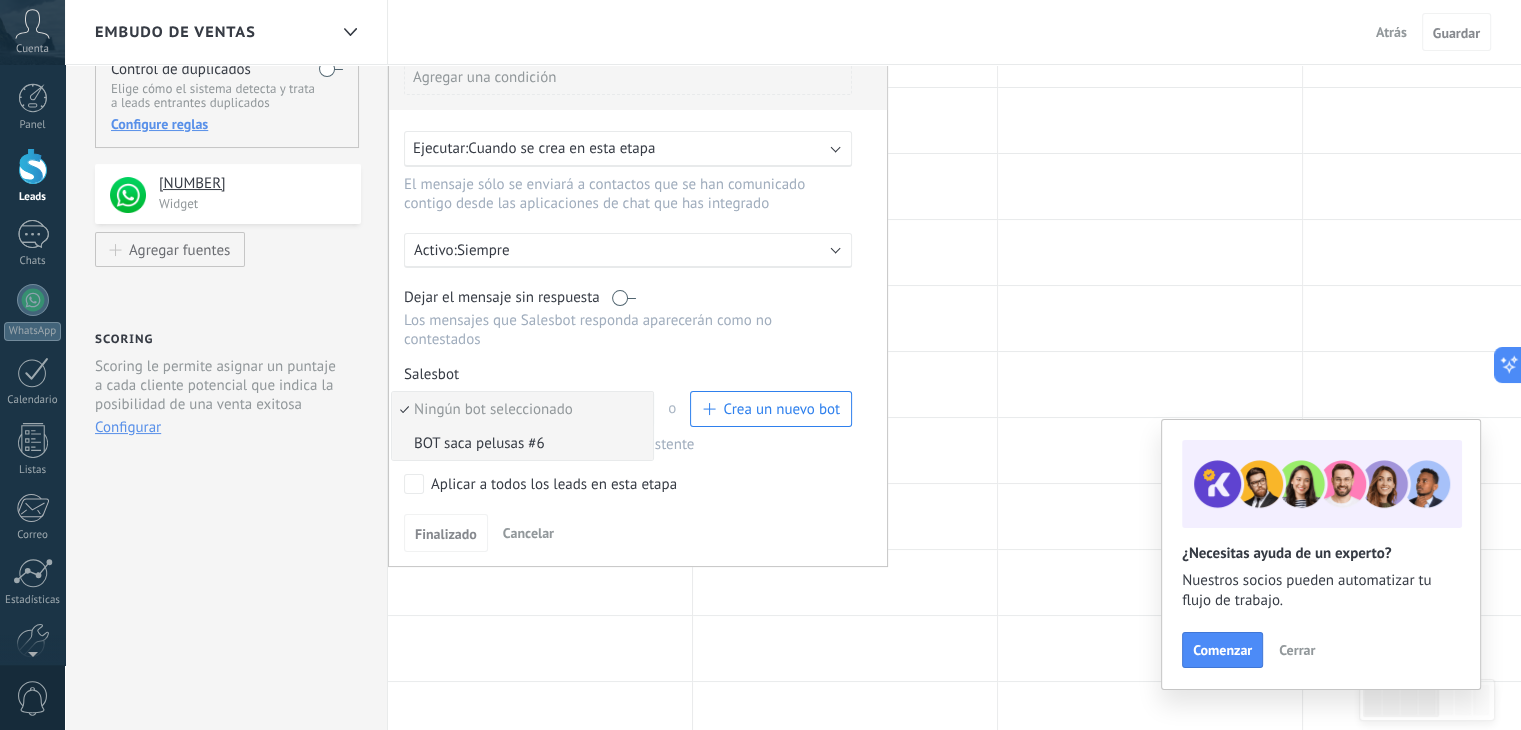 click on "BOT saca pelusas #6" at bounding box center (519, 443) 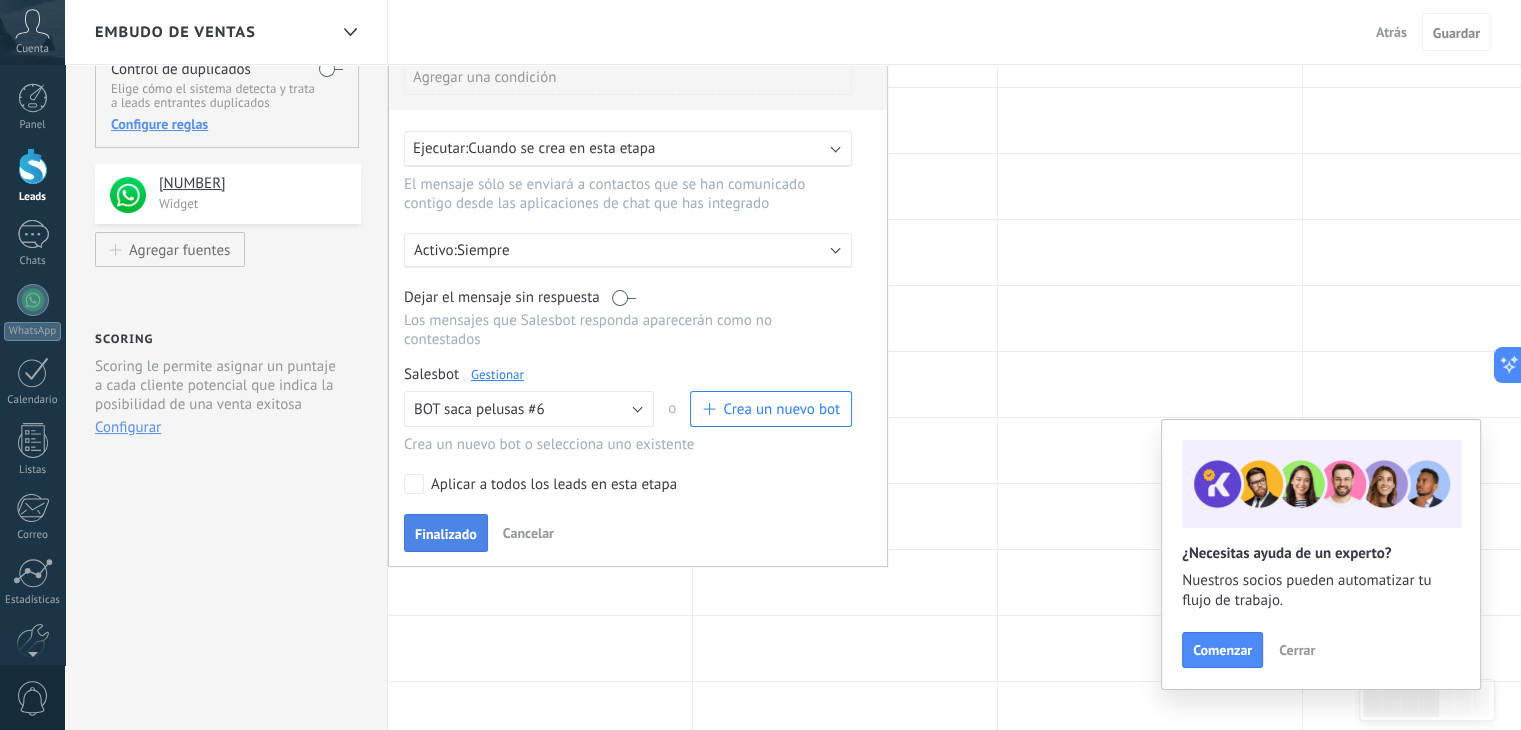 click on "Finalizado" at bounding box center [446, 533] 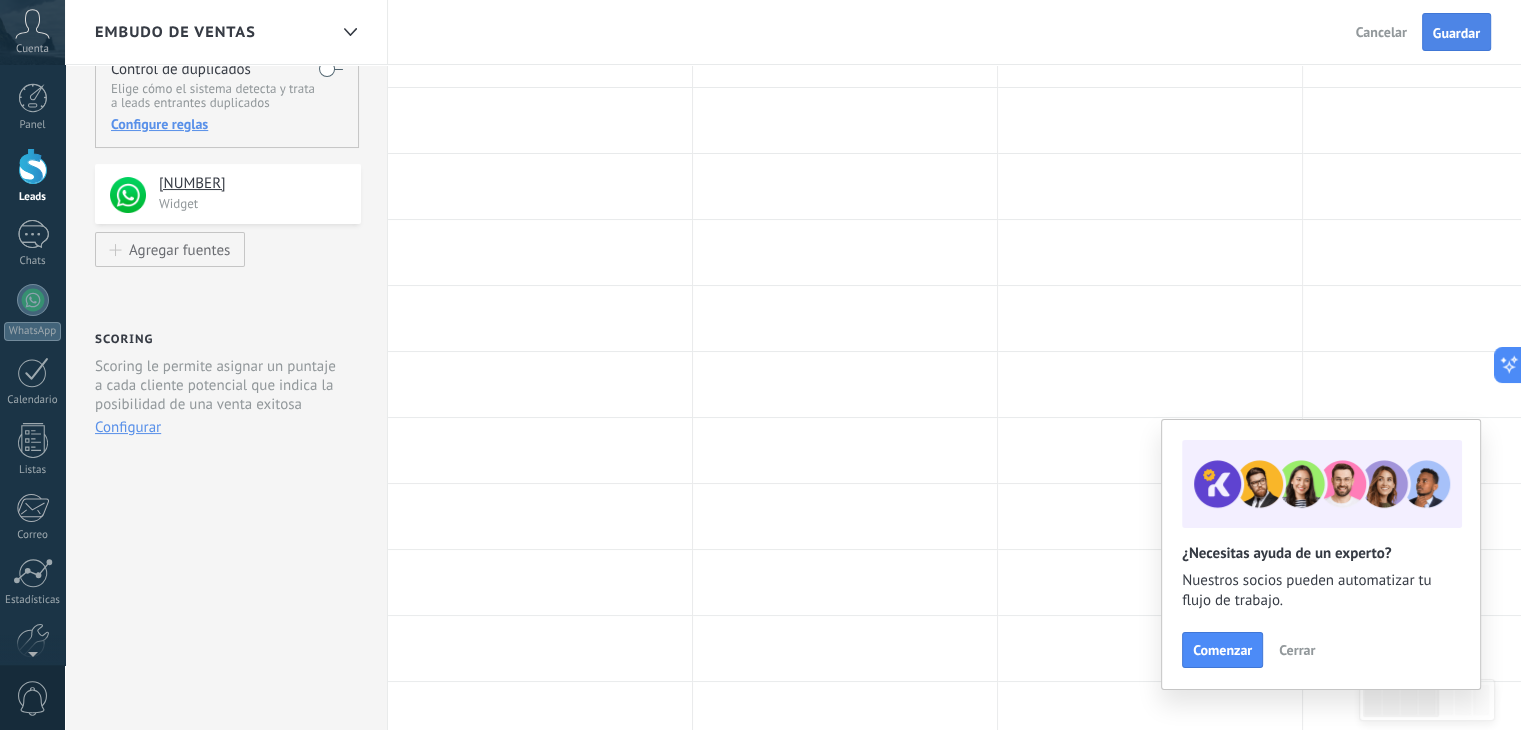 click on "Guardar" at bounding box center (1456, 33) 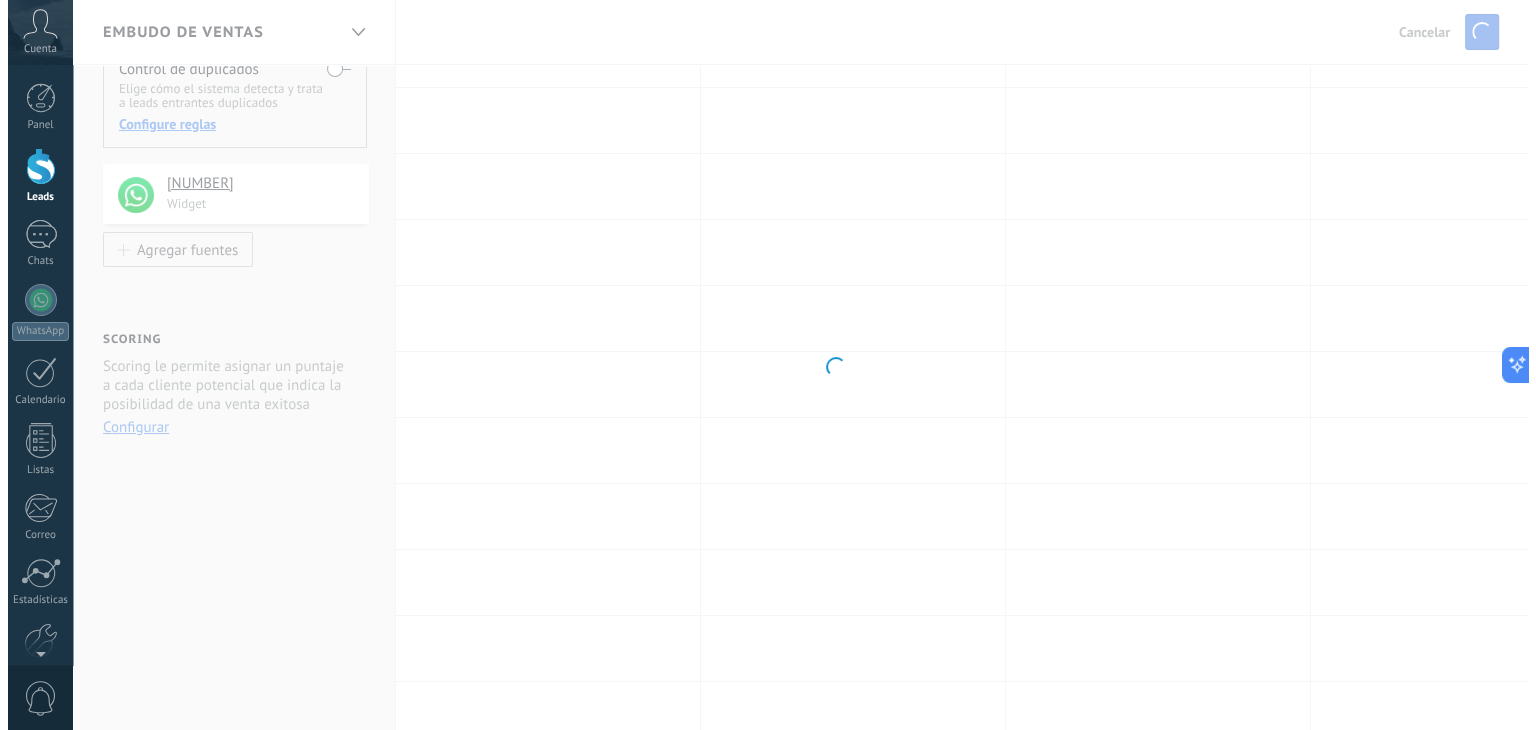 scroll, scrollTop: 0, scrollLeft: 0, axis: both 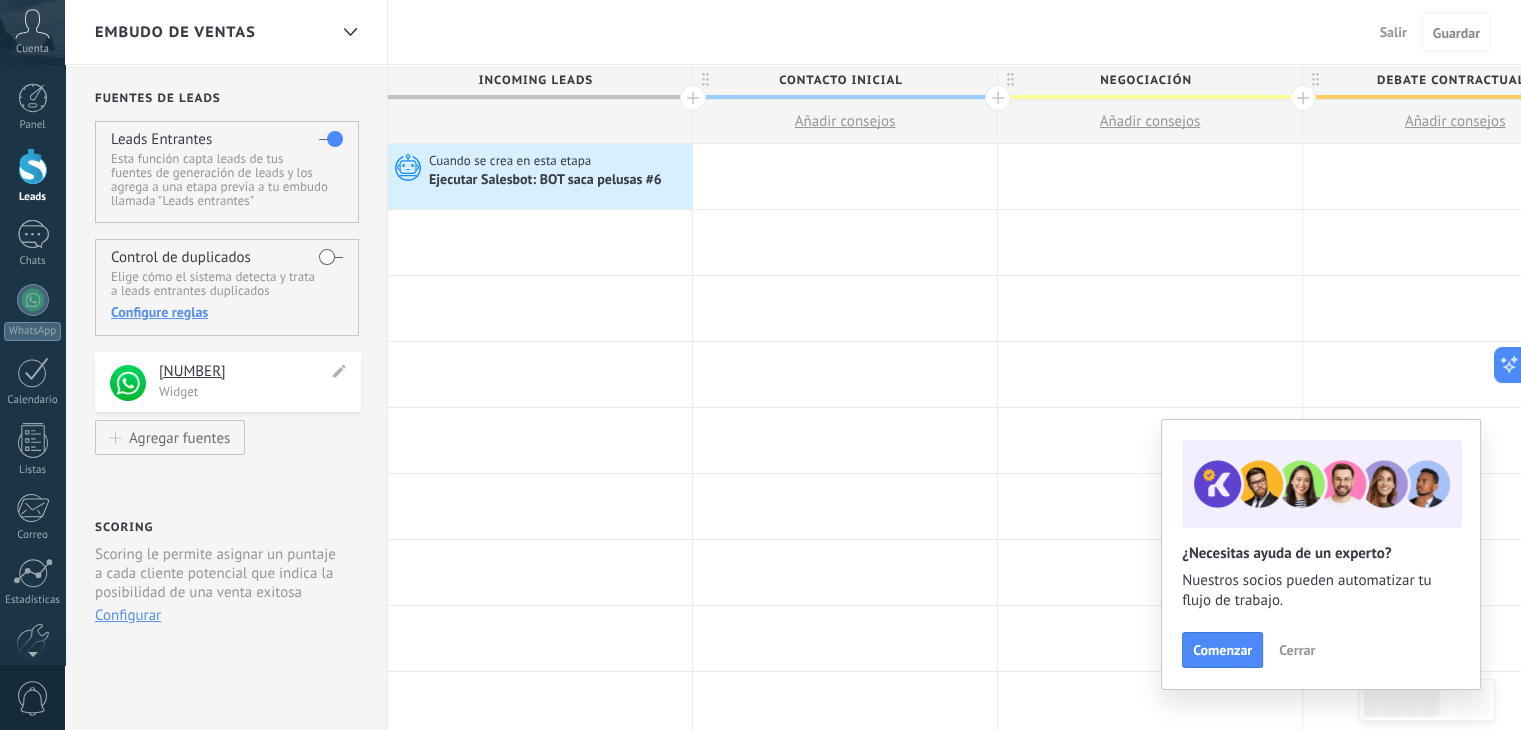 drag, startPoint x: 257, startPoint y: 371, endPoint x: 196, endPoint y: 358, distance: 62.369865 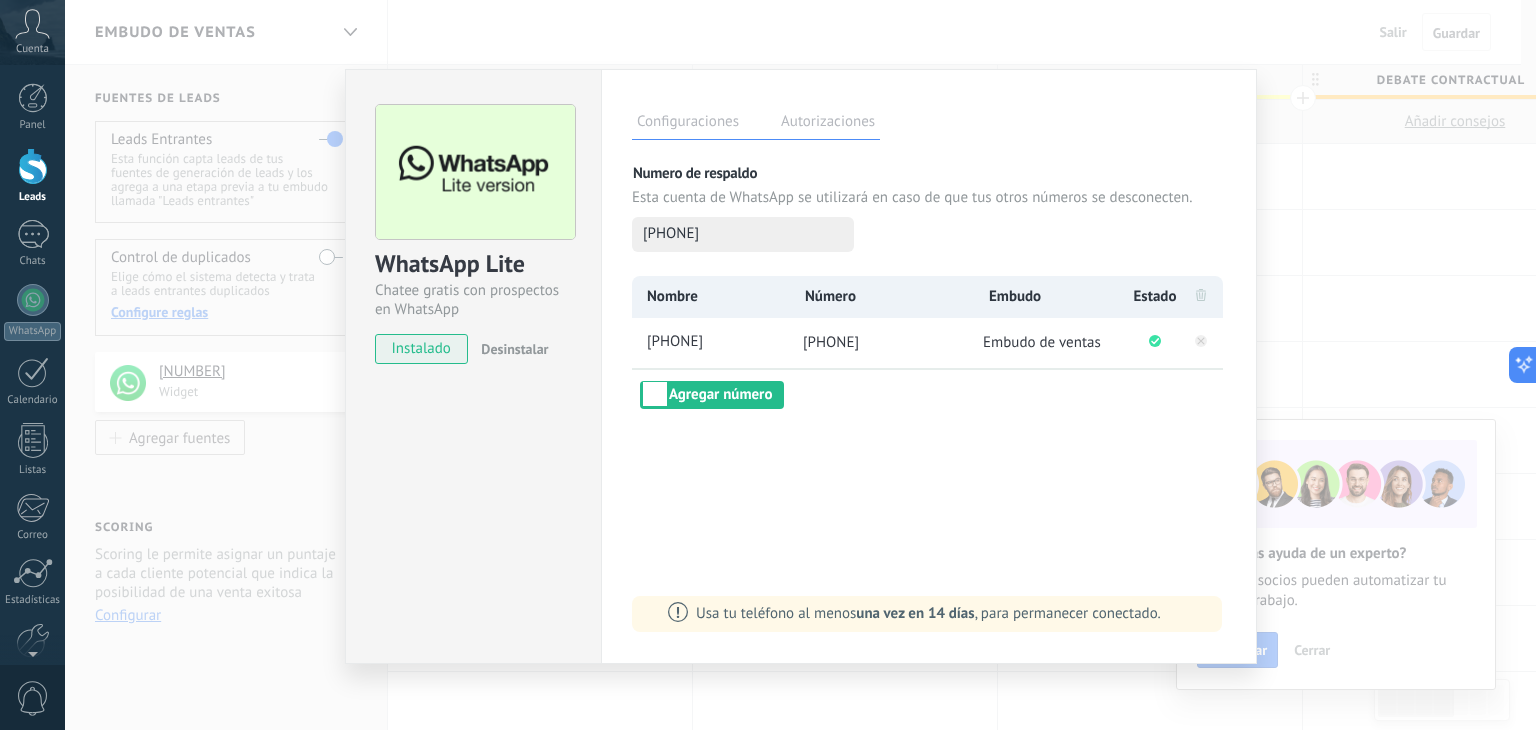 drag, startPoint x: 904, startPoint y: 344, endPoint x: 801, endPoint y: 357, distance: 103.81715 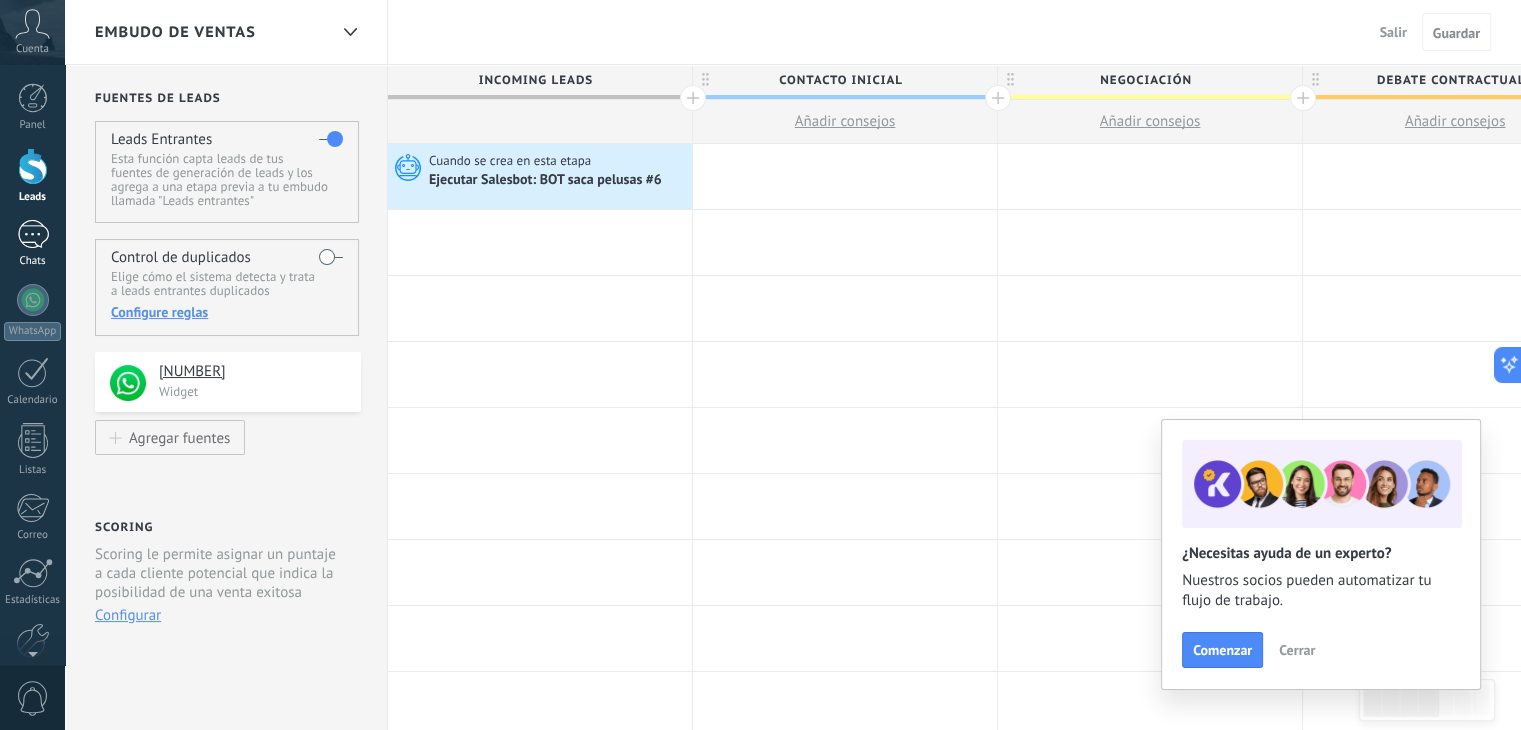 click at bounding box center [33, 234] 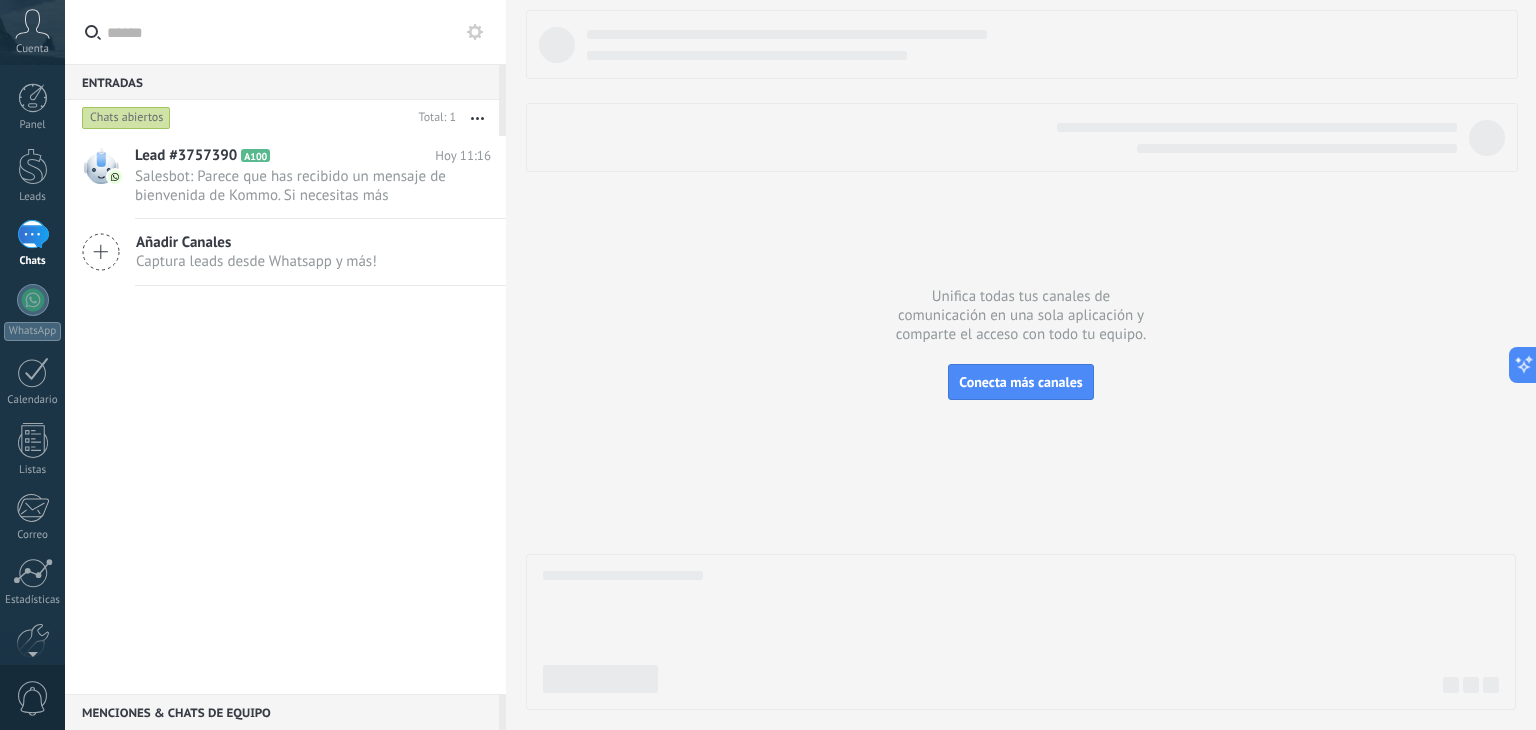 click 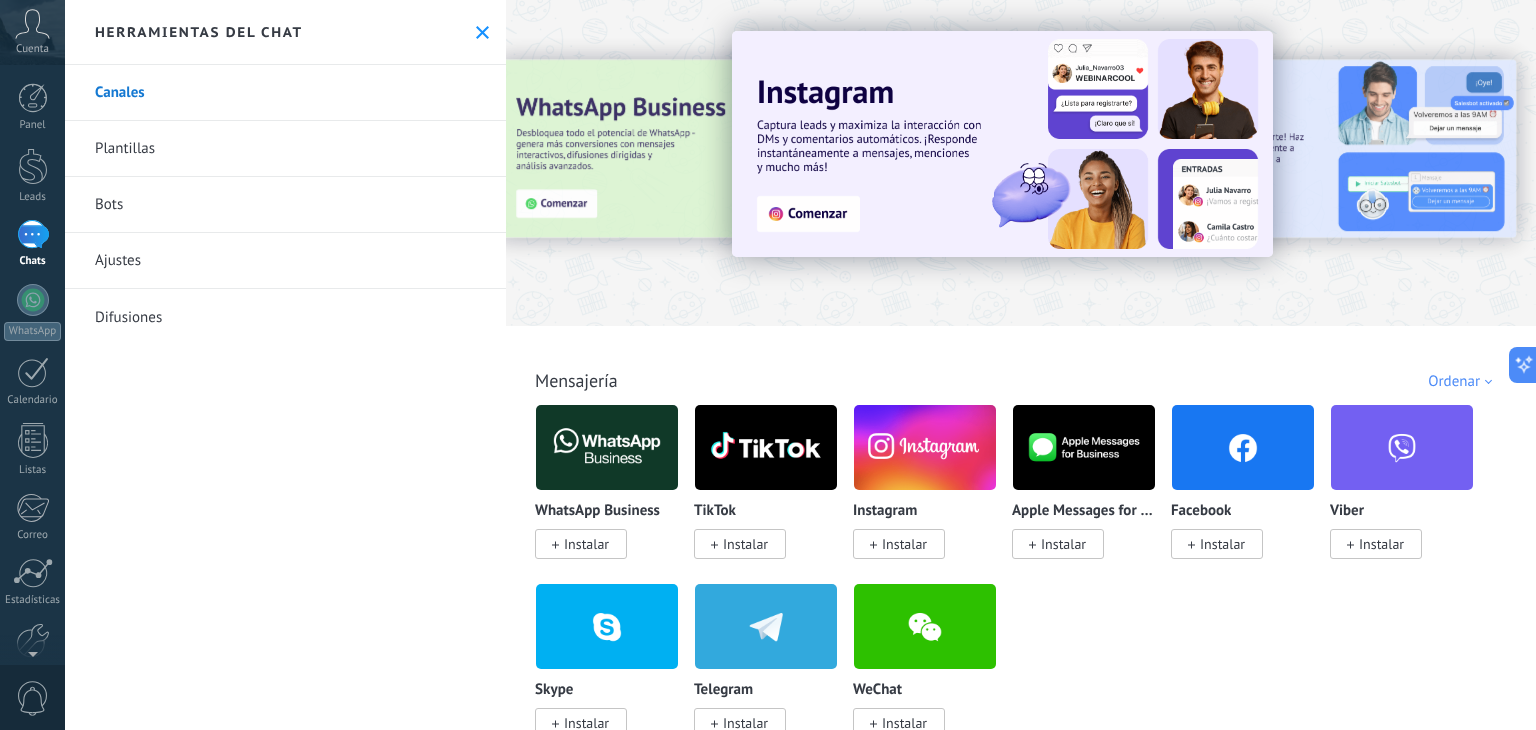 click on "Bots" at bounding box center (285, 205) 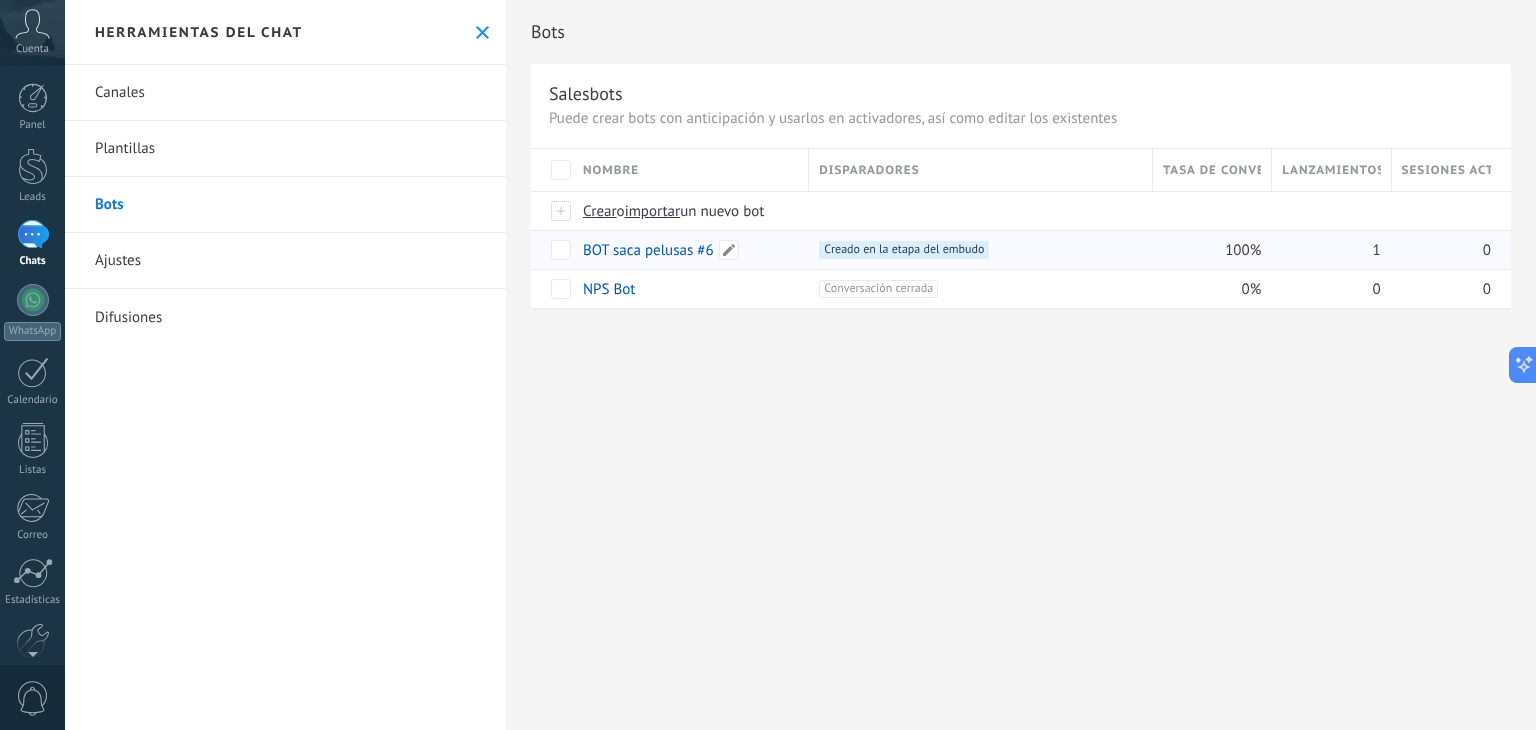 click on "BOT saca pelusas #6" at bounding box center [648, 250] 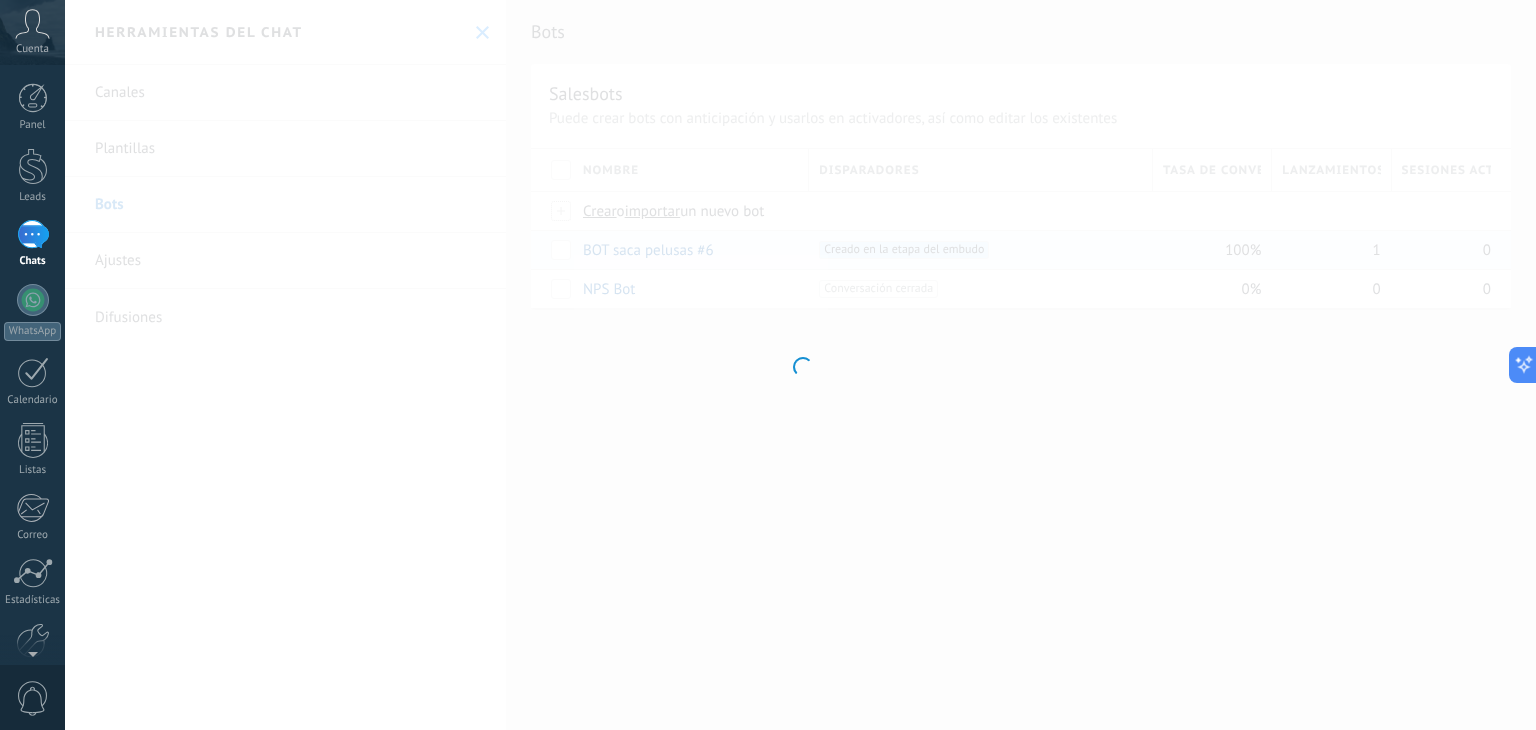 type on "**********" 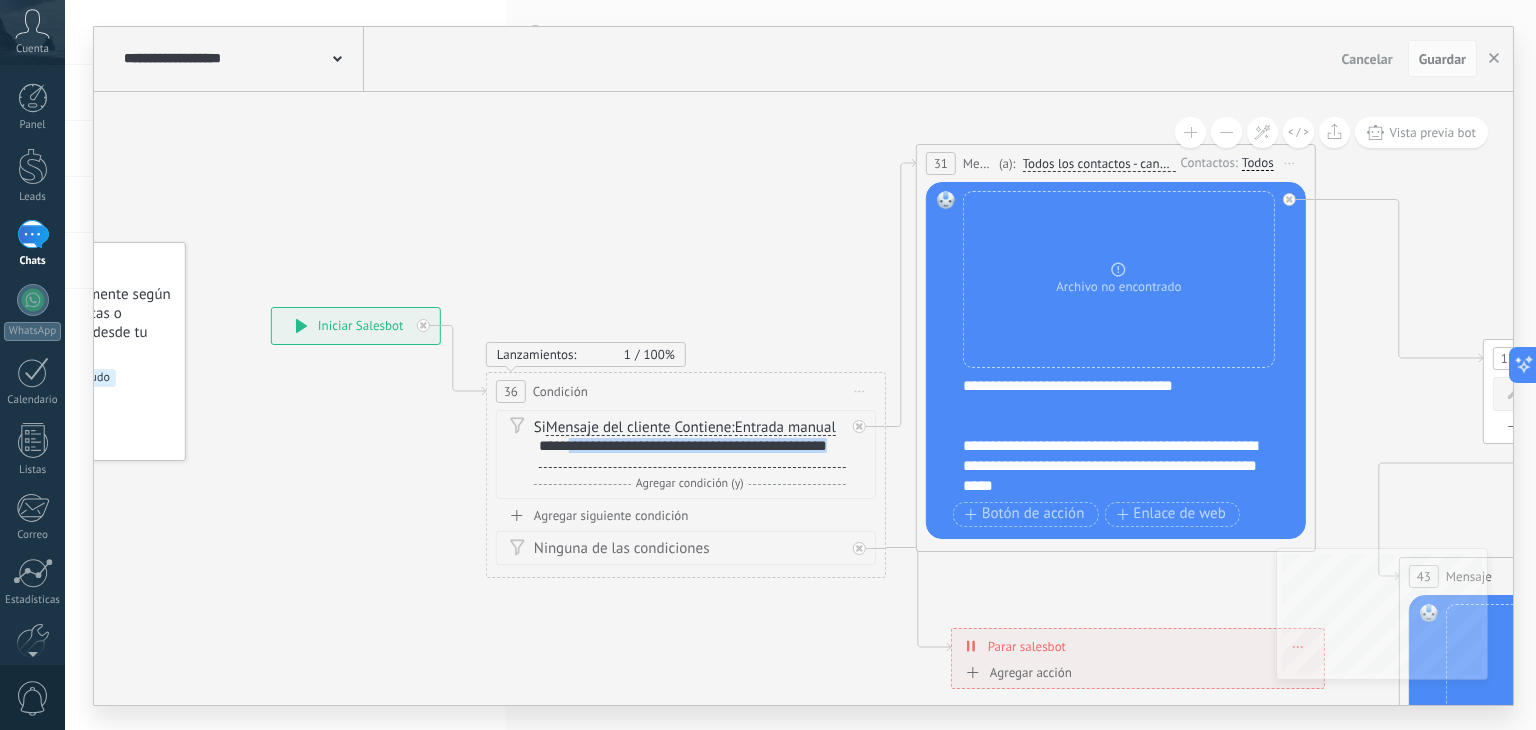 scroll, scrollTop: 0, scrollLeft: 0, axis: both 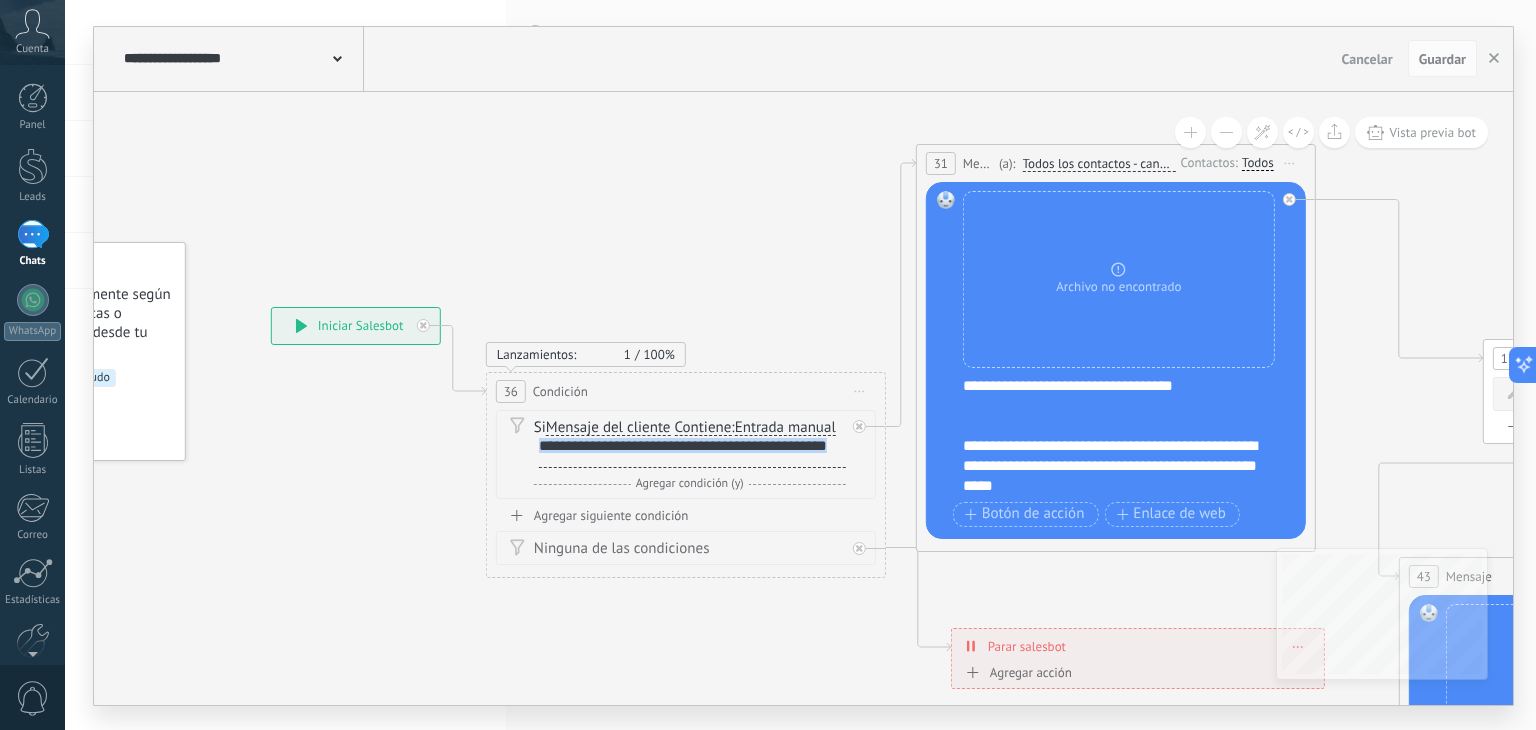 drag, startPoint x: 600, startPoint y: 455, endPoint x: 534, endPoint y: 436, distance: 68.68042 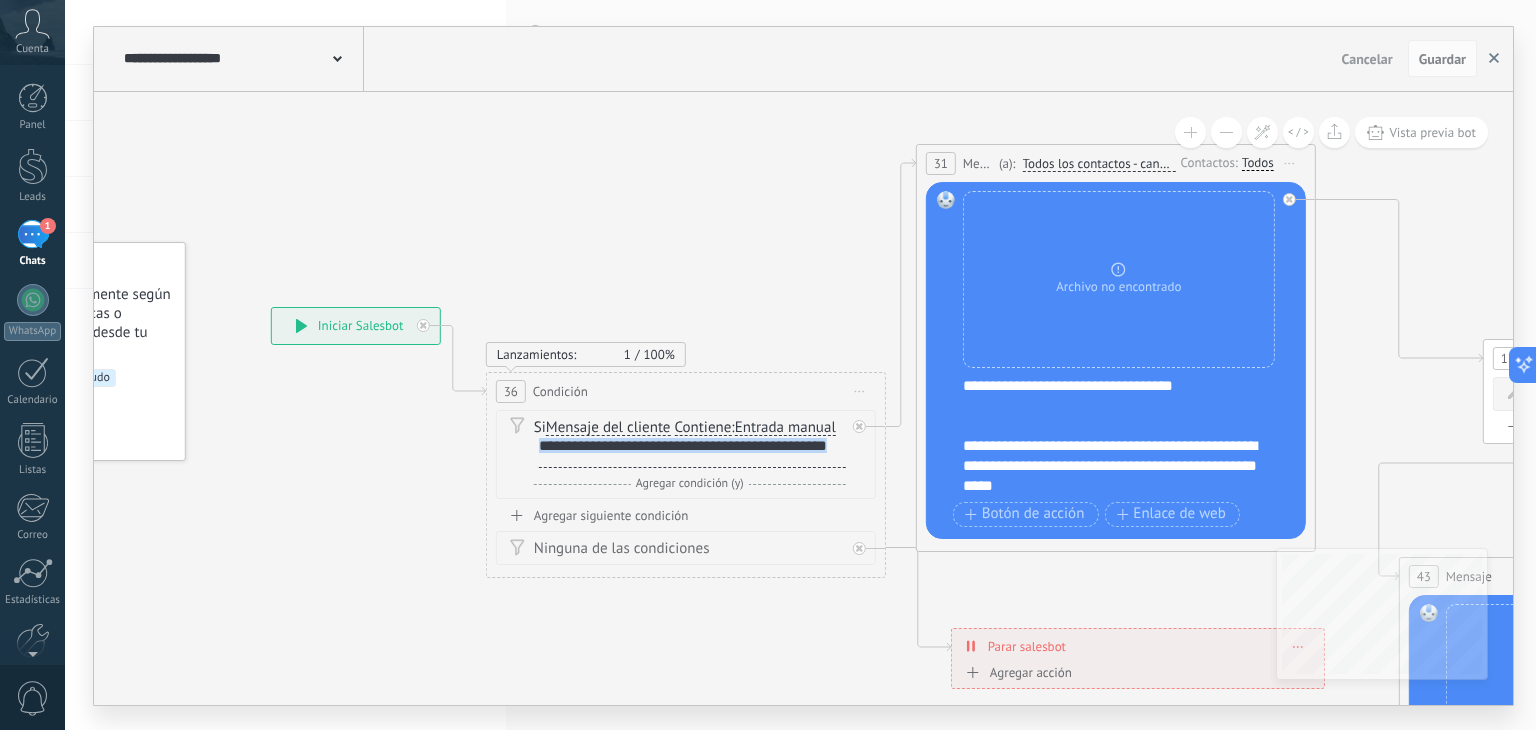 click 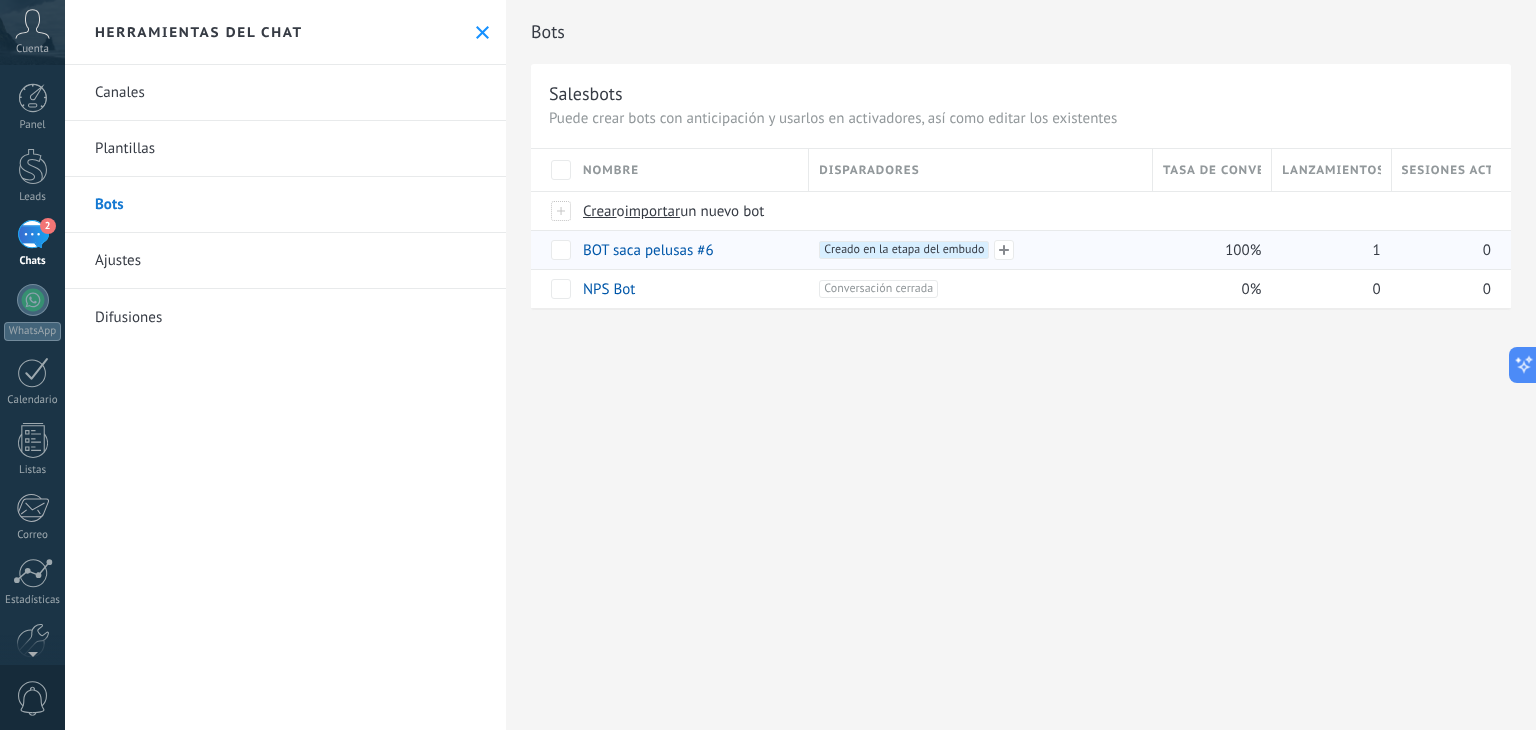 click on "Creado en la etapa del embudo +0" at bounding box center (904, 250) 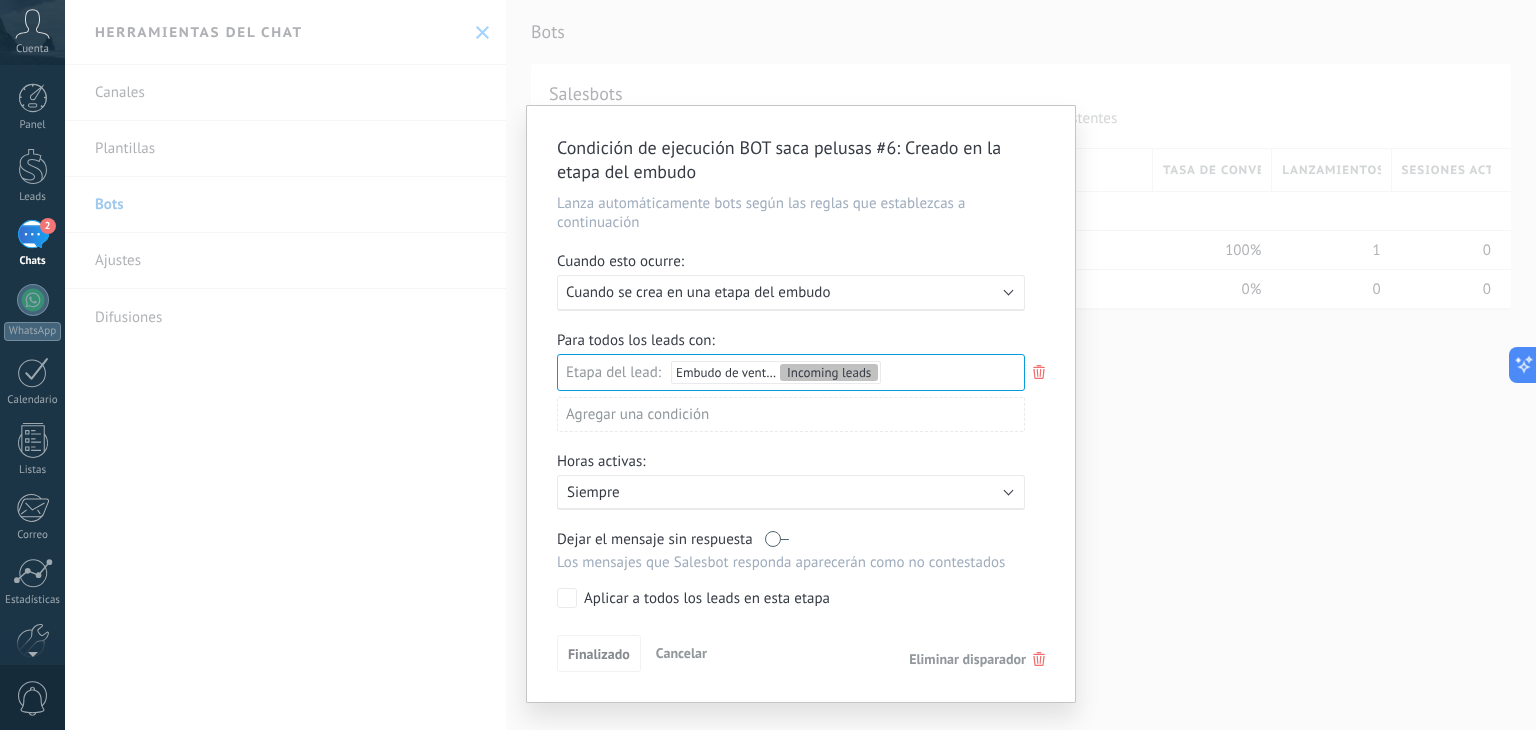 click on "Condición de ejecución BOT saca pelusas #6 : Creado en la etapa del embudo Lanza automáticamente bots según las reglas que establezcas a continuación Cuando esto ocurre: Ejecutar:  Cuando se crea en una etapa del embudo Para todos los leads con: Etapa del lead: Embudo de ventas Incoming leads Incoming leads Contacto inicial Negociación Debate contractual Discusión de contrato Logrado con éxito Venta Perdido Agregar una condición Horas activas: Activo:  Siempre Dejar el mensaje sin respuesta Los mensajes que Salesbot responda aparecerán como no contestados Aplicar a todos los leads en esta etapa Finalizado Cancelar Eliminar disparador" at bounding box center (800, 365) 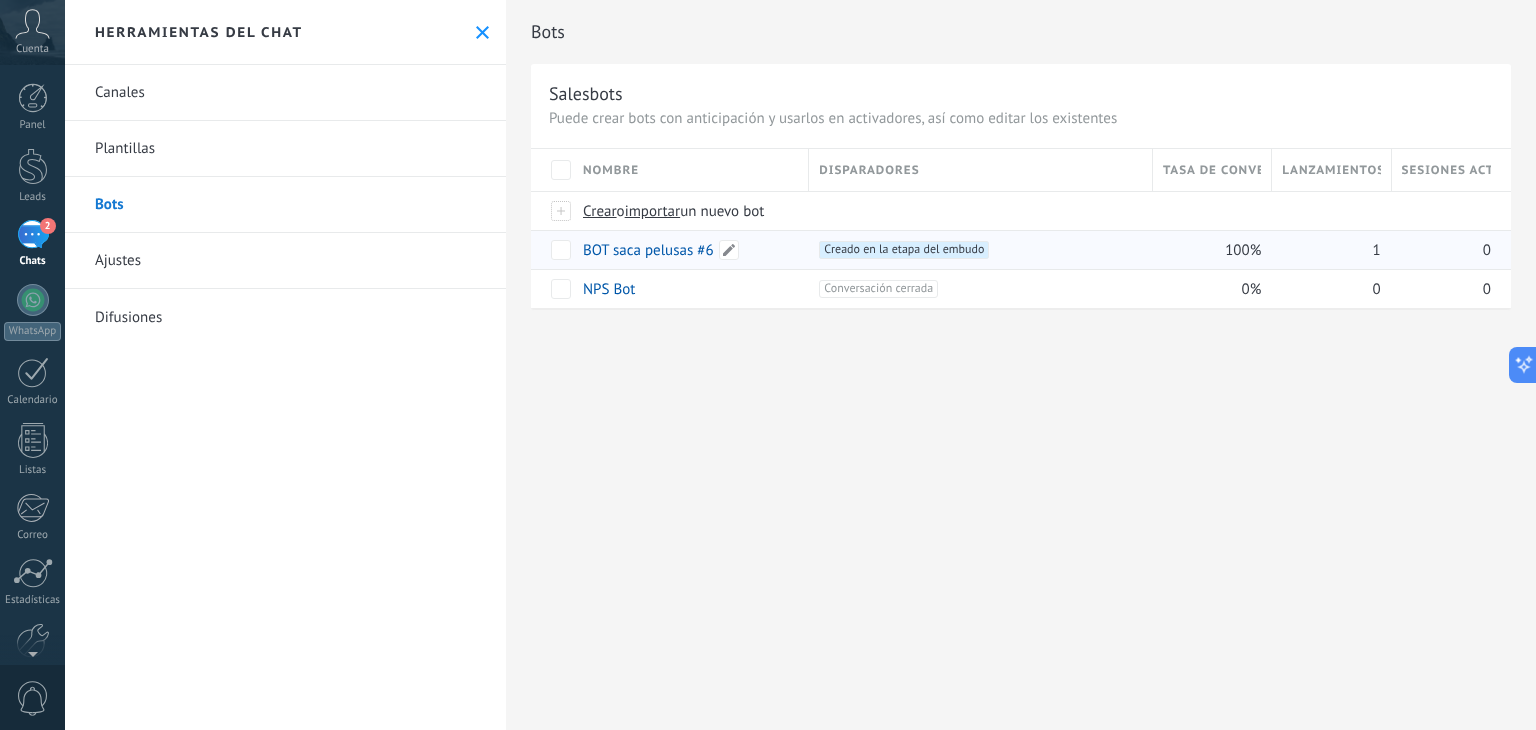 click on "BOT saca pelusas #6" at bounding box center [648, 250] 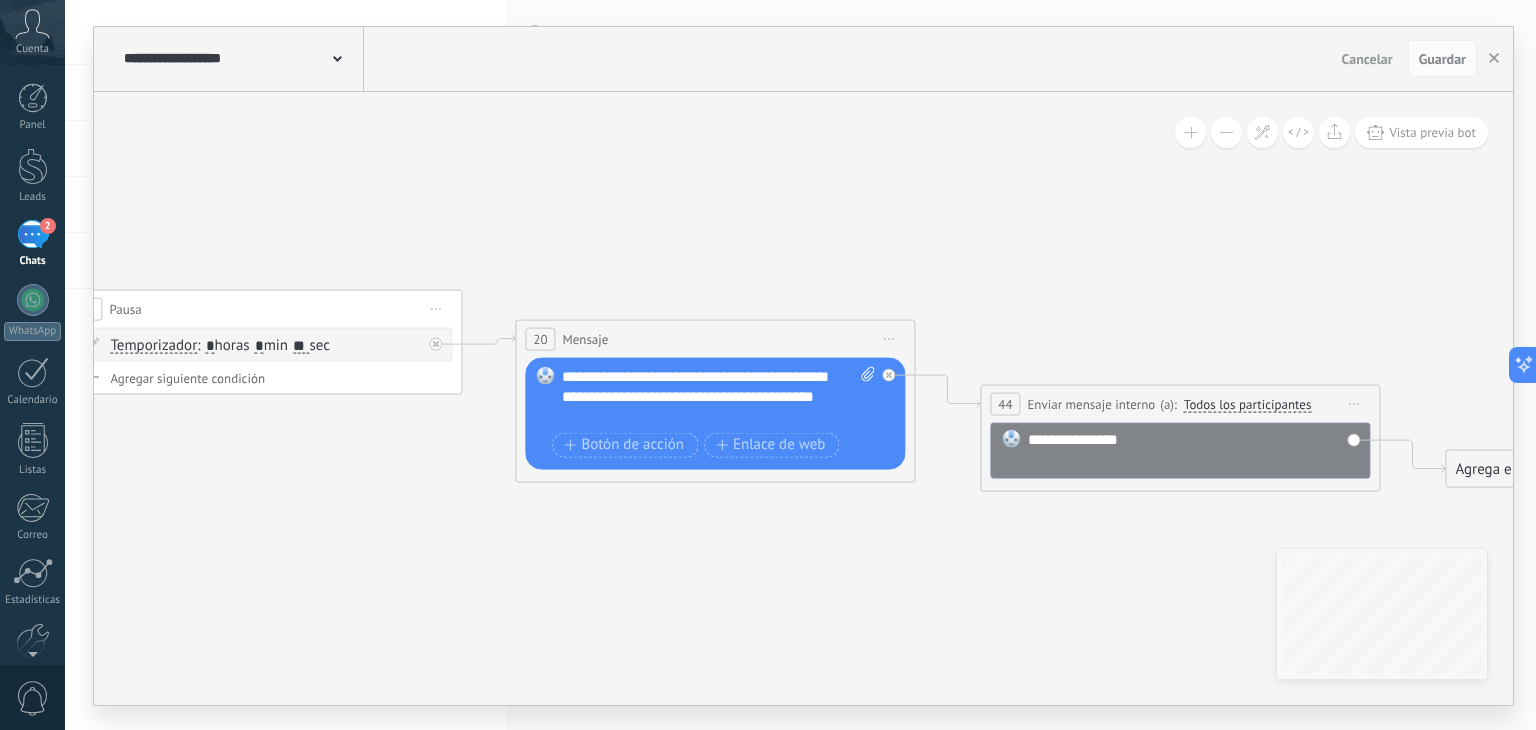 click on "Todos los participantes" at bounding box center (1248, 405) 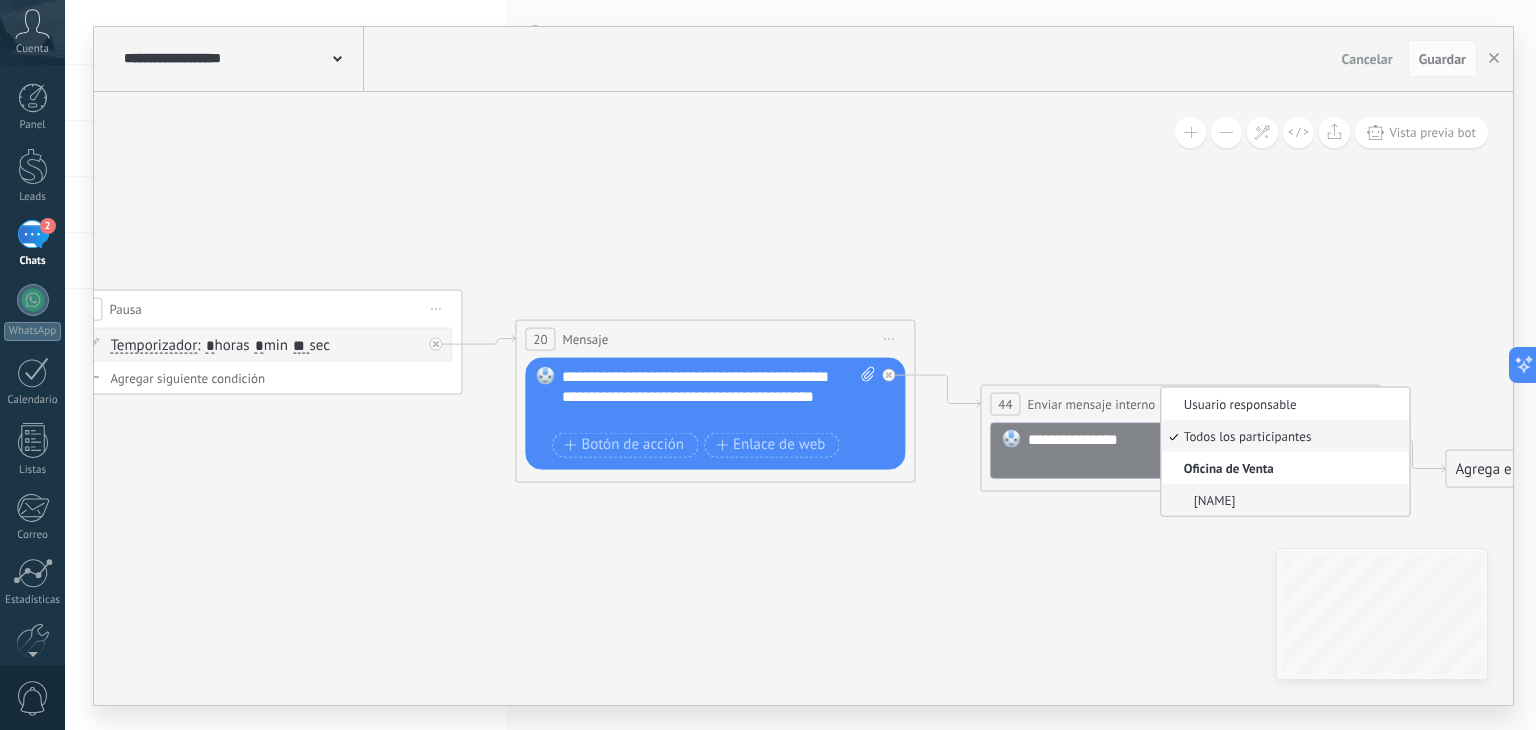 click on "[FIRST] [LAST]" at bounding box center [1283, 500] 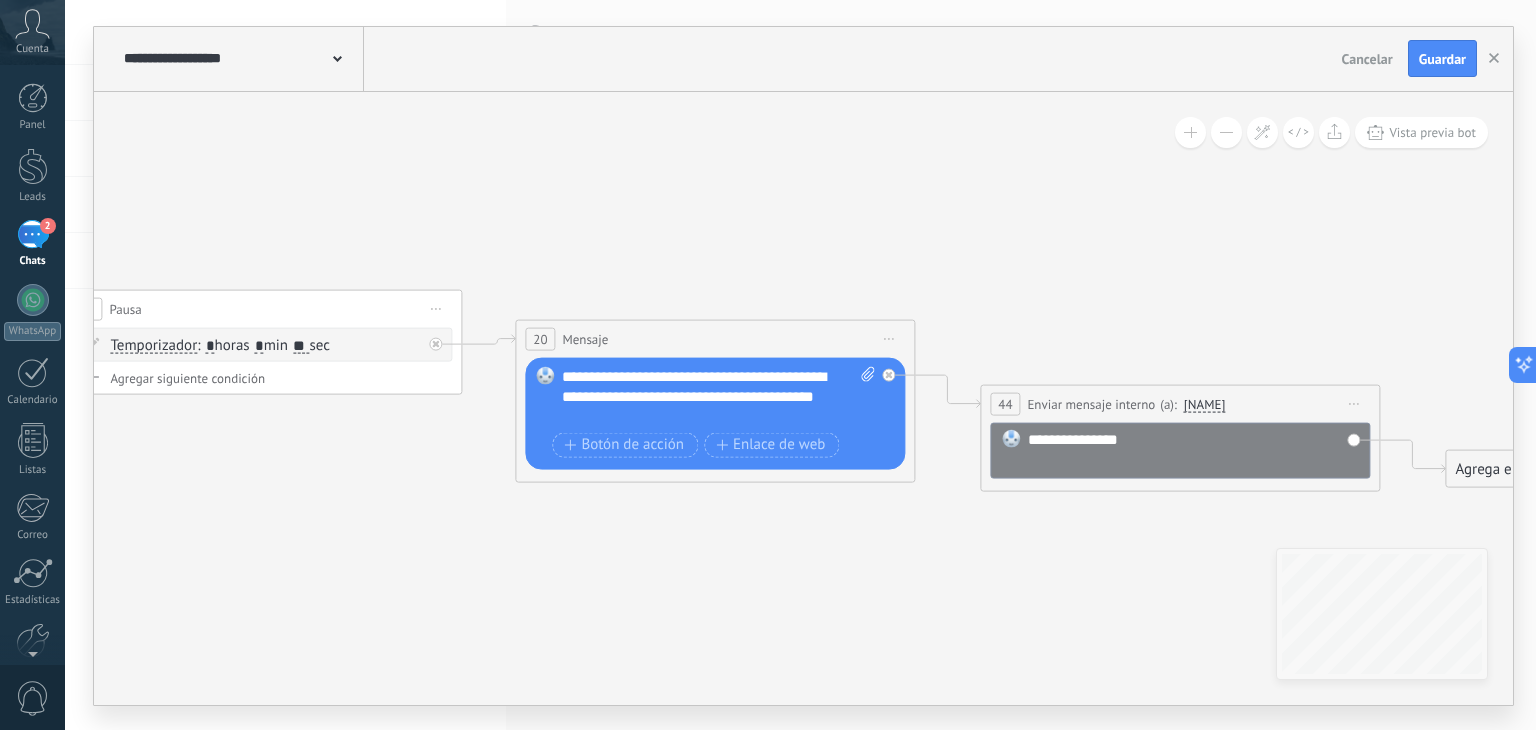 click on "[FIRST] [LAST]" at bounding box center [1205, 405] 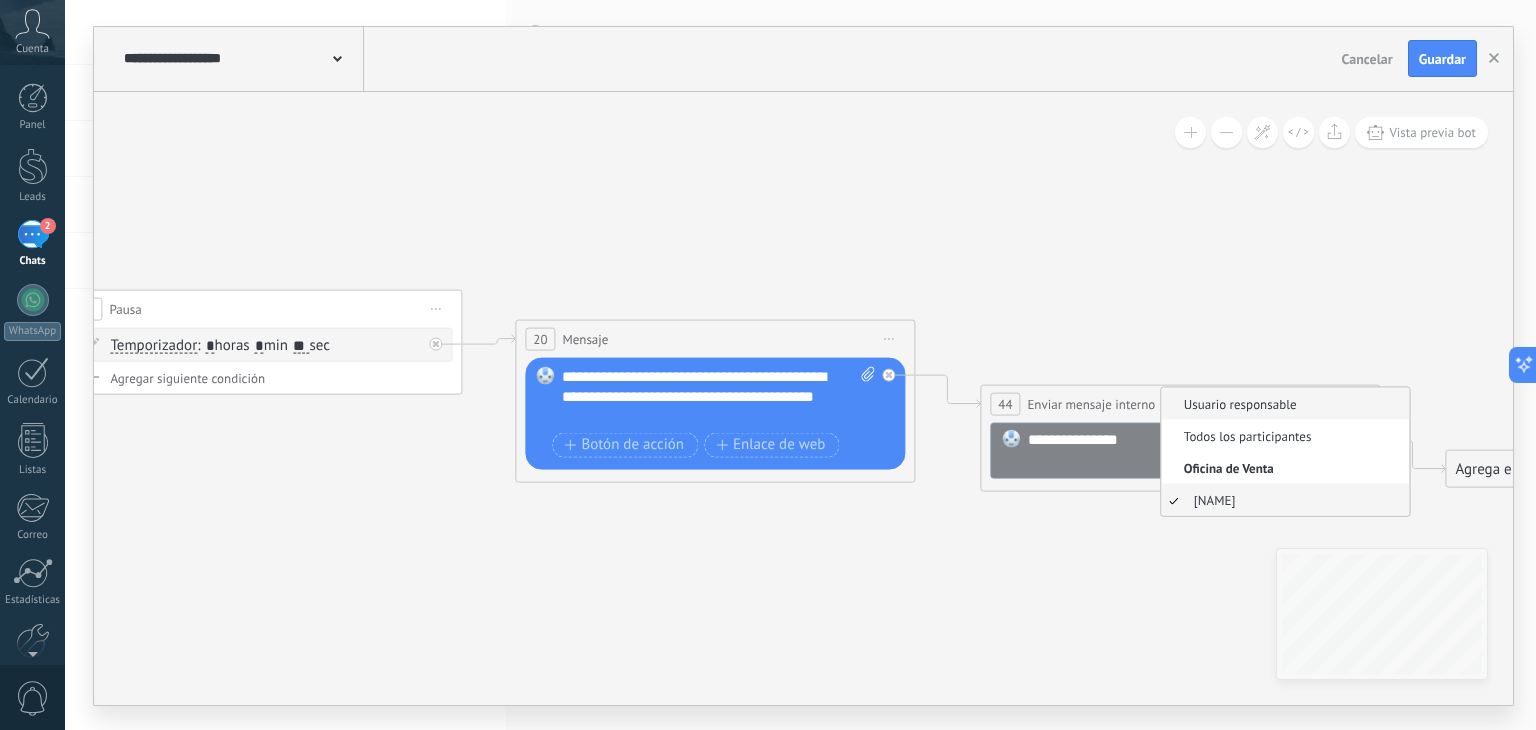 click on "Usuario responsable" at bounding box center (1283, 404) 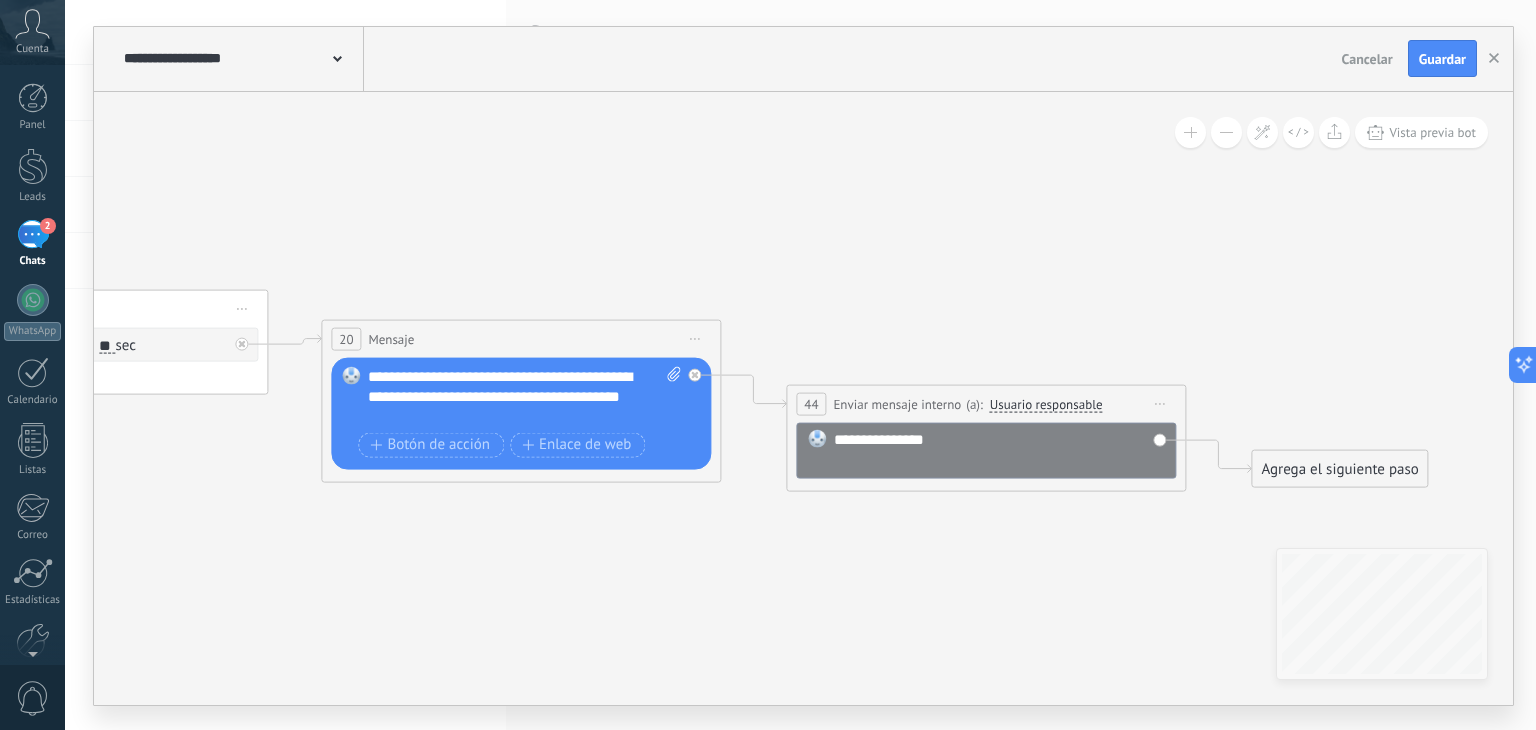 click on "Agrega el siguiente paso" at bounding box center (1339, 468) 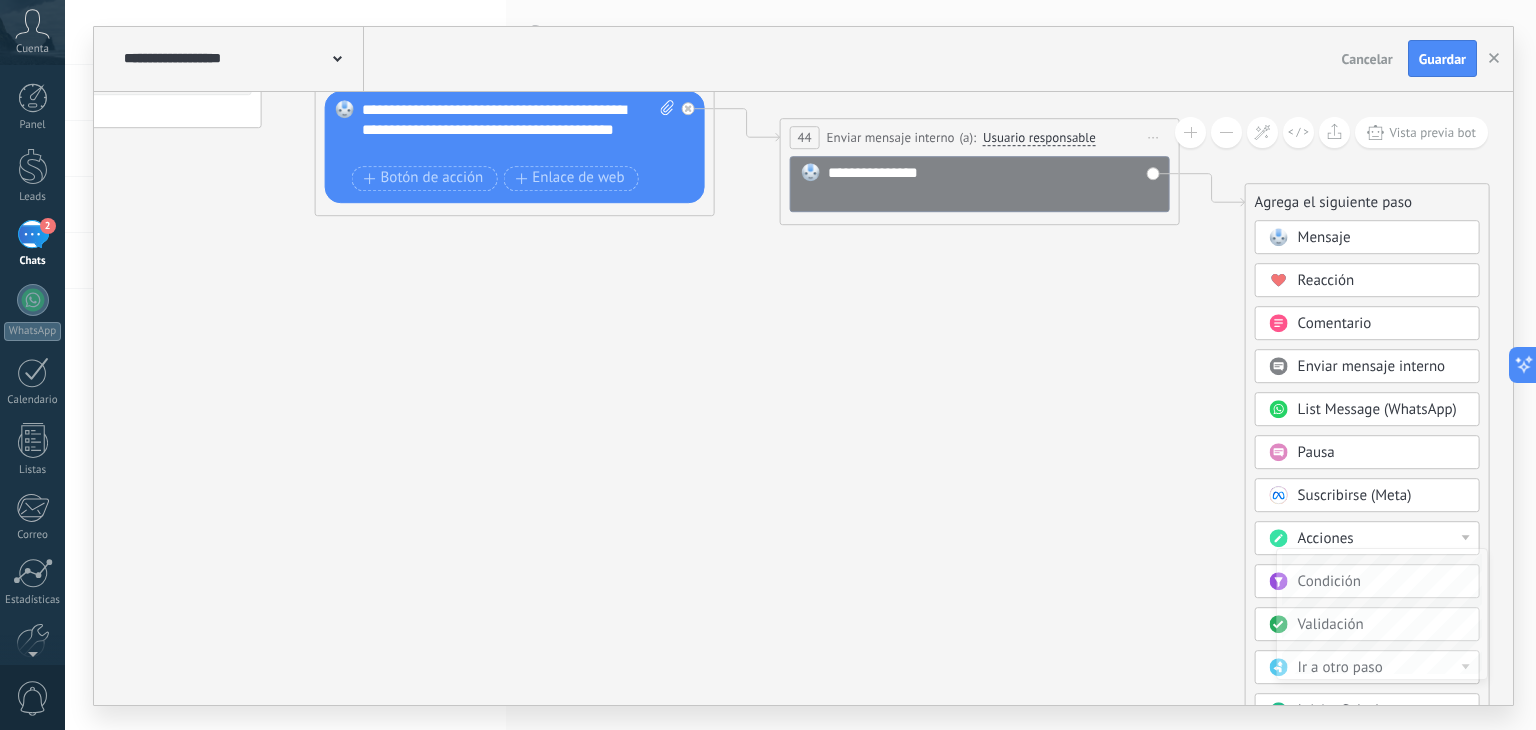 click on "List Message (WhatsApp)" at bounding box center [1377, 409] 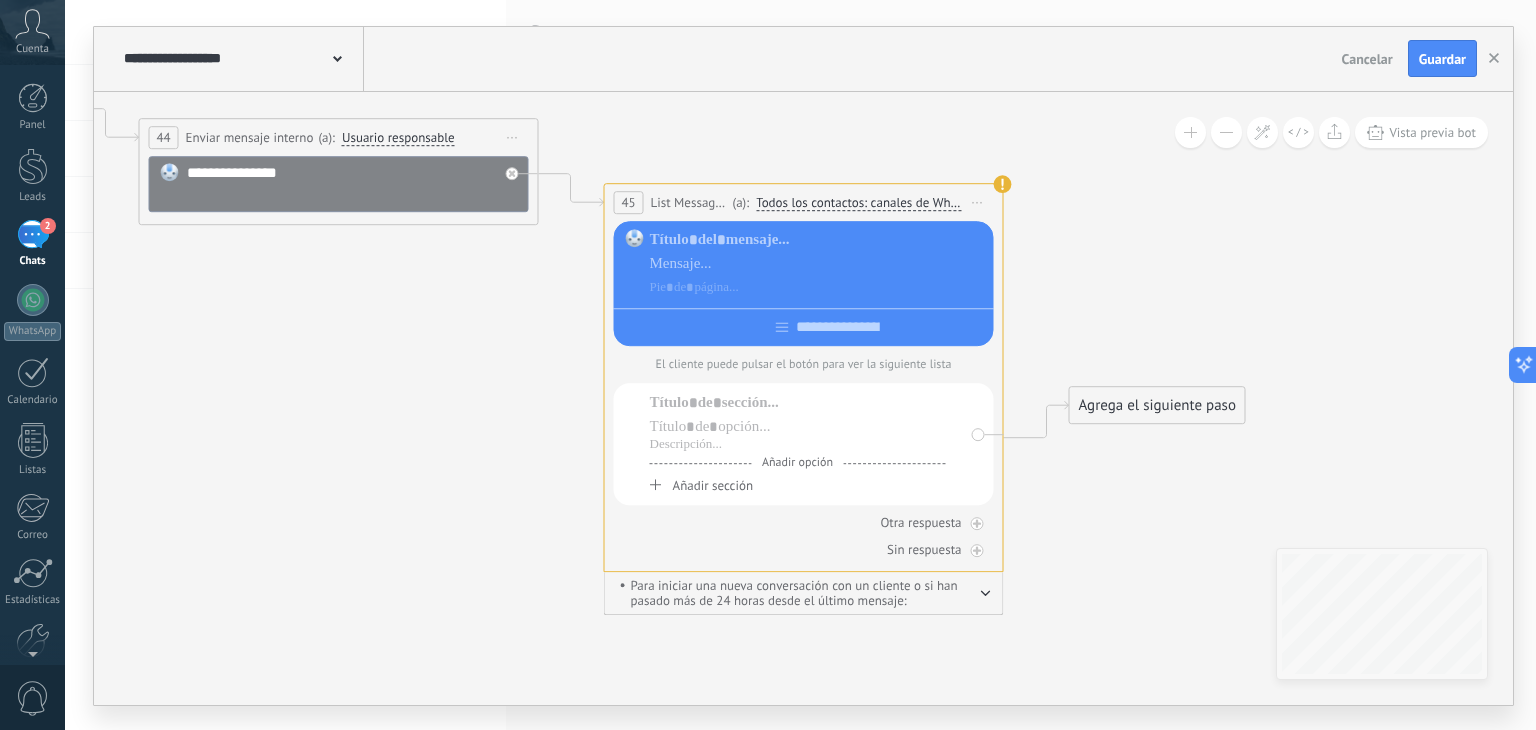 click on "Para iniciar una nueva conversación con un cliente o si han pasado más de 24 horas desde el último mensaje: Si un cliente envía un mensaje o han pasado menos de 24 horas desde el último mensaje:" at bounding box center (804, 593) 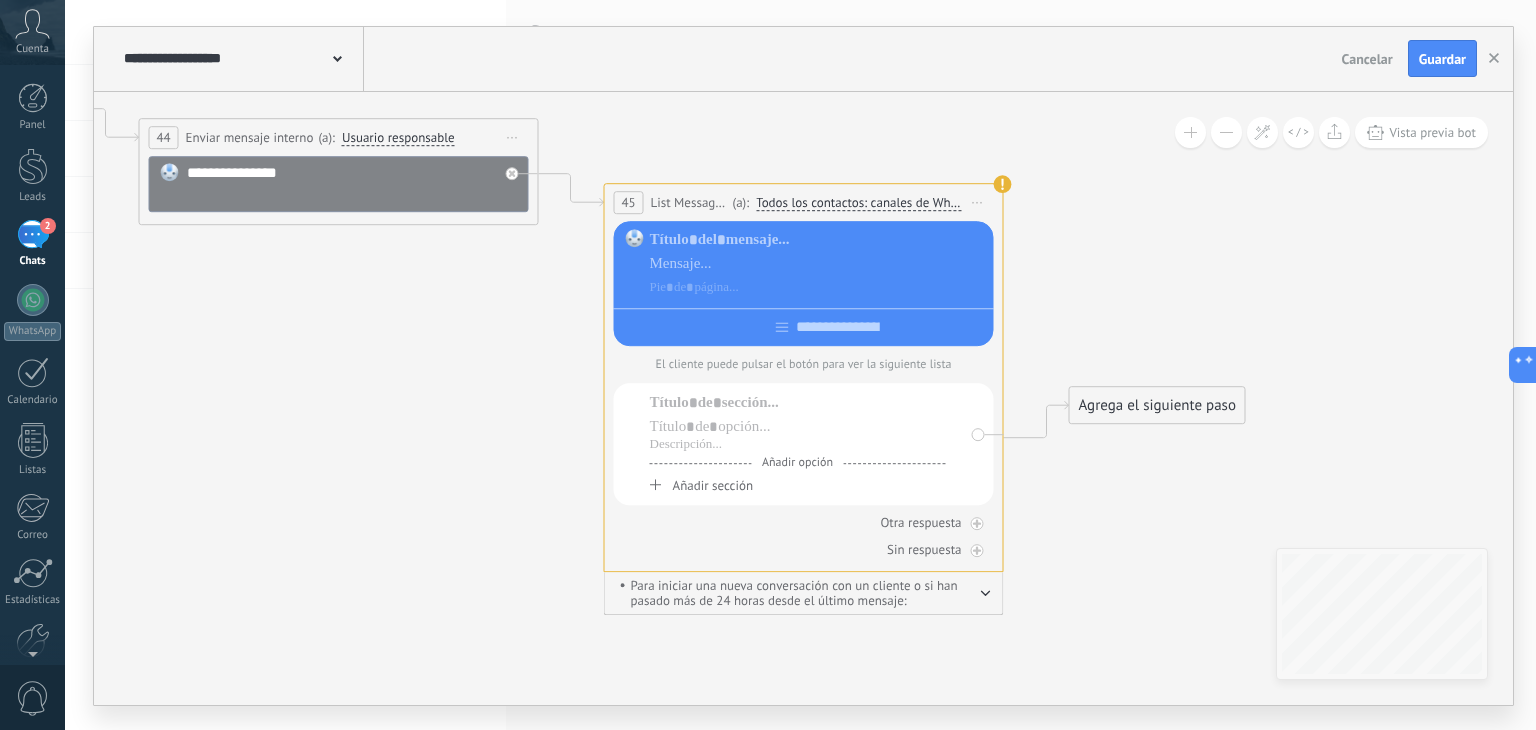 click at bounding box center (986, 591) 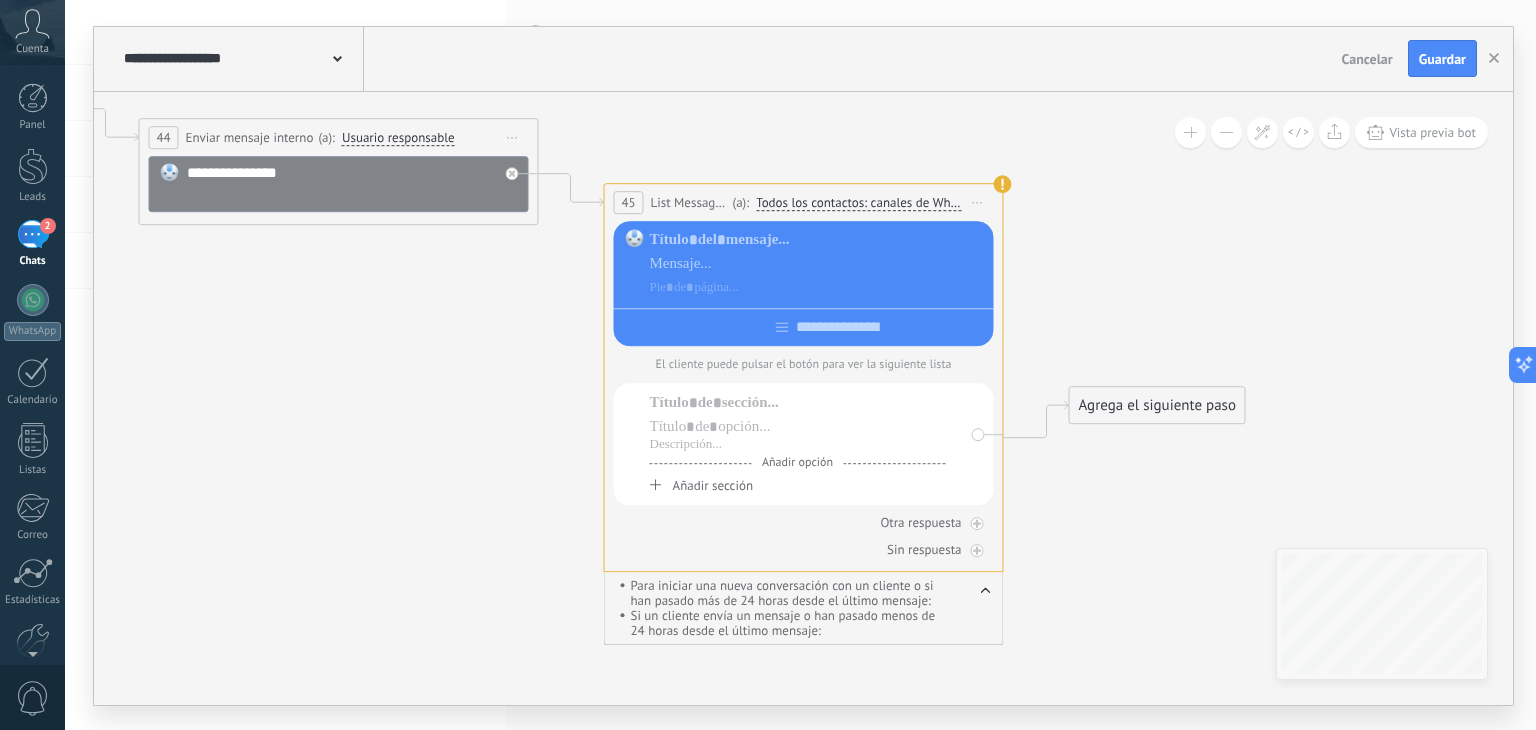 click at bounding box center (986, 591) 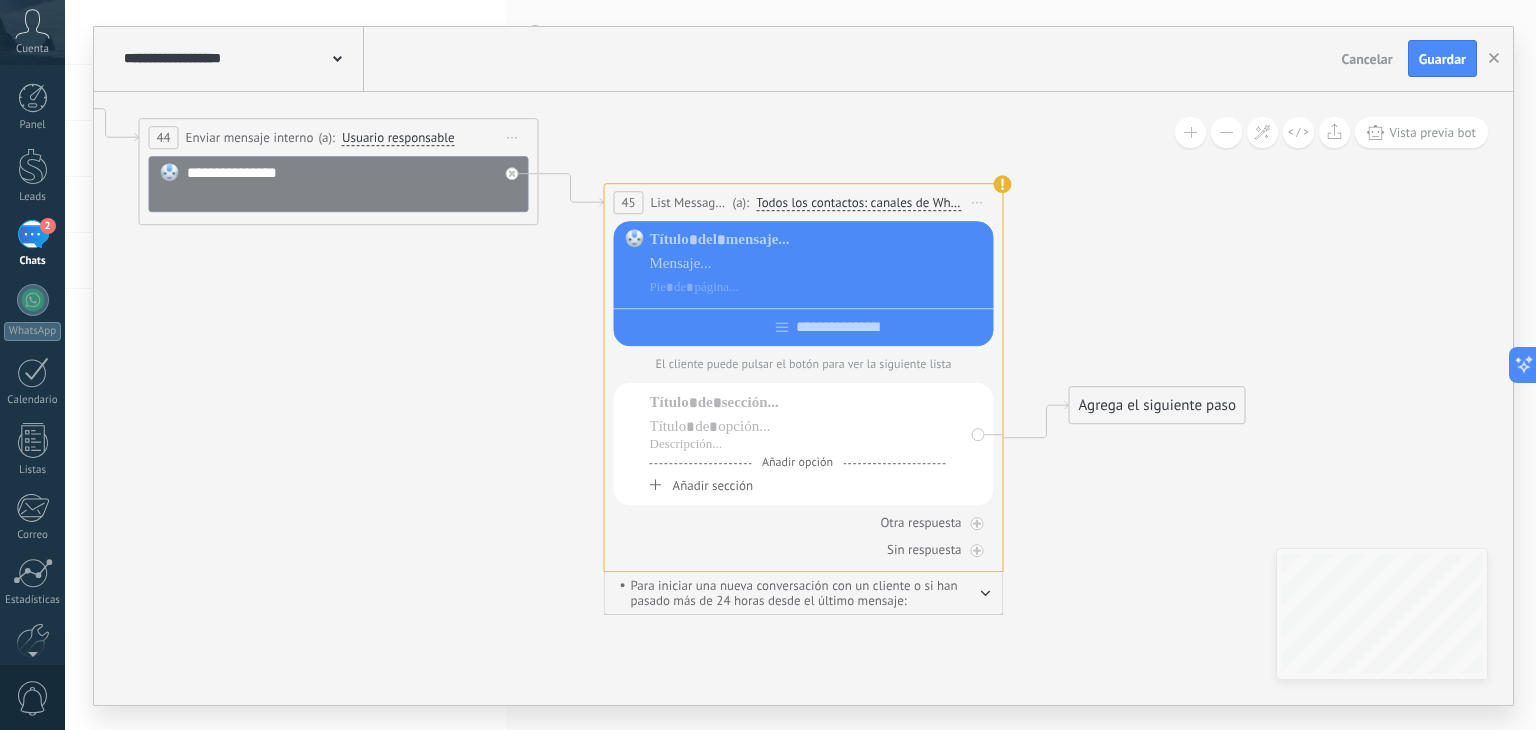 click on "Iniciar vista previa aquí
Cambiar nombre
Duplicar
Borrar" at bounding box center [978, 202] 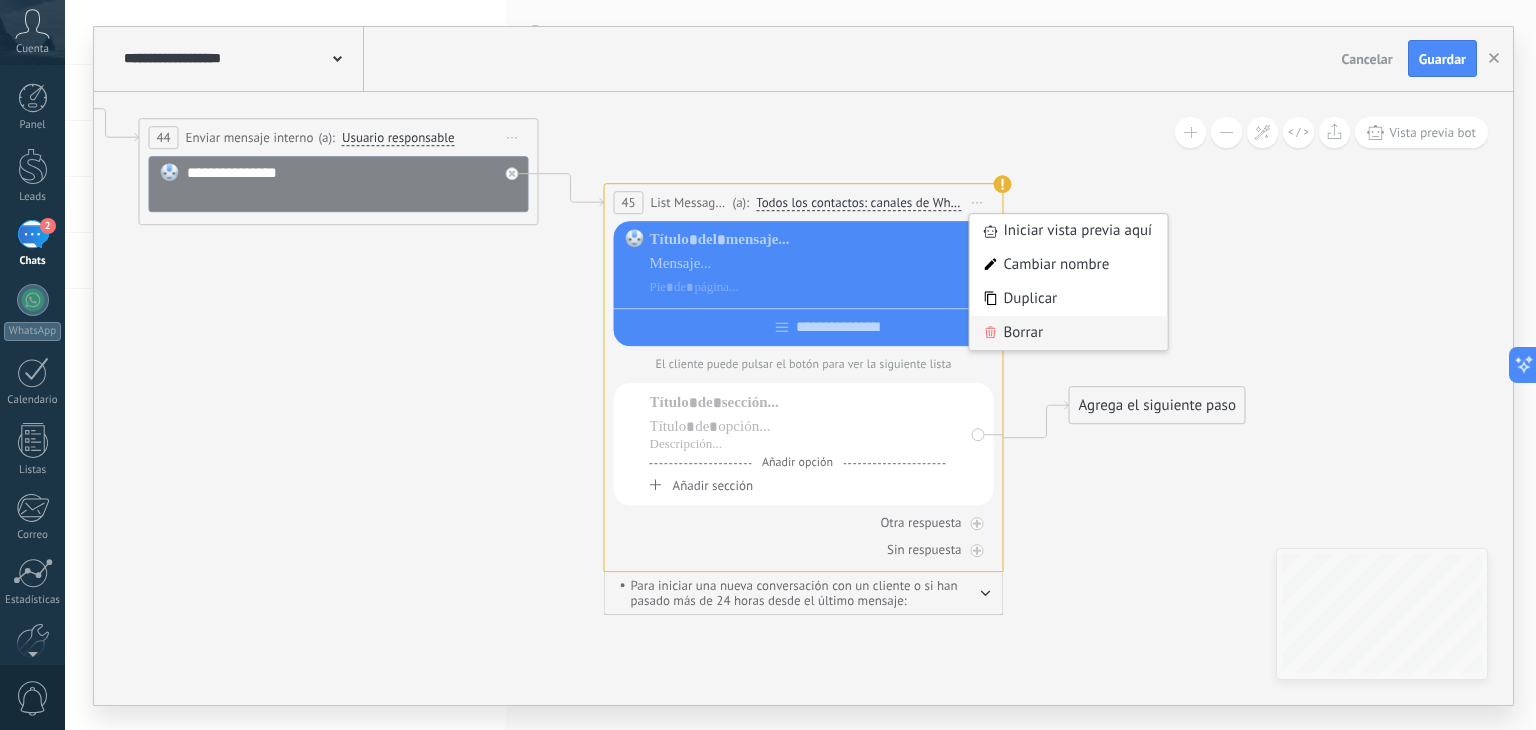 click on "Borrar" at bounding box center [1069, 333] 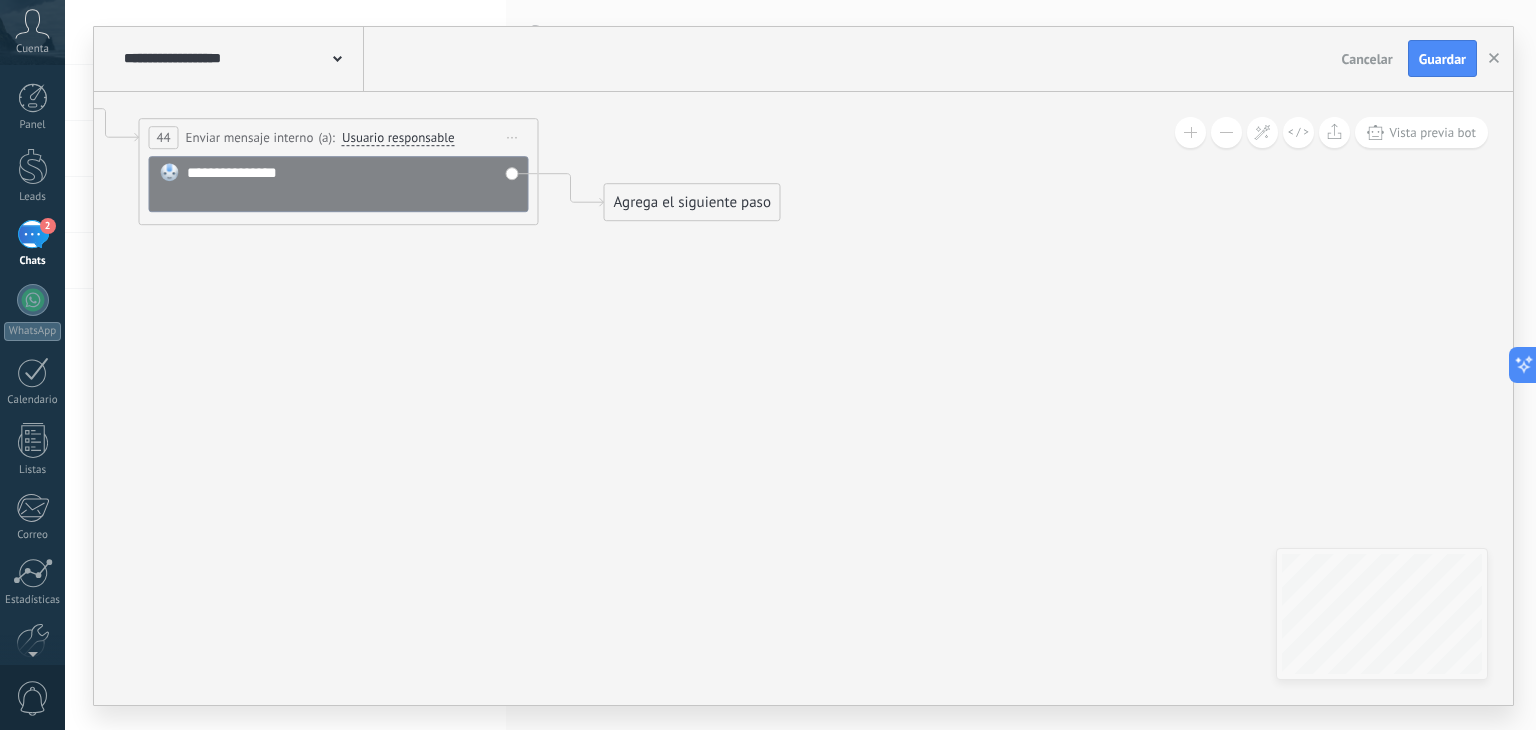 click on "Agrega el siguiente paso" at bounding box center (692, 202) 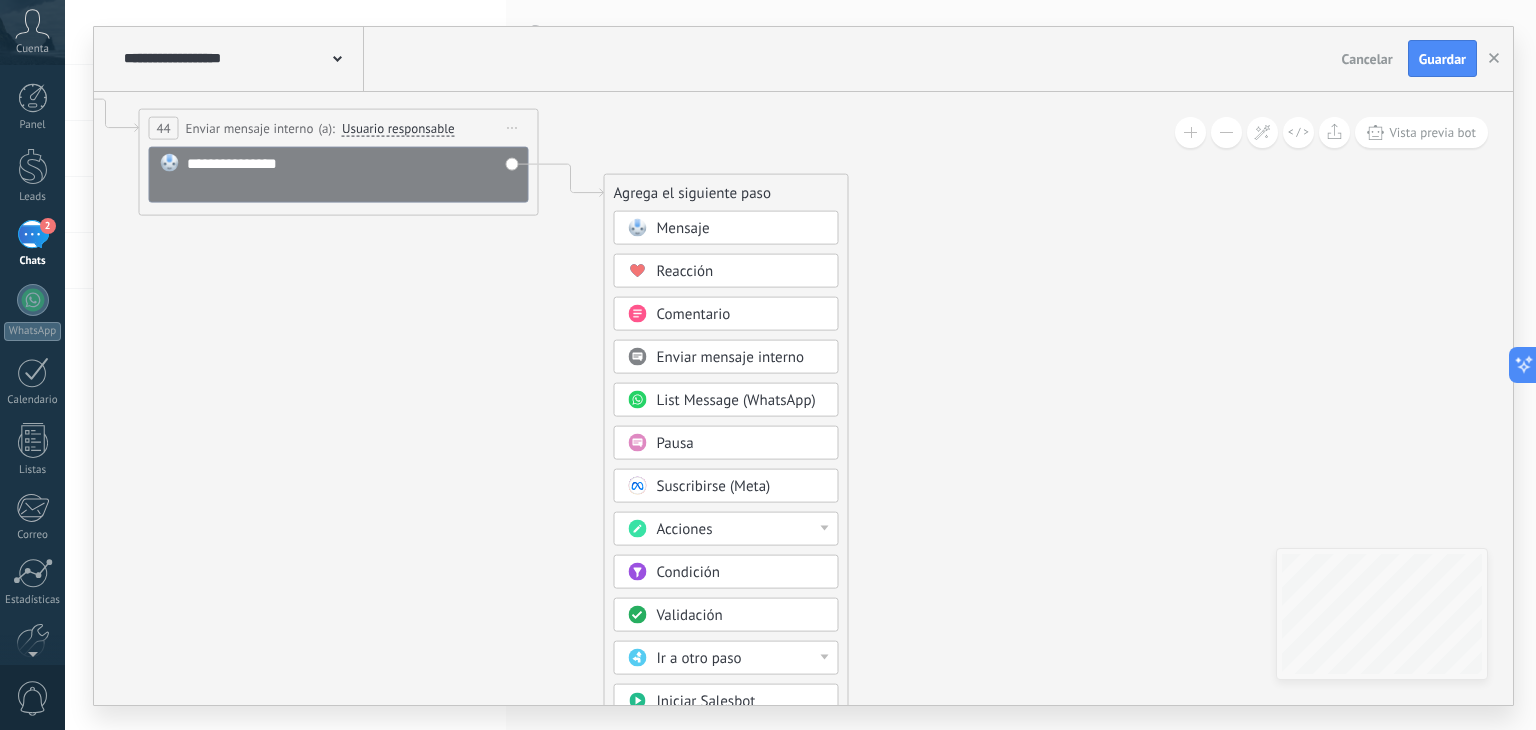 click on "Acciones" at bounding box center [741, 529] 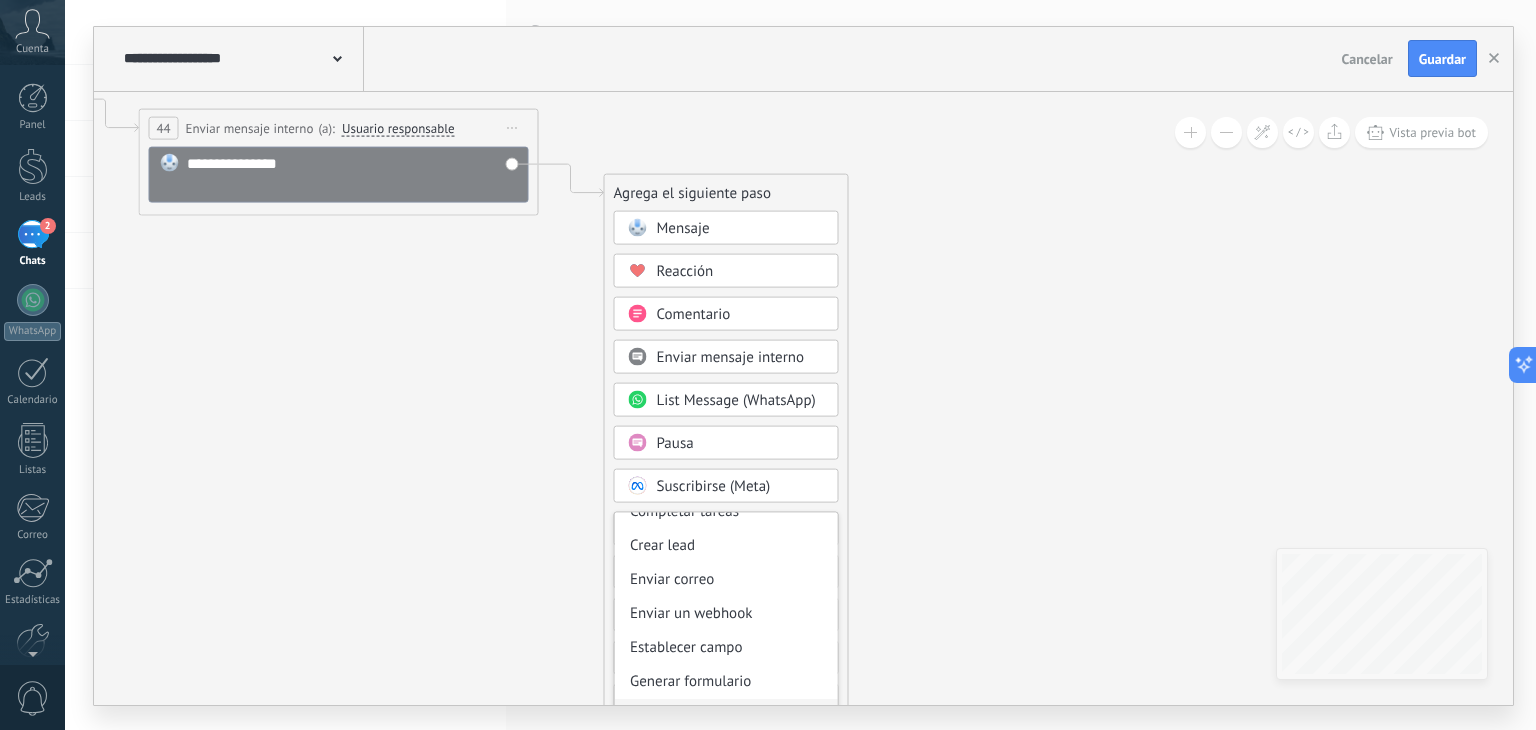 scroll, scrollTop: 271, scrollLeft: 0, axis: vertical 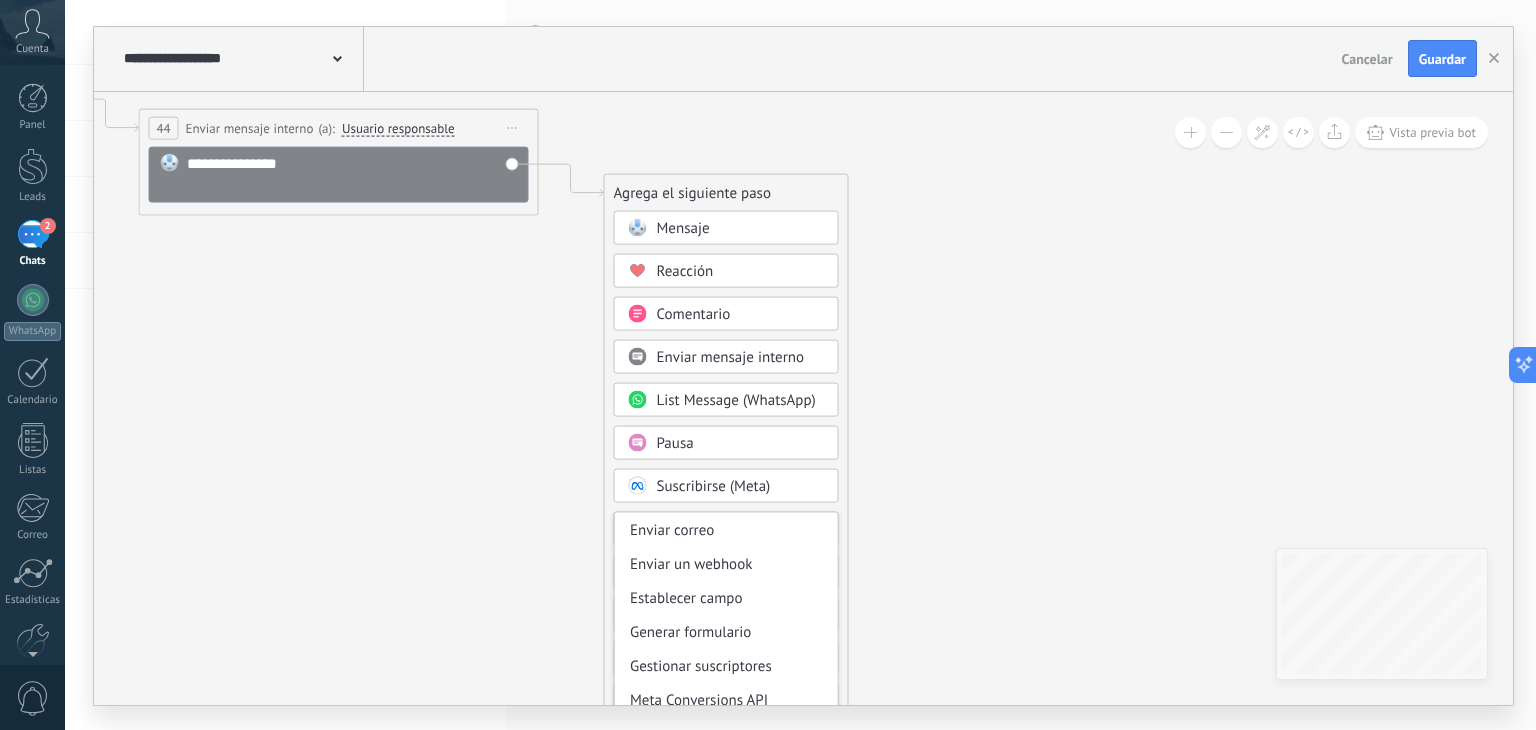click 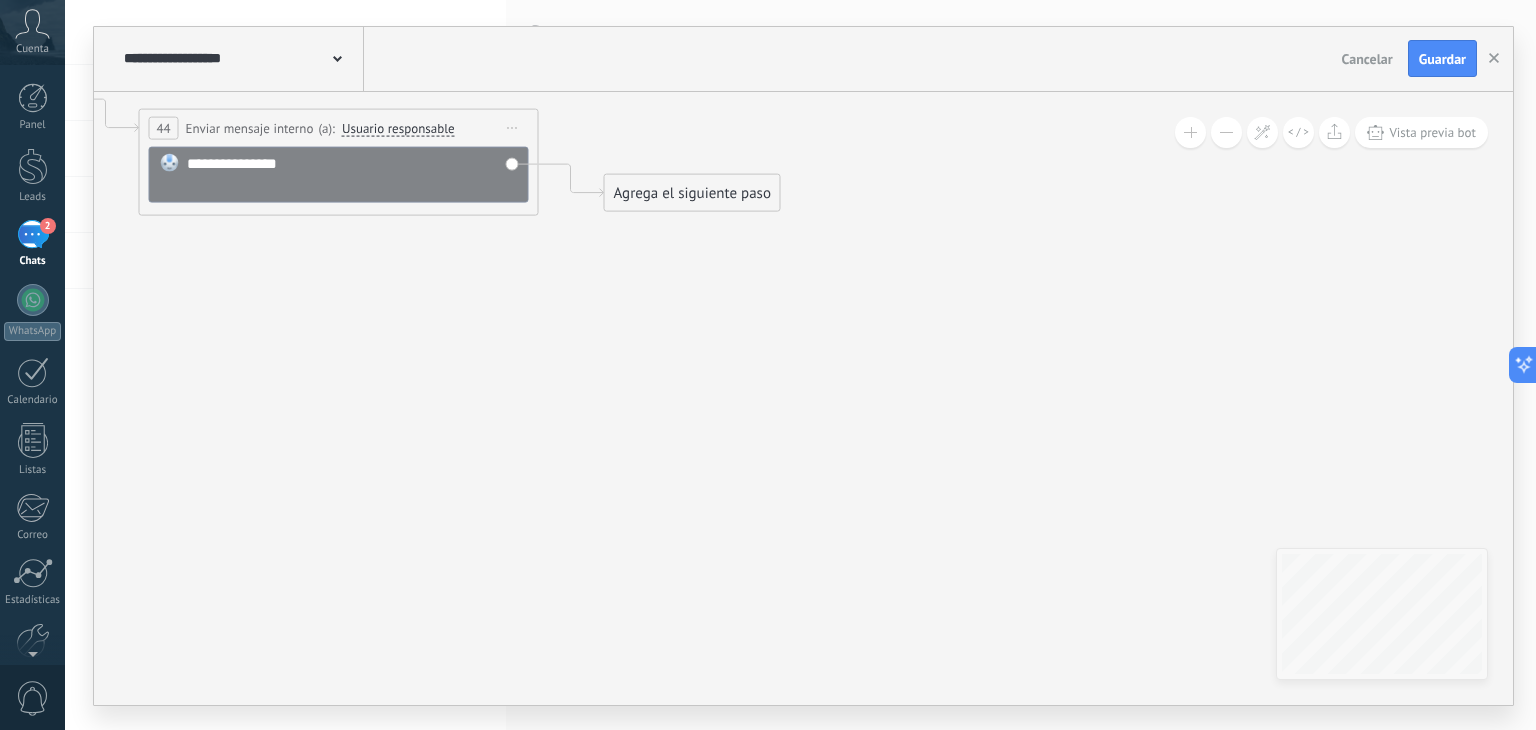click on "Agrega el siguiente paso" at bounding box center [692, 192] 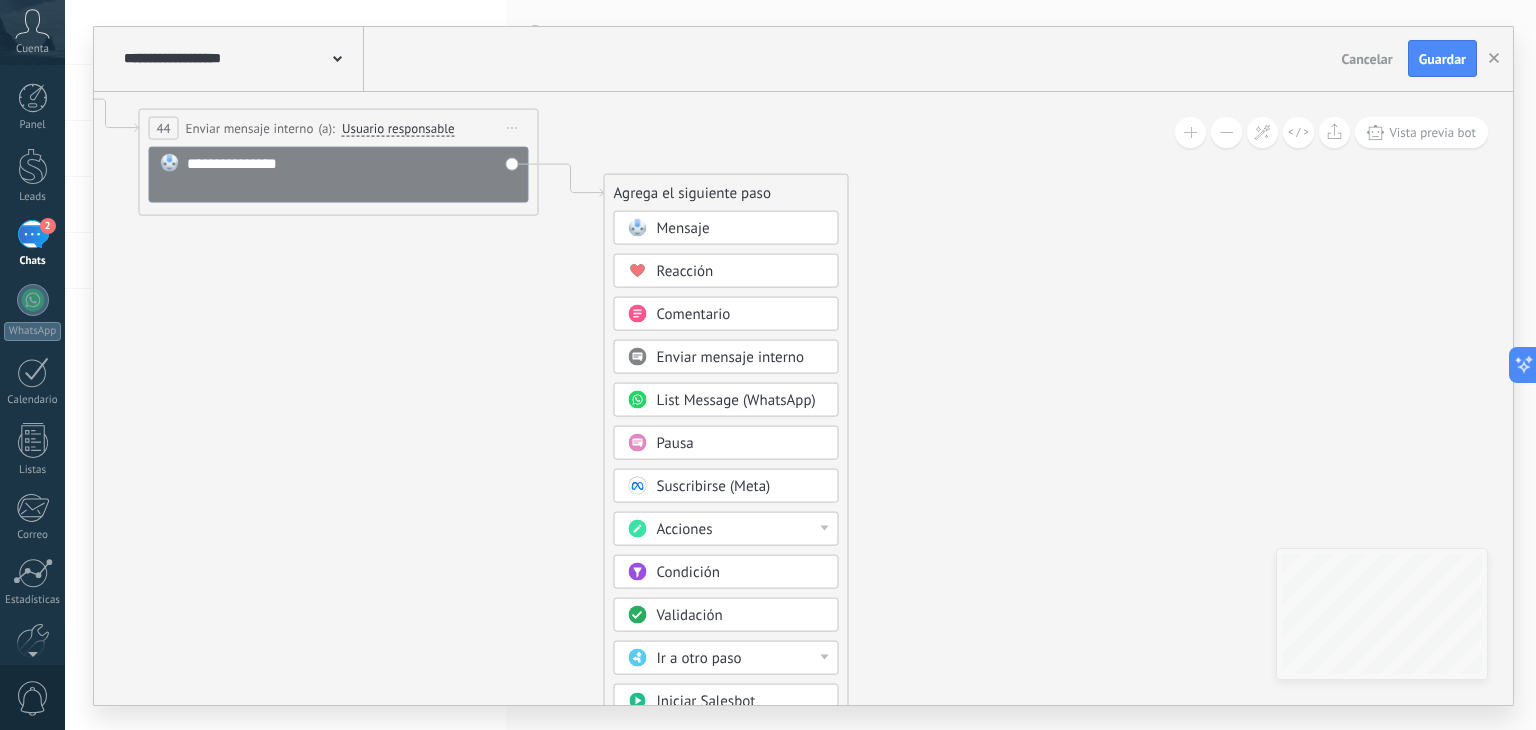 click on "Condición" at bounding box center (688, 571) 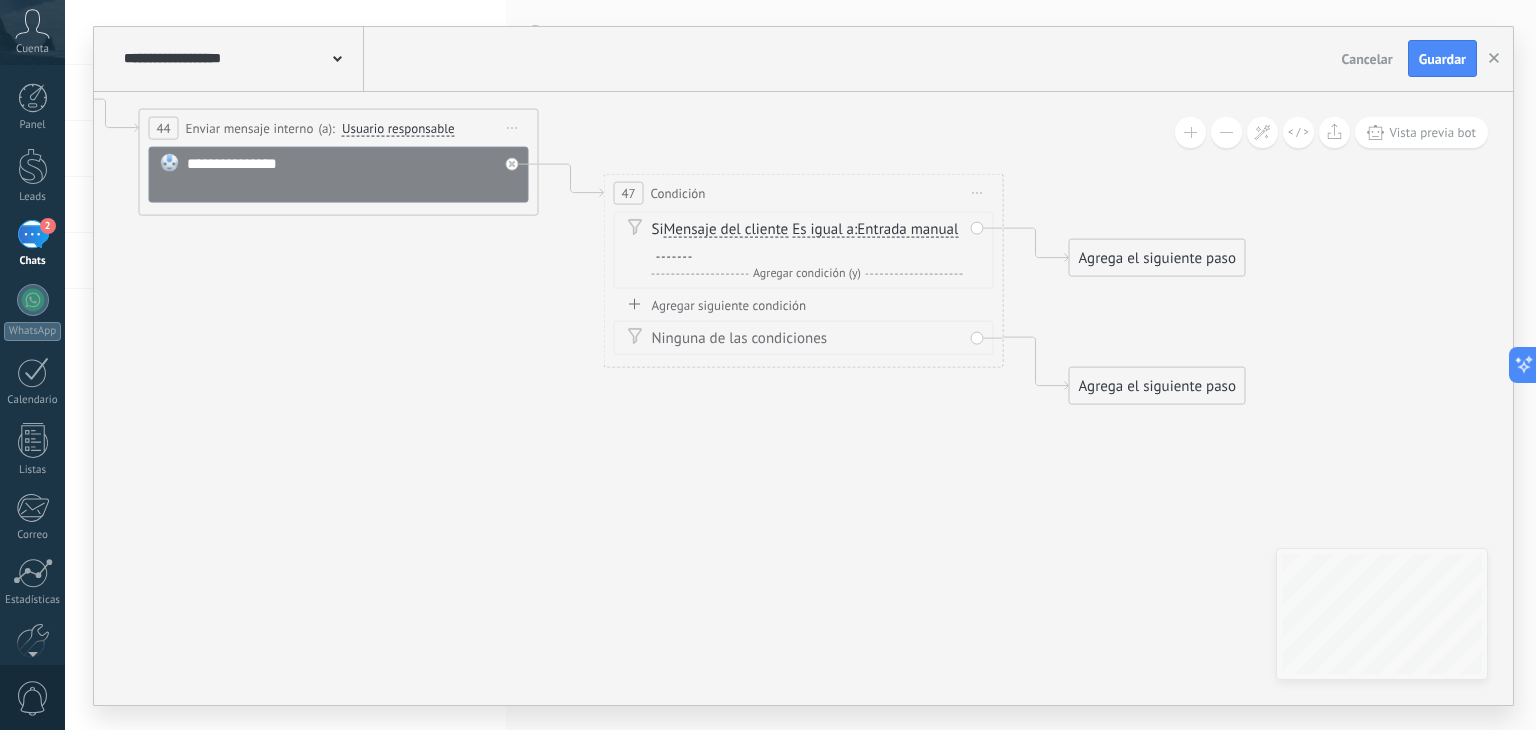 click on "Iniciar vista previa aquí
Cambiar nombre
Duplicar
Borrar" at bounding box center (978, 192) 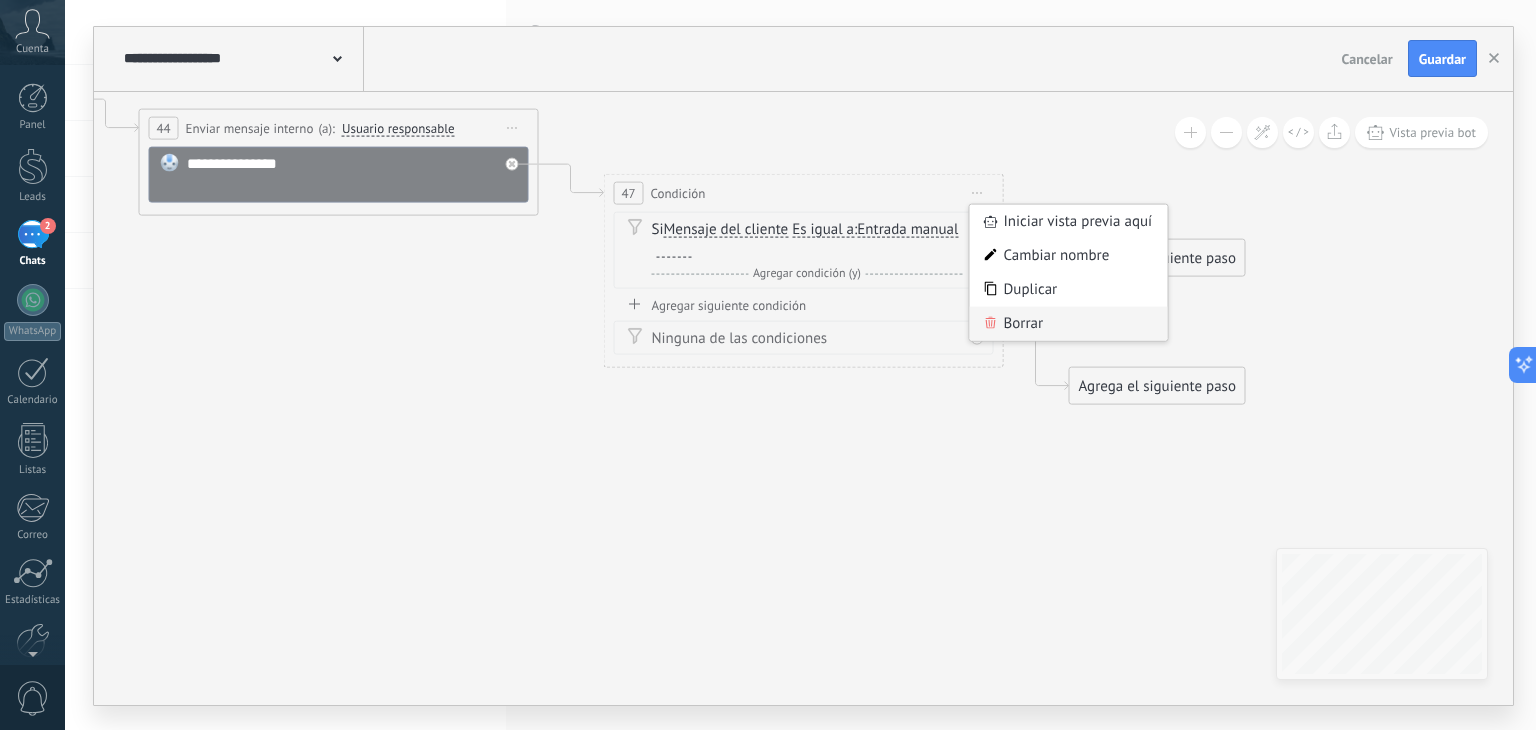 click on "Borrar" at bounding box center (1069, 323) 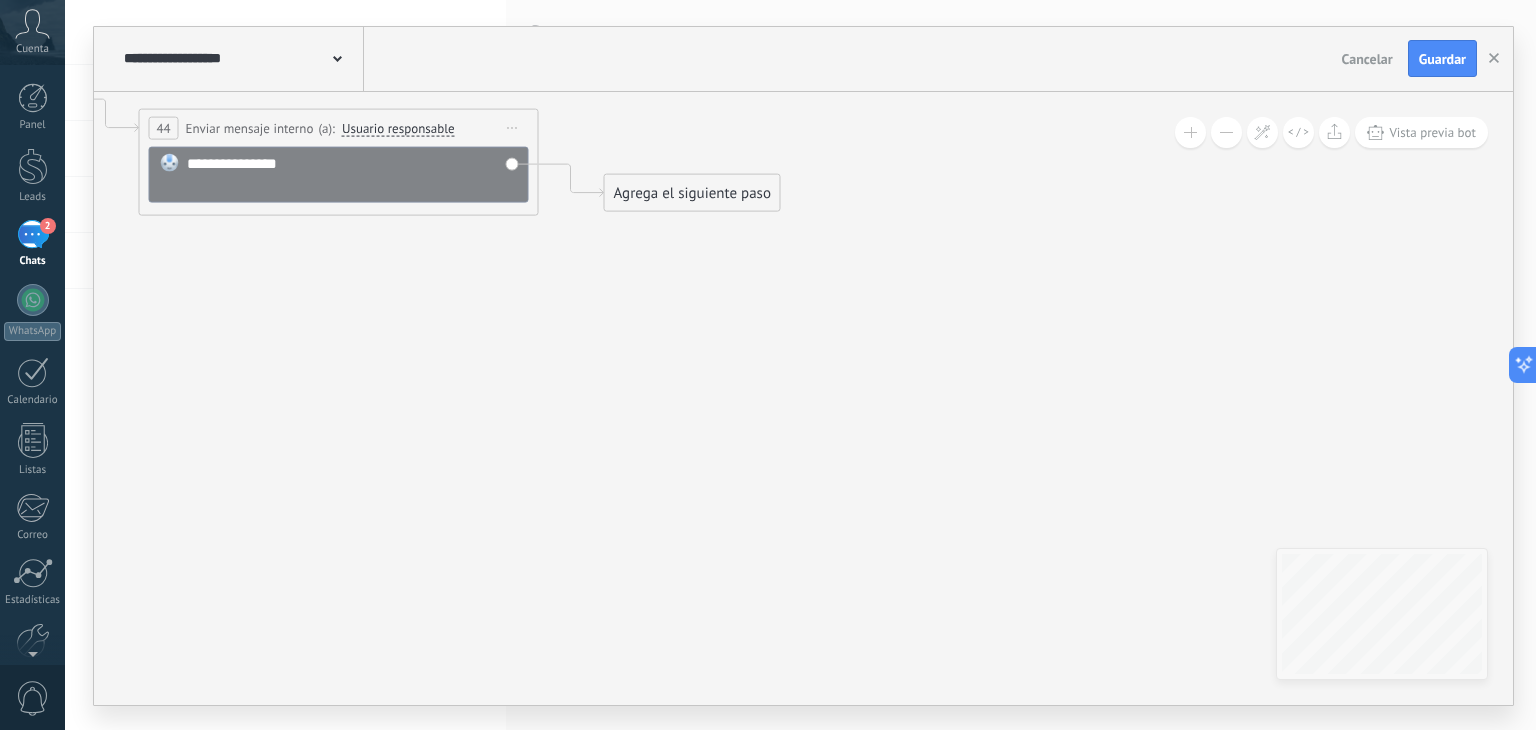 click on "Agrega el siguiente paso" at bounding box center (692, 192) 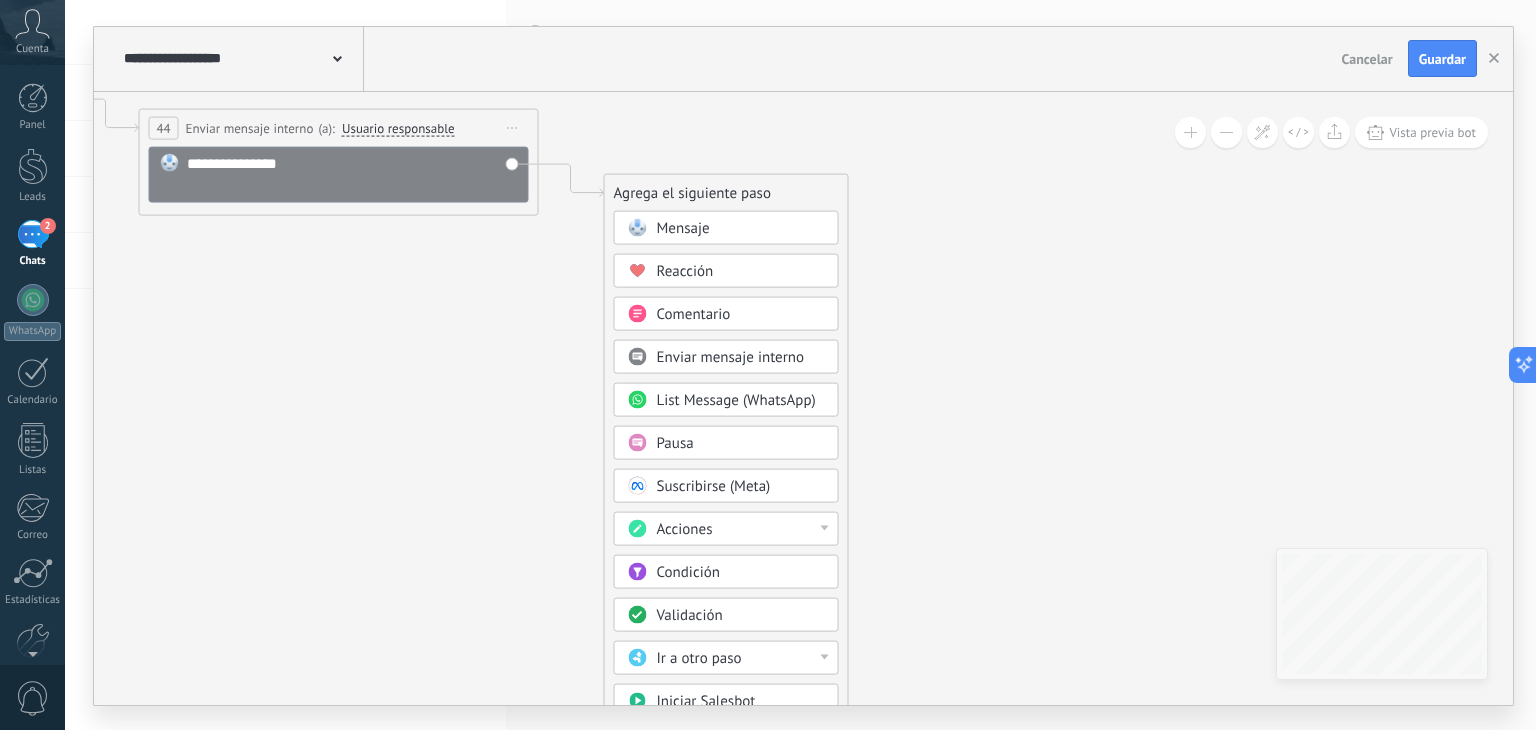 click on "Validación" at bounding box center (690, 614) 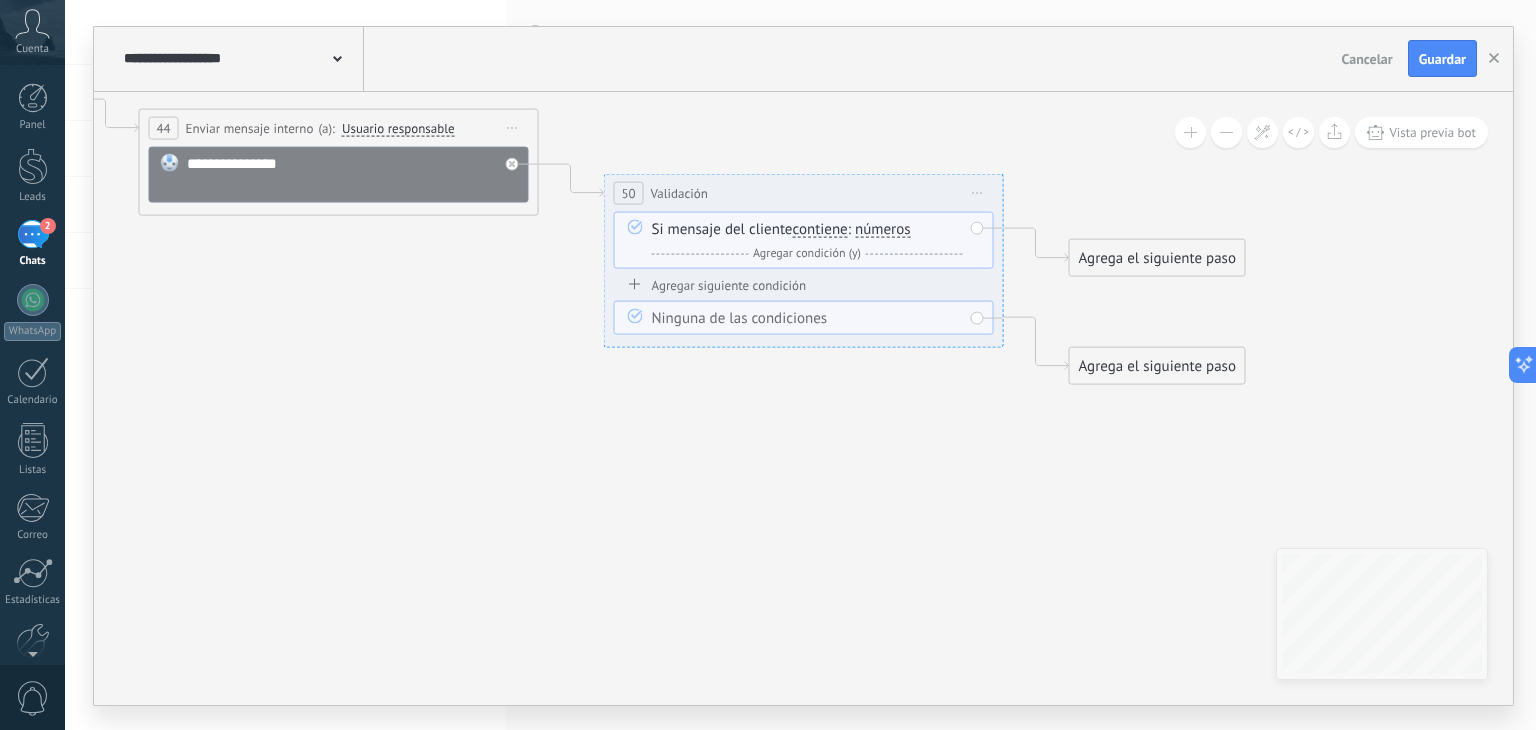 click on "Agrega el siguiente paso" at bounding box center (1157, 257) 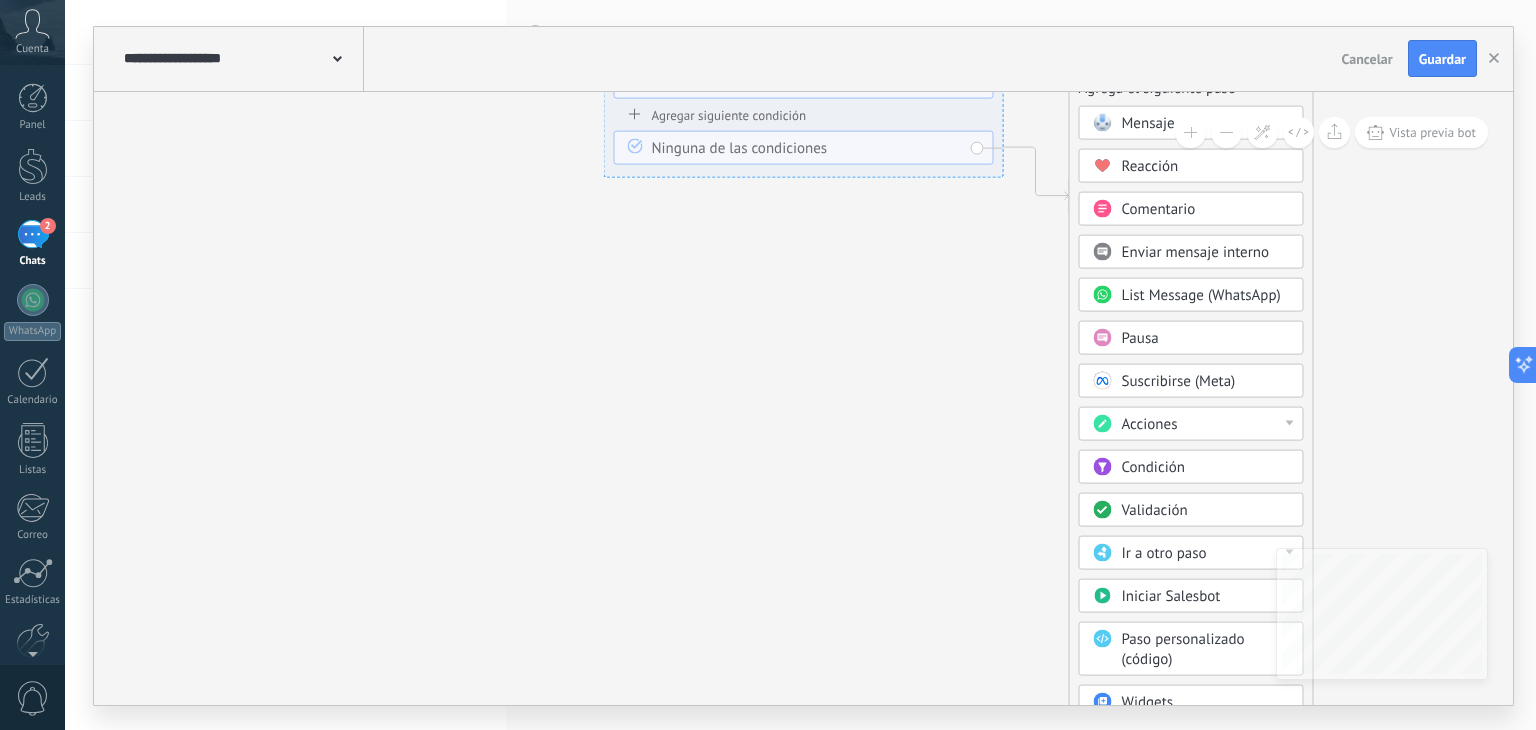 click on "Ir a otro paso" at bounding box center (1164, 552) 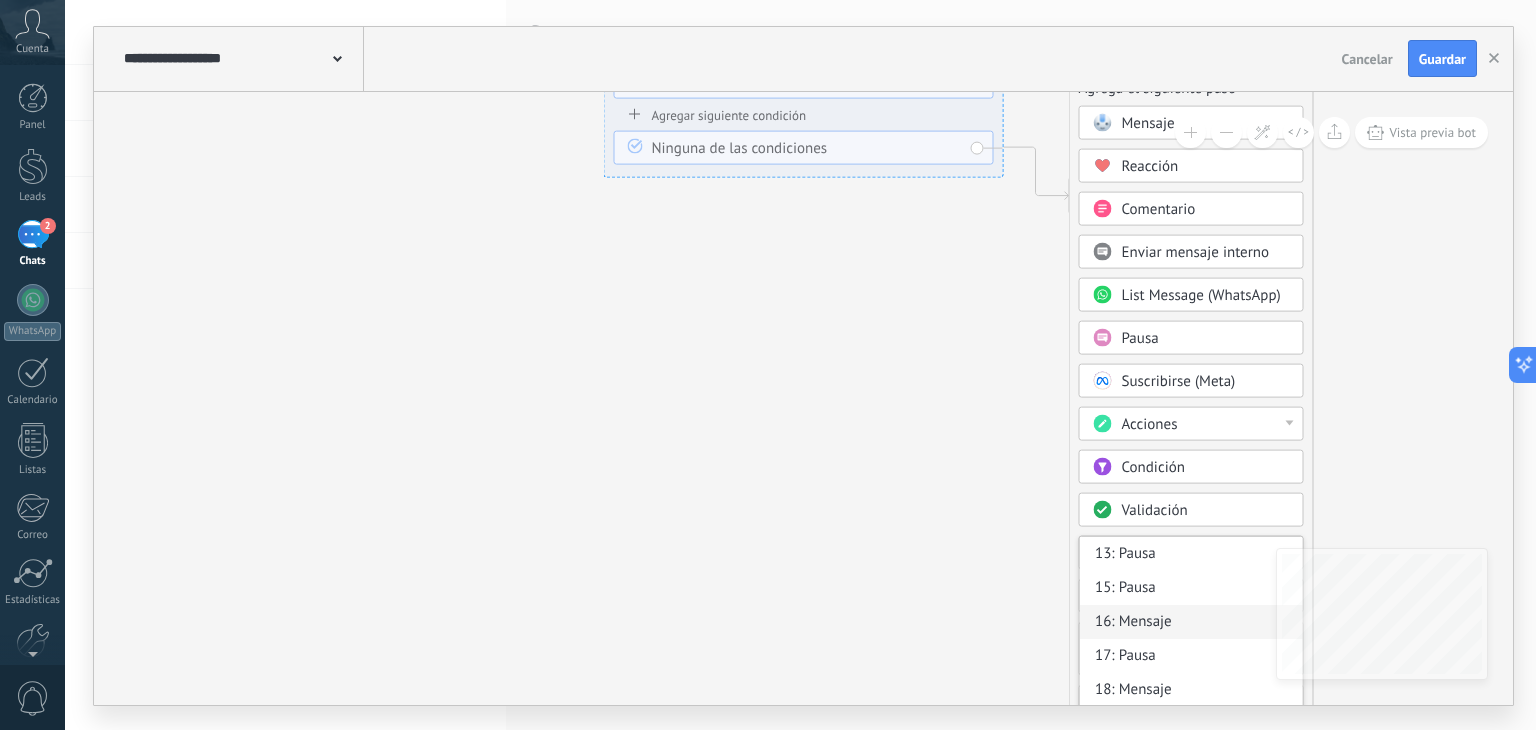 scroll, scrollTop: 192, scrollLeft: 0, axis: vertical 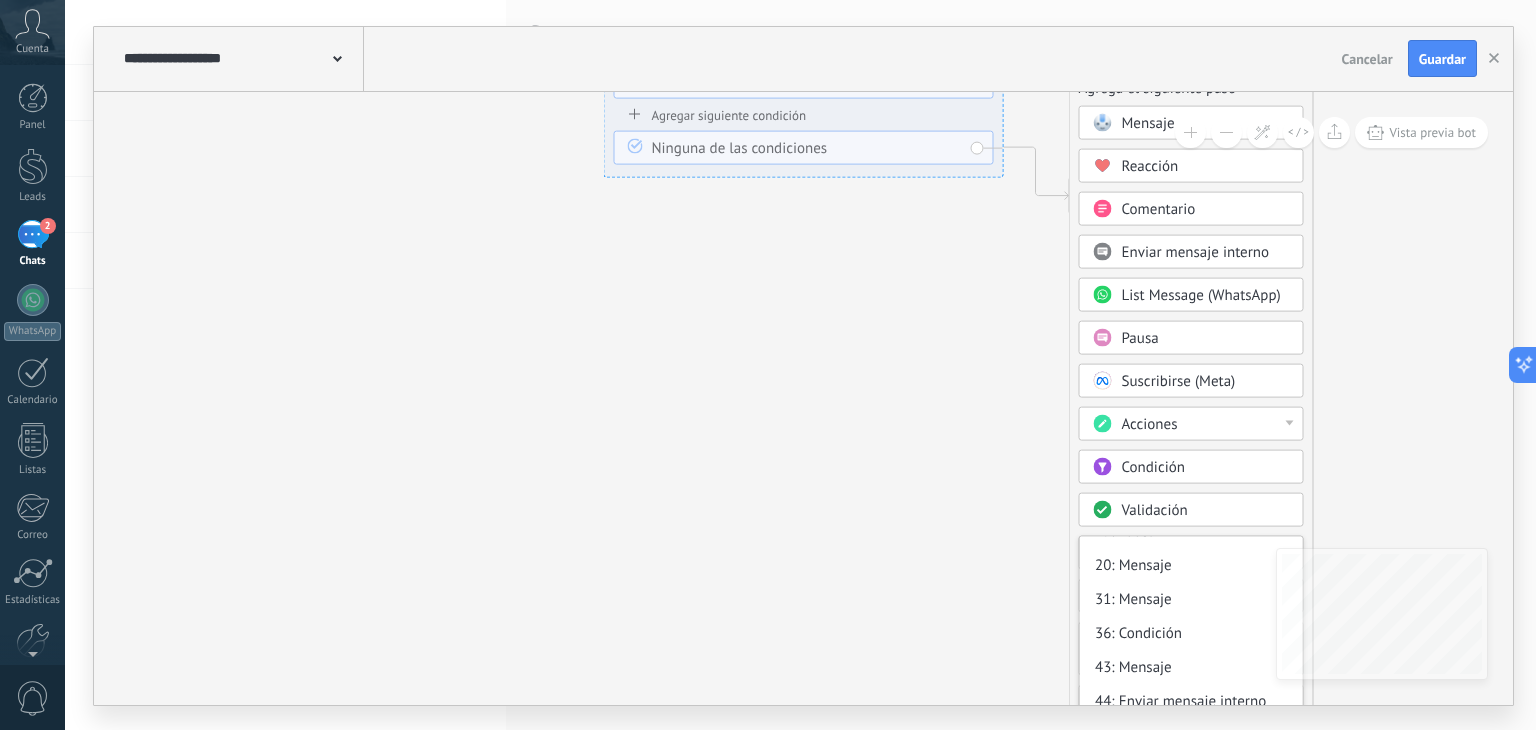 click on "Validación" at bounding box center (1191, 509) 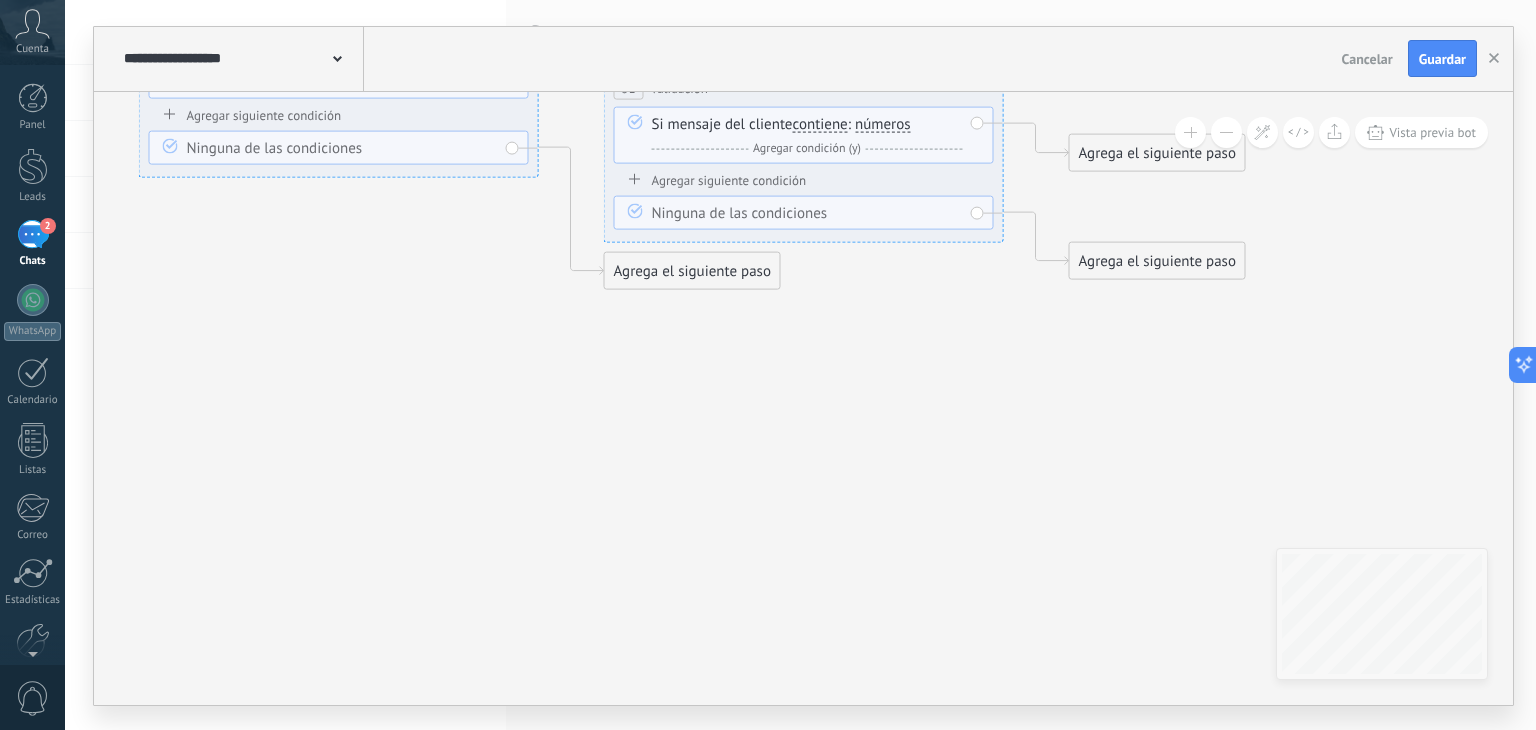click on "Agrega el siguiente paso" at bounding box center [1157, 152] 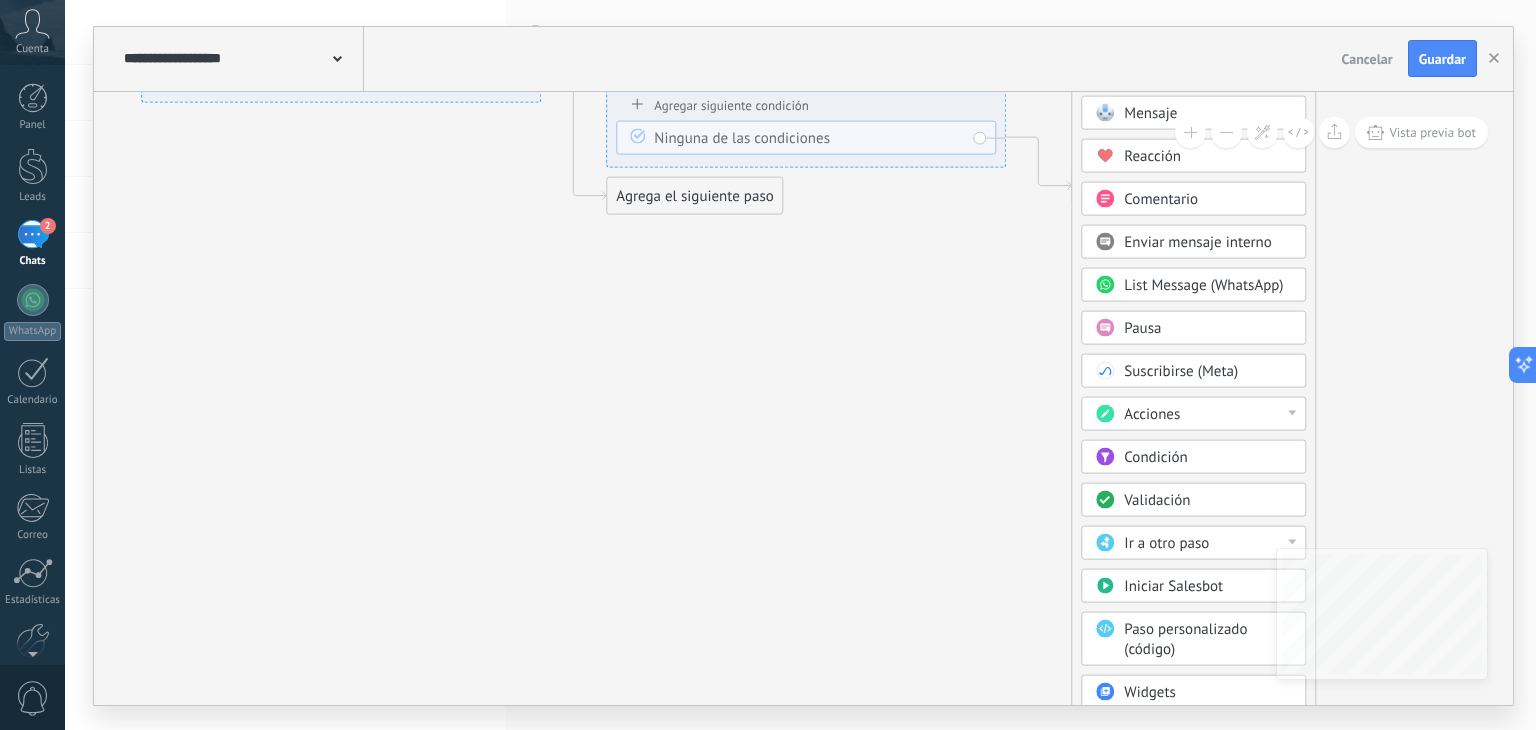 click on ".abccls-1,.abccls-2{fill-rule:evenodd}.abccls-2{fill:#fff} .abfcls-1{fill:none}.abfcls-2{fill:#fff} .abncls-1{isolation:isolate}.abncls-2{opacity:.06}.abncls-2,.abncls-3,.abncls-6{mix-blend-mode:multiply}.abncls-3{opacity:.15}.abncls-4,.abncls-8{fill:#fff}.abncls-5{fill:url(#abnlinear-gradient)}.abncls-6{opacity:.04}.abncls-7{fill:url(#abnlinear-gradient-2)}.abncls-8{fill-rule:evenodd} .abqst0{fill:#ffa200} .abwcls-1{fill:#252525} .cls-1{isolation:isolate} .acicls-1{fill:none} .aclcls-1{fill:#232323} .acnst0{display:none} .addcls-1,.addcls-2{fill:none;stroke-miterlimit:10}.addcls-1{stroke:#dfe0e5}.addcls-2{stroke:#a1a7ab} .adecls-1,.adecls-2{fill:none;stroke-miterlimit:10}.adecls-1{stroke:#dfe0e5}.adecls-2{stroke:#a1a7ab} .adqcls-1{fill:#8591a5;fill-rule:evenodd} .aeccls-1{fill:#5c9f37} .aeecls-1{fill:#f86161} .aejcls-1{fill:#8591a5;fill-rule:evenodd} .aekcls-1{fill-rule:evenodd} .aelcls-1{fill-rule:evenodd;fill:currentColor} .aemcls-1{fill-rule:evenodd;fill:currentColor} .aencls-2{fill:#f86161;opacity:.3}" at bounding box center [768, 365] 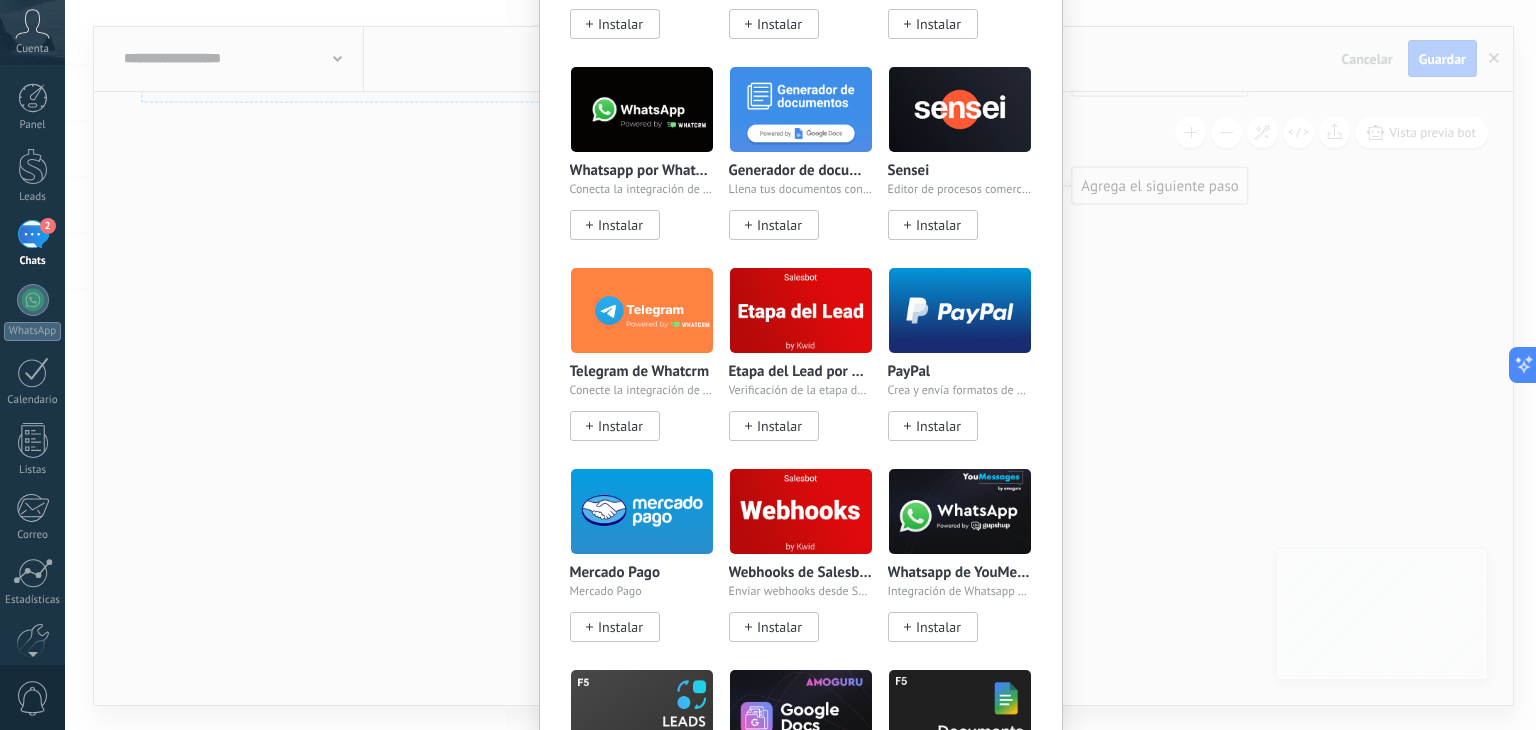 scroll, scrollTop: 474, scrollLeft: 0, axis: vertical 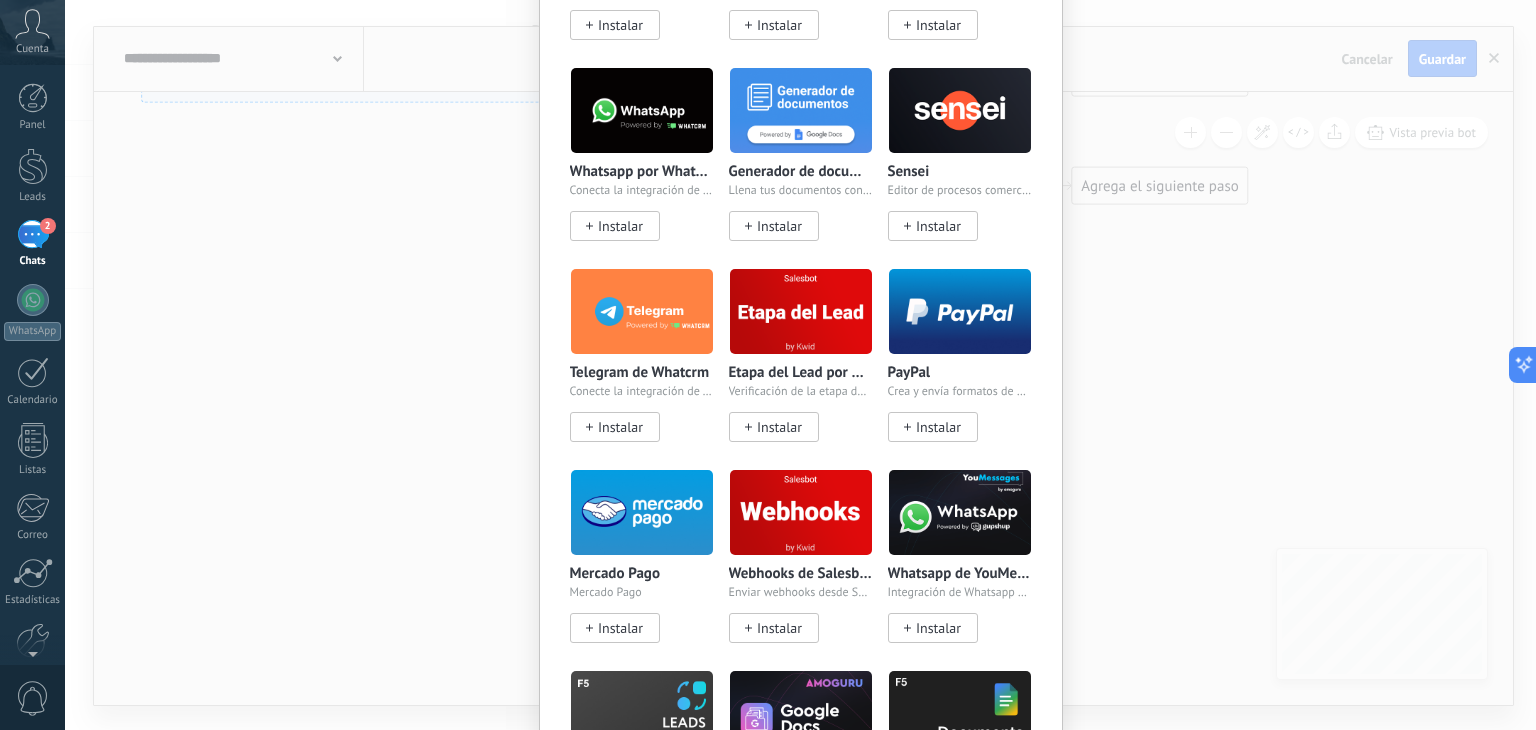 click at bounding box center (642, 311) 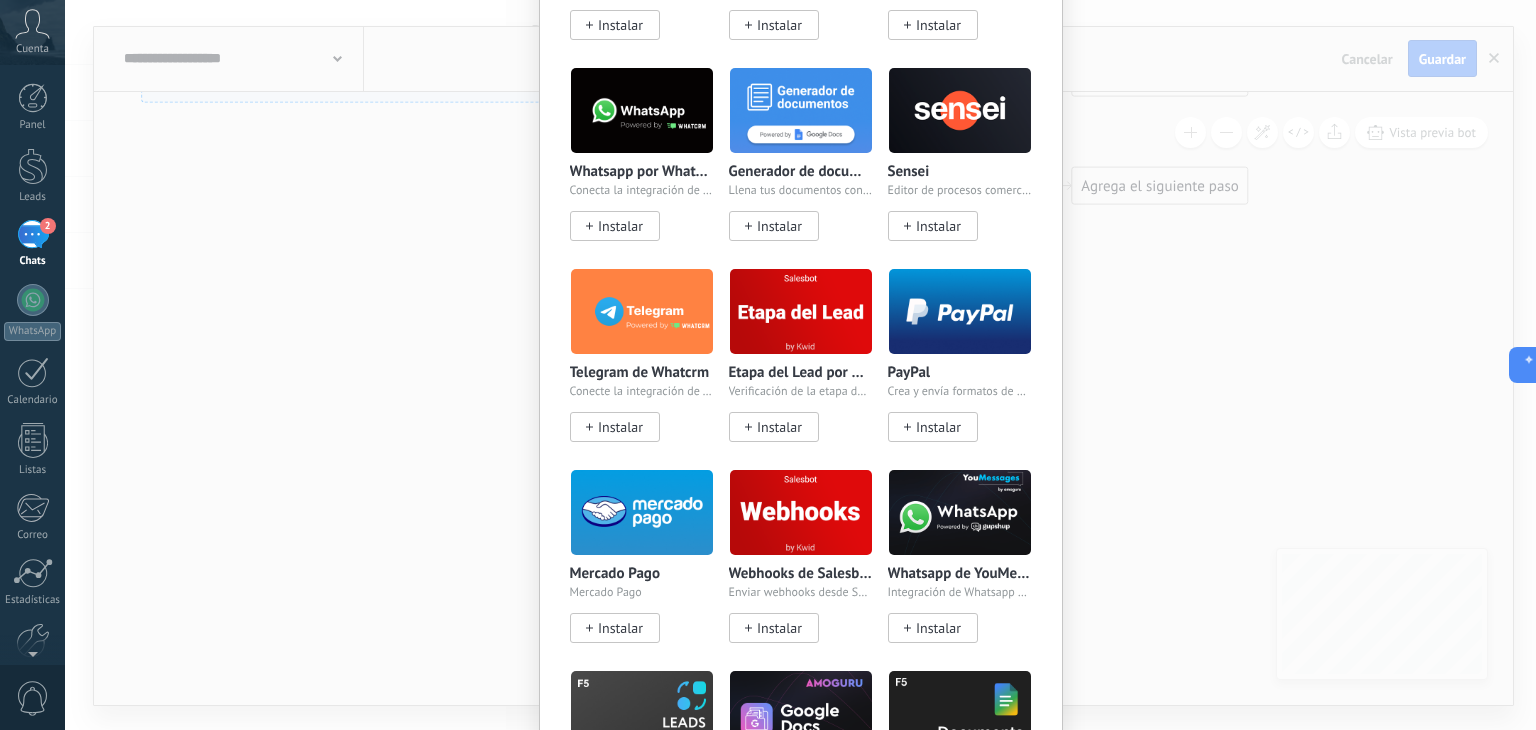 click on "Instalar" at bounding box center (620, 427) 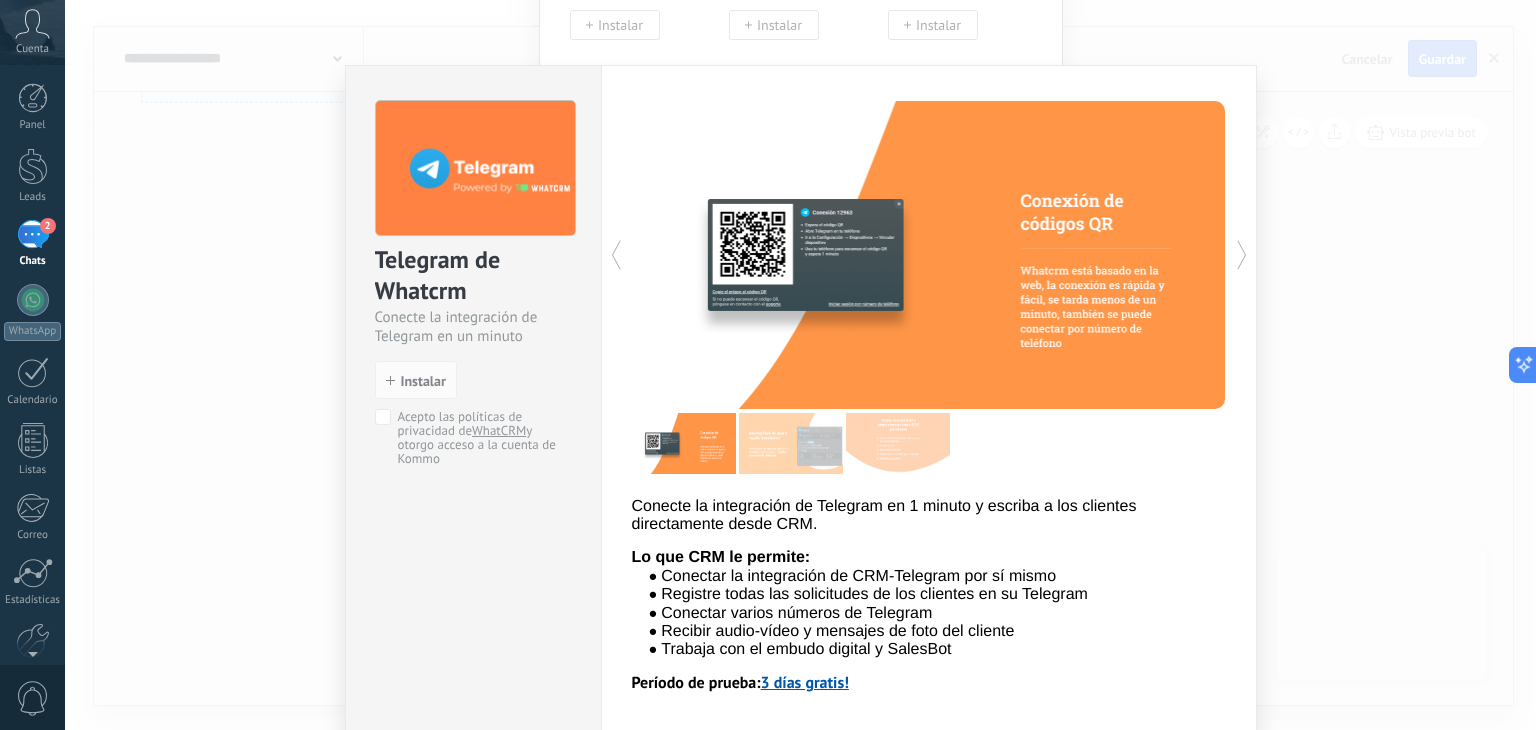 scroll, scrollTop: 96, scrollLeft: 0, axis: vertical 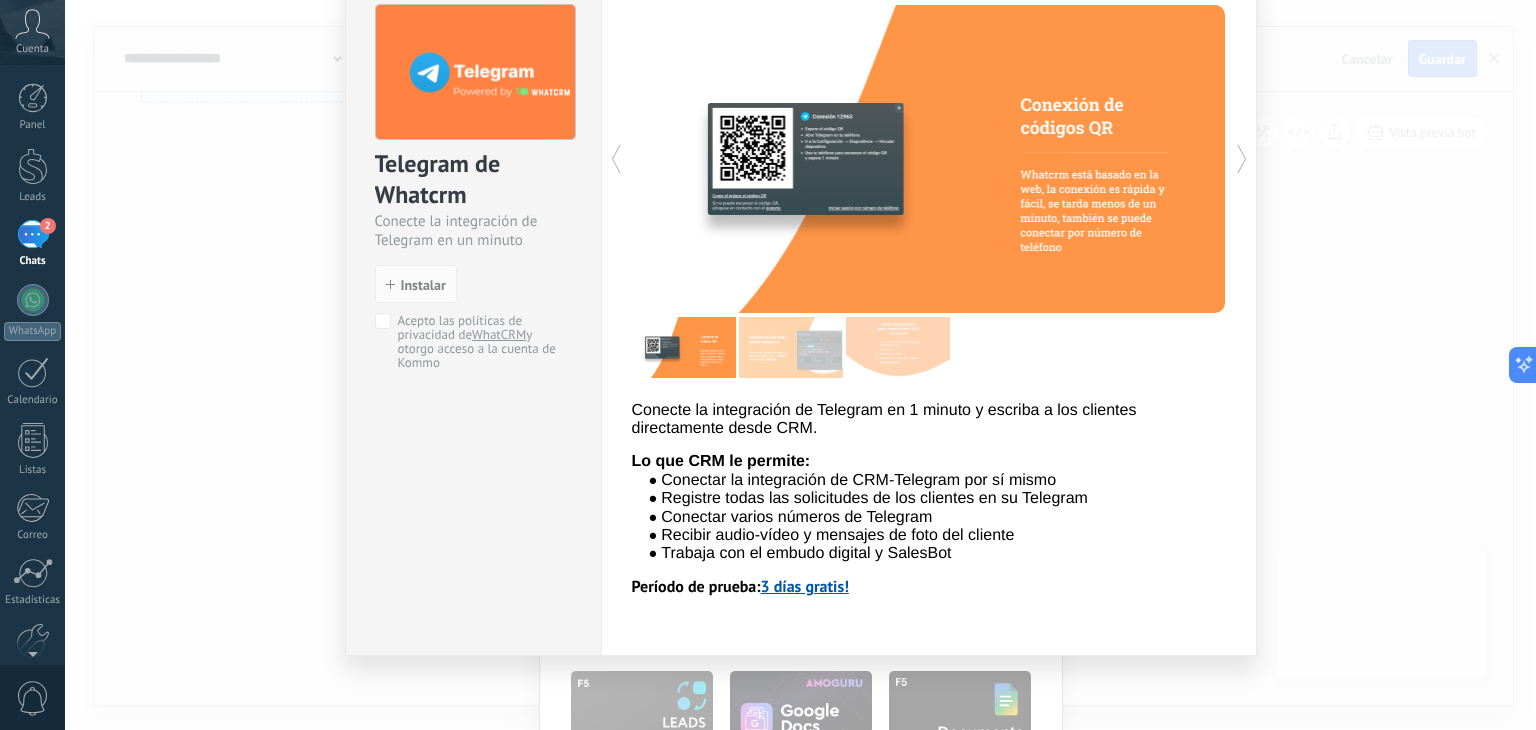 click on "Telegram de Whatcrm Conecte la integración de Telegram en un minuto install Instalar Acepto las políticas de privacidad de  WhatCRM  y otorgo acceso a la cuenta de Kommo
Conecte la integración de Telegram en 1 minuto y escriba a los clientes directamente desde CRM.
Lo que CRM le permite:
Conectar la integración de CRM-Telegram por sí mismo
Registre todas las solicitudes de los clientes en su Telegram
Conectar varios números de Telegram
Recibir audio-vídeo y mensajes de foto del cliente
Trabaja con el embudo digital y SalesBot
Período de prueba:  3 días gratis!
más" at bounding box center (800, 365) 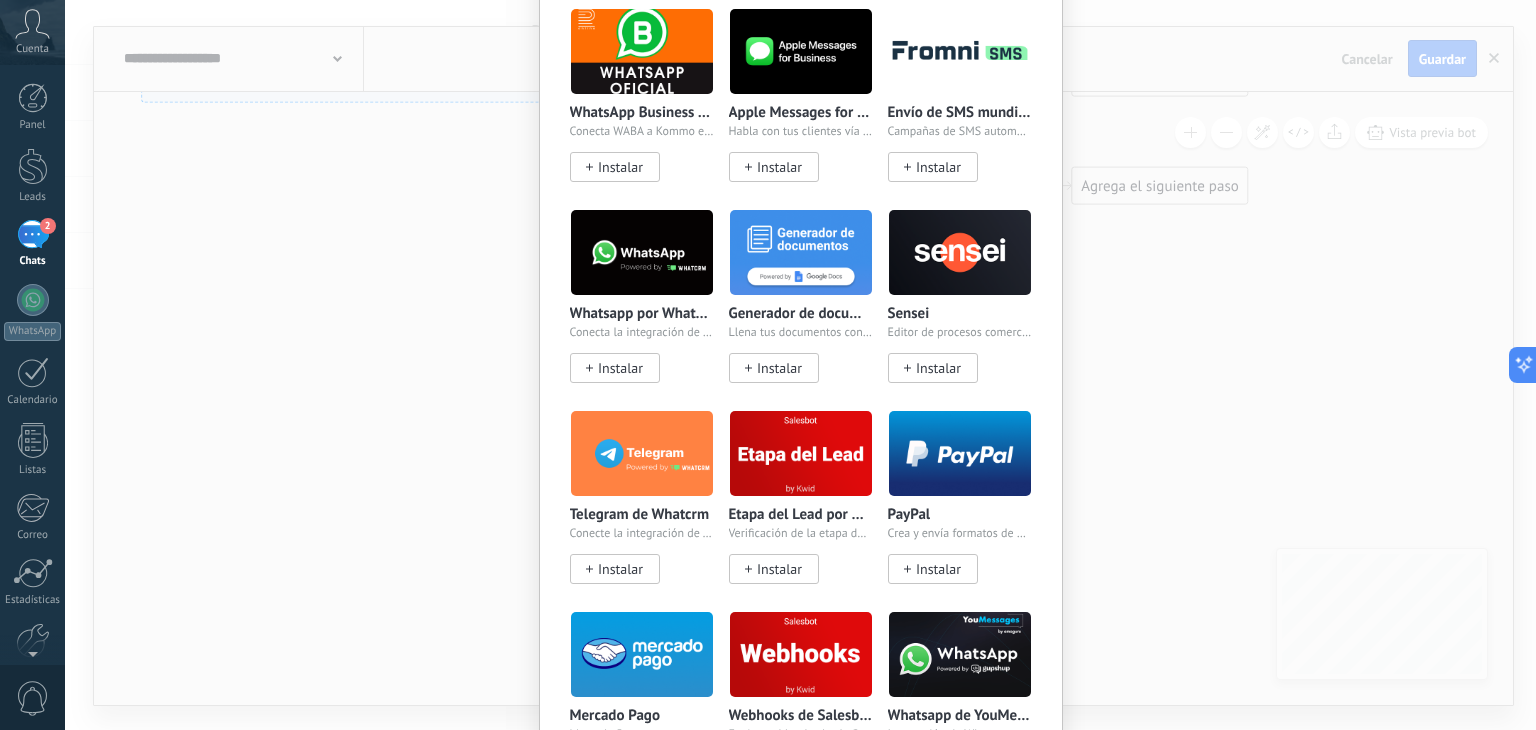 scroll, scrollTop: 268, scrollLeft: 0, axis: vertical 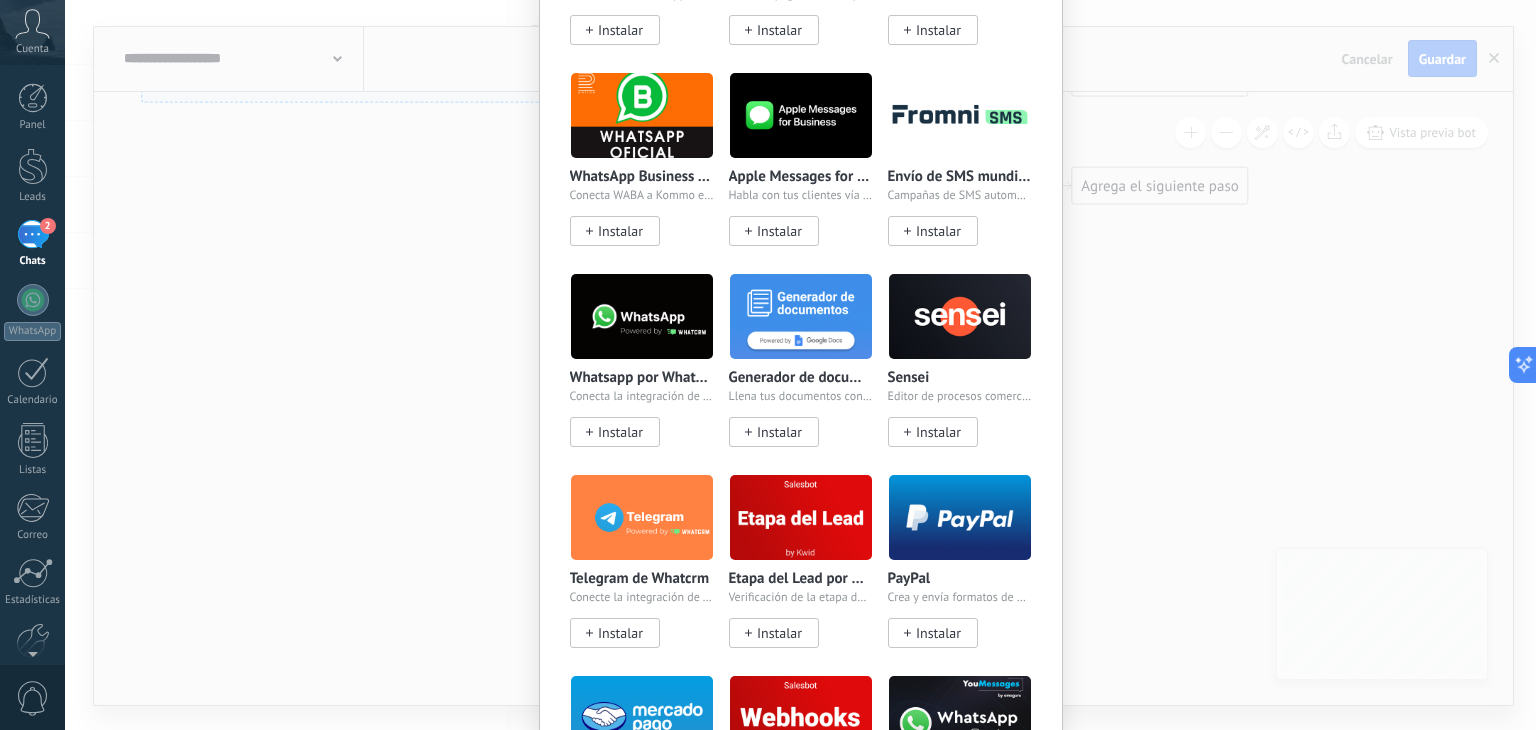 click at bounding box center [642, 316] 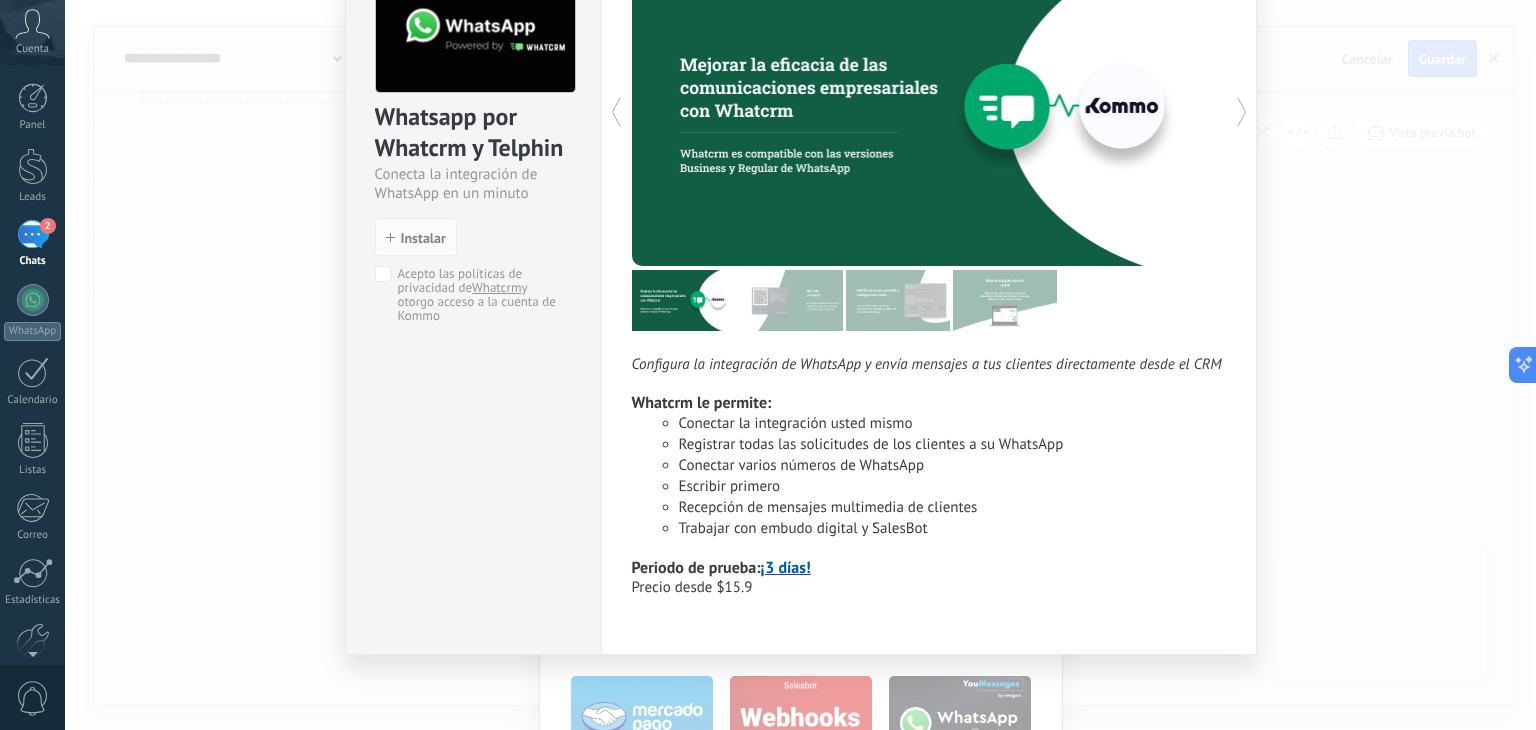 scroll, scrollTop: 0, scrollLeft: 0, axis: both 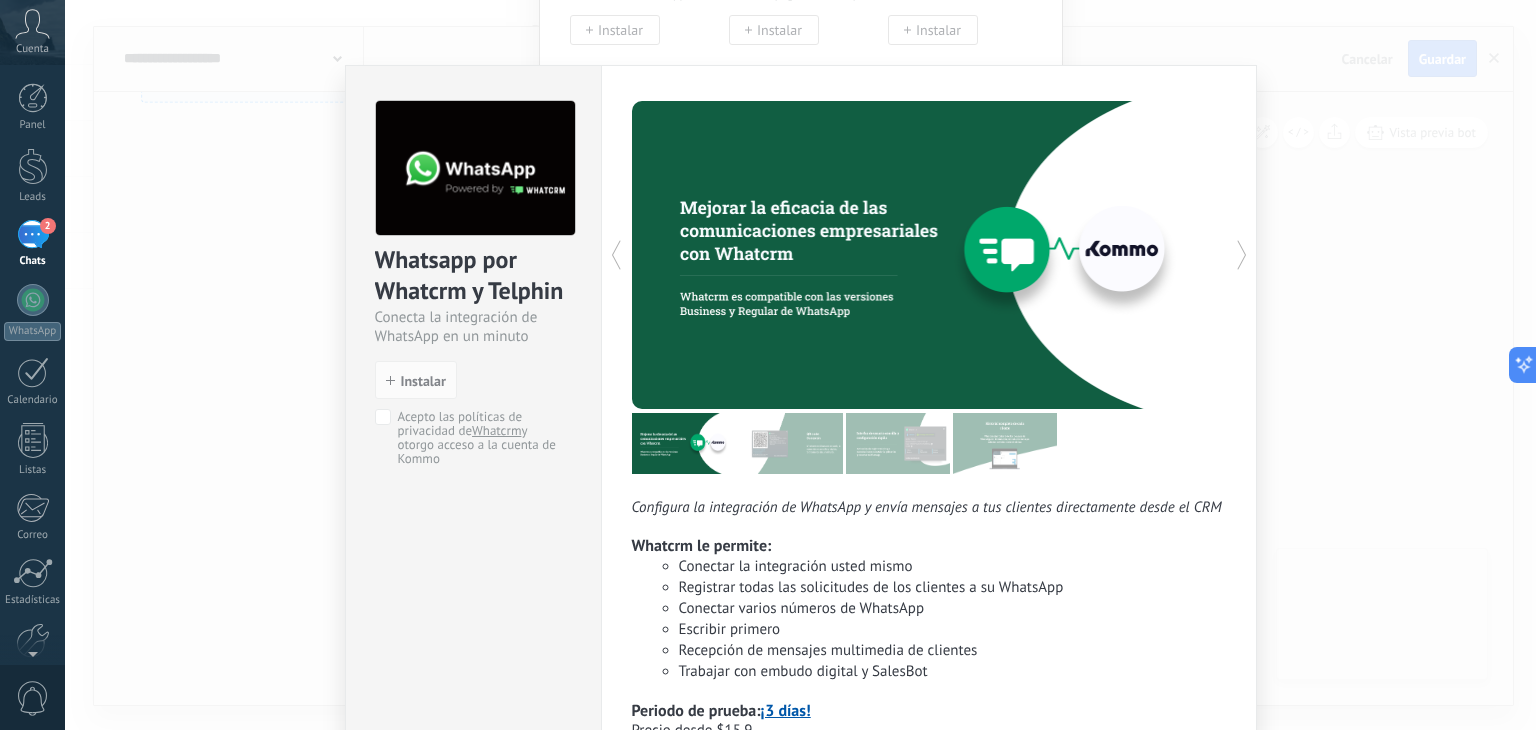 click on "Whatsapp por Whatcrm y Telphin Conecta la integración de WhatsApp en un minuto install Instalar Acepto las políticas de privacidad de  Whatcrm  y otorgo acceso a la cuenta de Kommo
Configura la integración de WhatsApp y envía mensajes a tus clientes directamente desde el CRM
Whatcrm le permite:
Conectar la integración usted mismo
Registrar todas las solicitudes de los clientes a su WhatsApp
Conectar varios números de WhatsApp
Escribir primero
Recepción de mensajes multimedia de clientes
Trabajar con embudo digital y SalesBot
Periodo de prueba:   ¡3 días!
Precio desde $15.9
más" at bounding box center (800, 365) 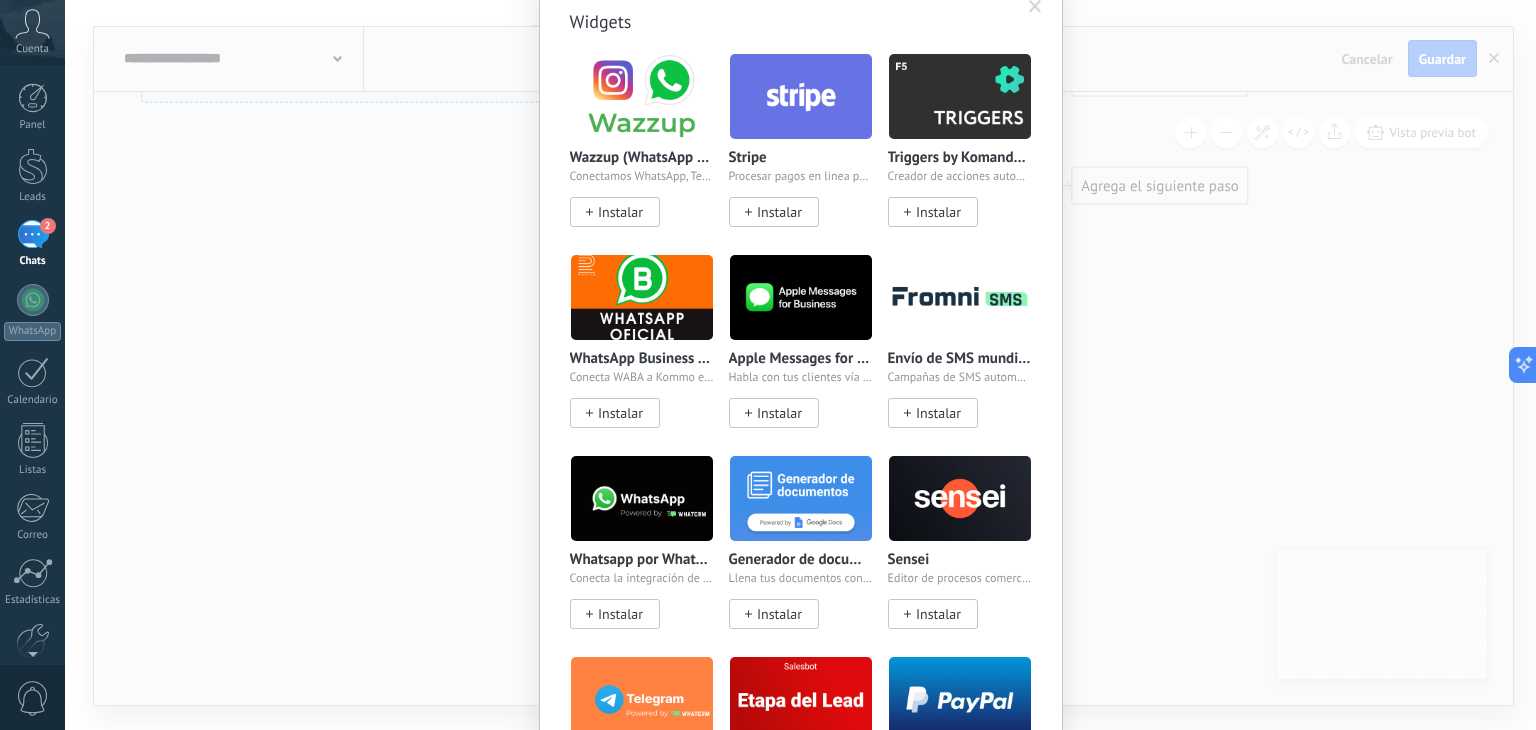 scroll, scrollTop: 81, scrollLeft: 0, axis: vertical 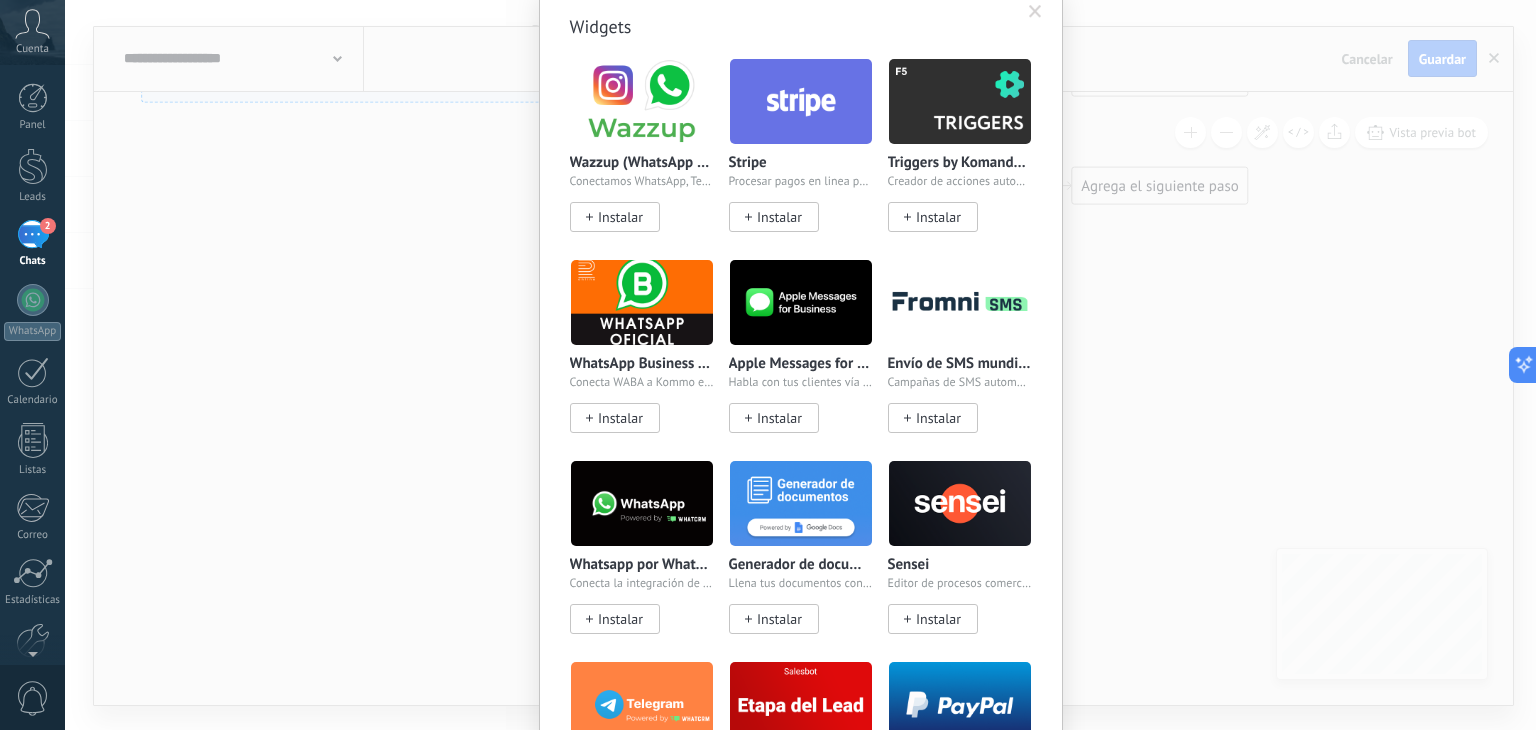 click on "WhatsApp Business API (WABA) via Radist.Online Conecta WABA a Kommo en 10 minutos Instalar" at bounding box center (642, 346) 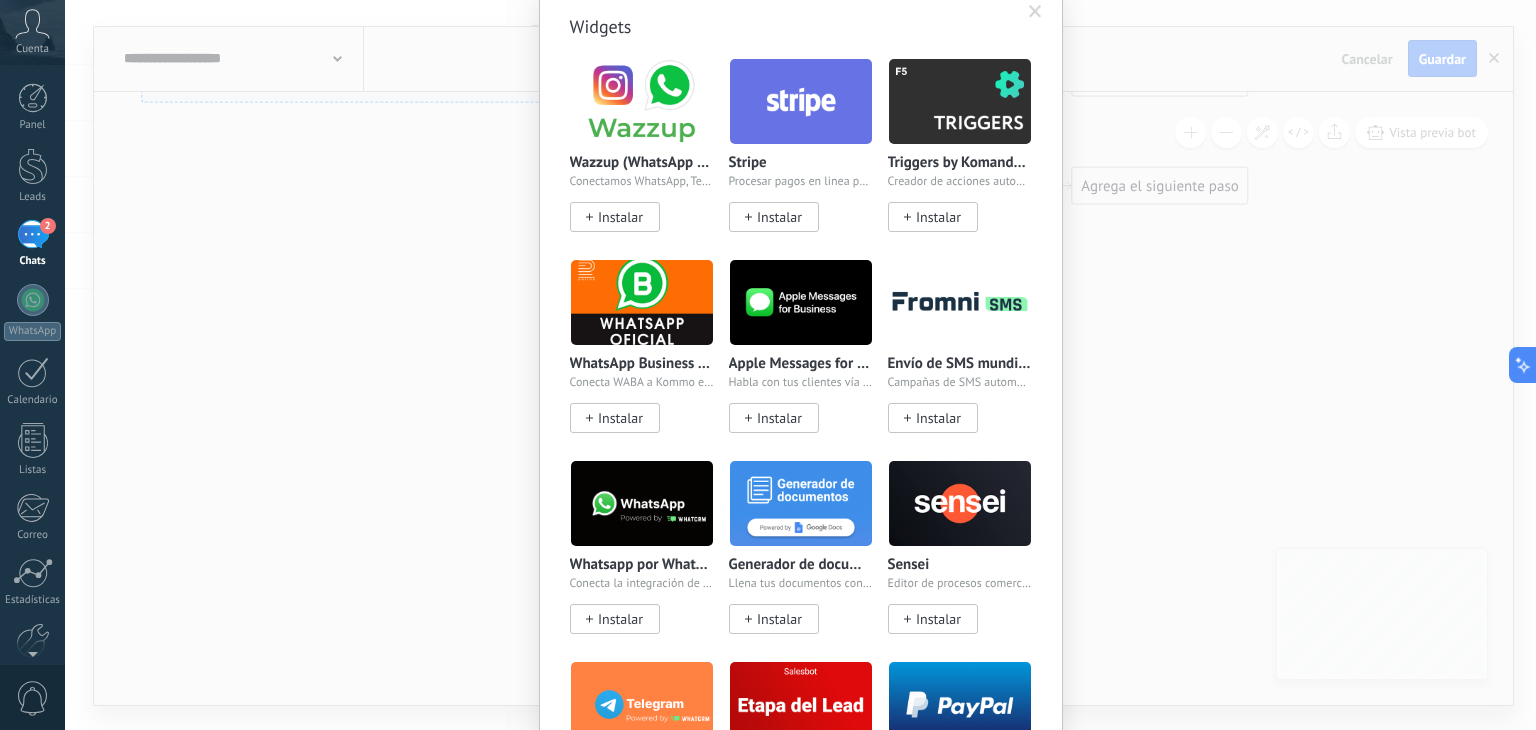 click at bounding box center [642, 302] 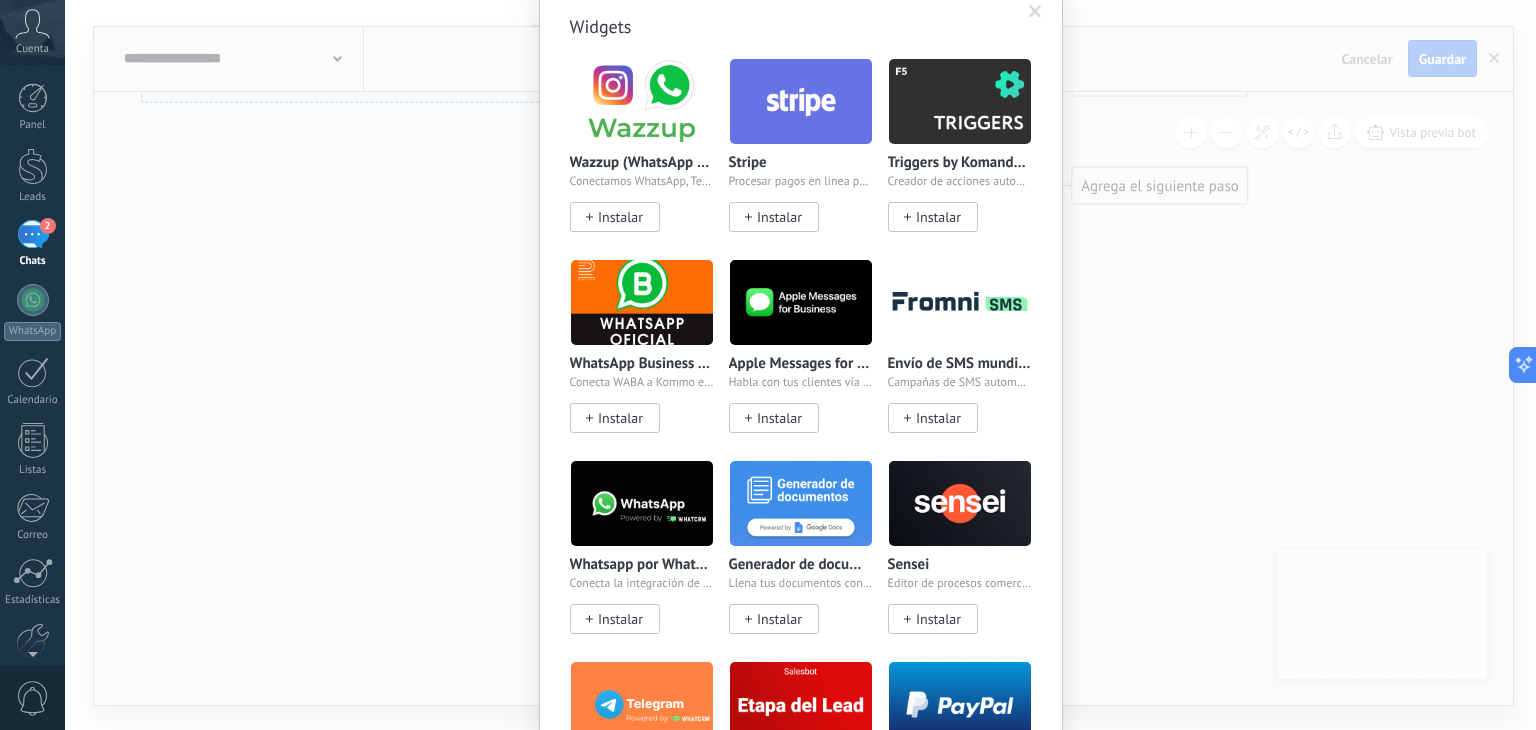 click at bounding box center [642, 302] 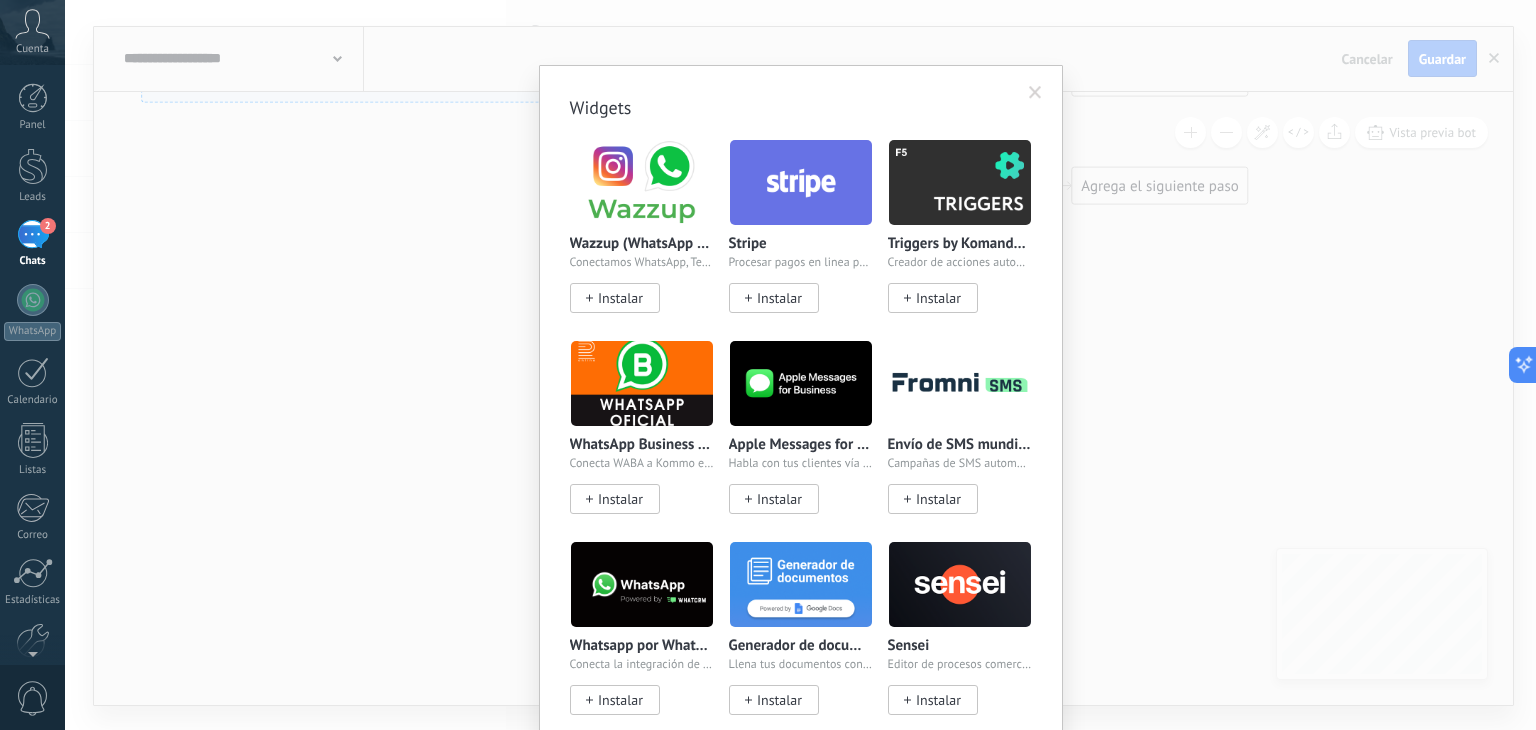 click on "Instalar" at bounding box center (620, 499) 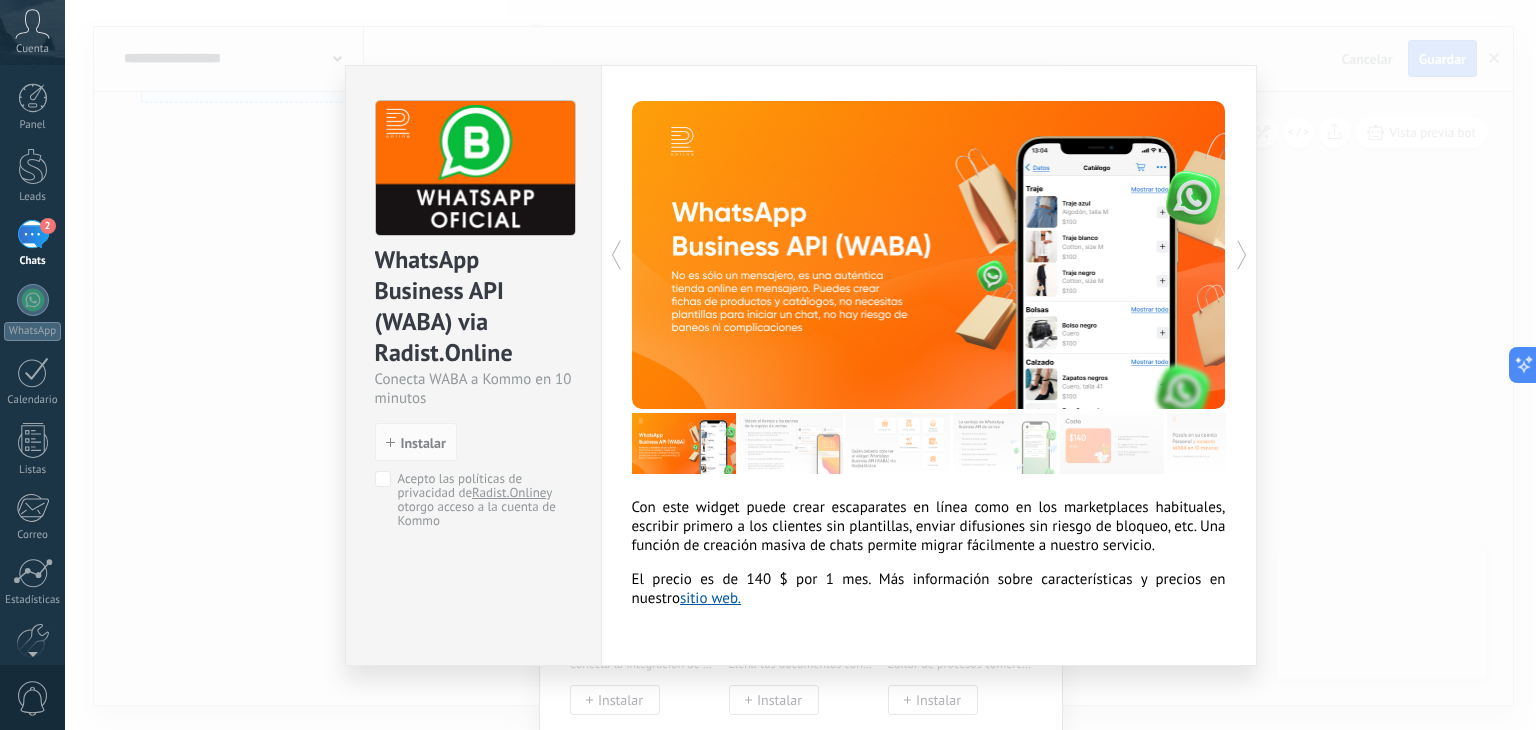 click on "WhatsApp Business API (WABA) via Radist.Online Conecta WABA a Kommo en 10 minutos install Instalar Acepto las políticas de privacidad de  Radist.Online  y otorgo acceso a la cuenta de Kommo
Con este widget puede crear escaparates en línea como en los marketplaces habituales, escribir primero a los clientes sin plantillas, enviar difusiones sin riesgo de bloqueo, etc. Una función de creación masiva de chats permite migrar fácilmente a nuestro servicio.
El precio es de 140 $ por 1 mes. Más información sobre características y precios en nuestro  sitio web.
más" at bounding box center [800, 365] 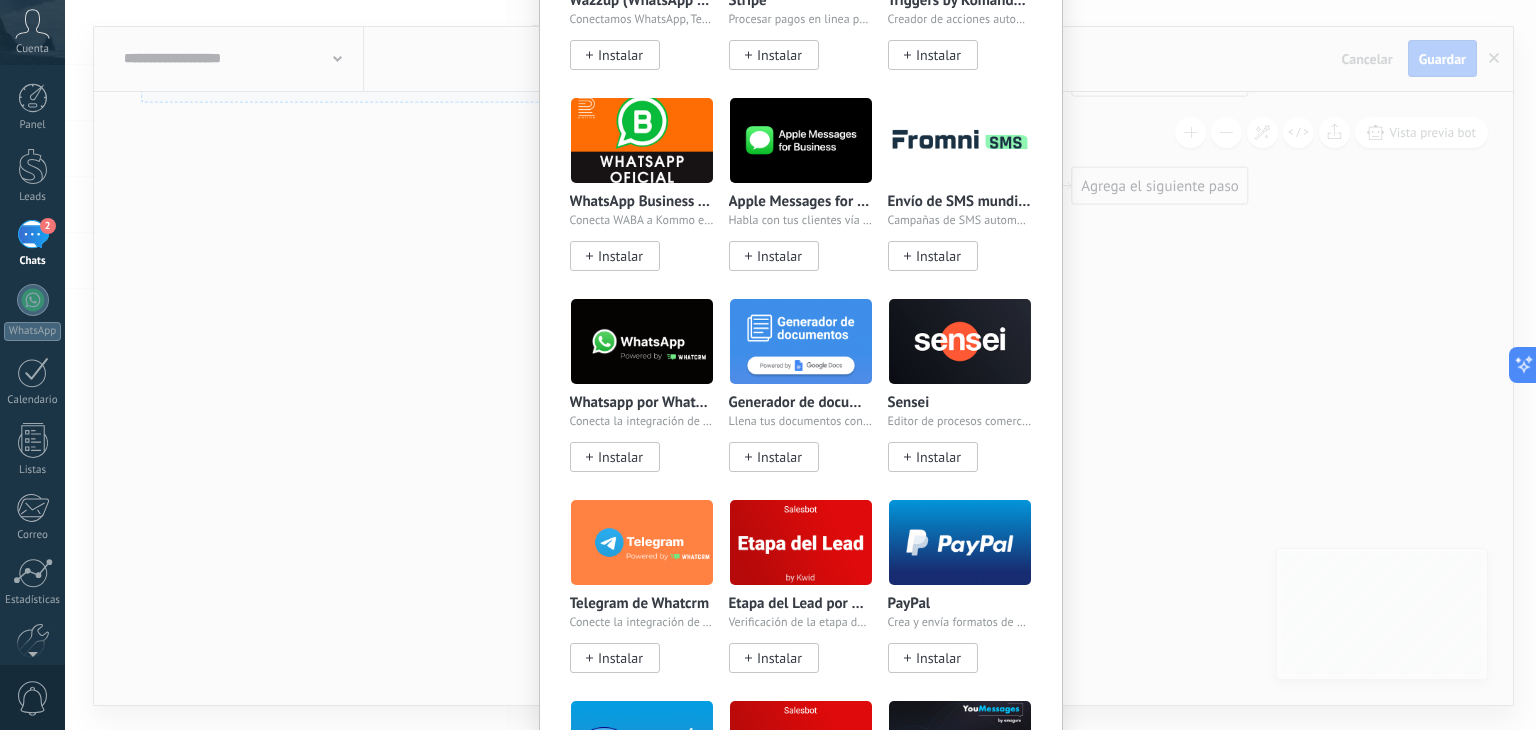 scroll, scrollTop: 247, scrollLeft: 0, axis: vertical 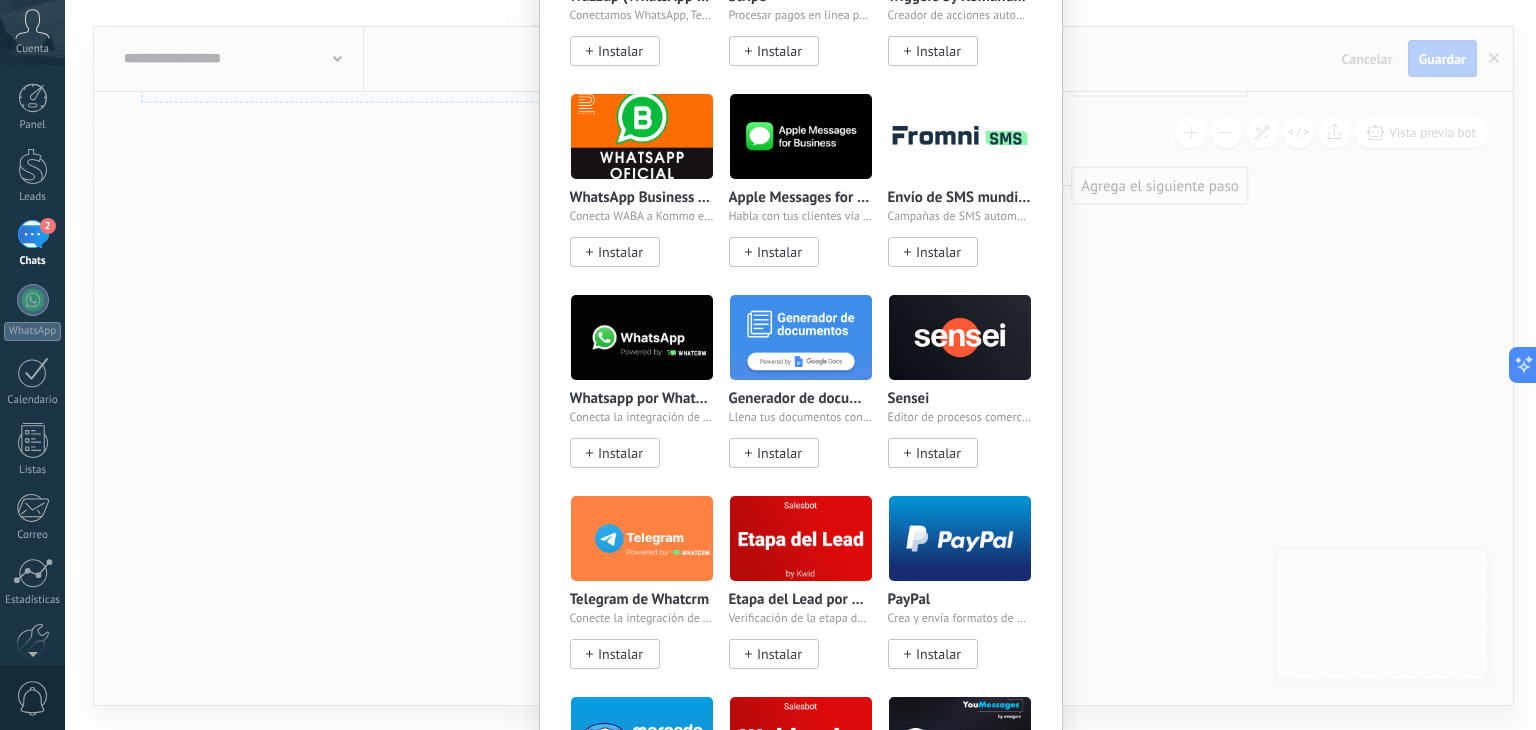 click at bounding box center [642, 337] 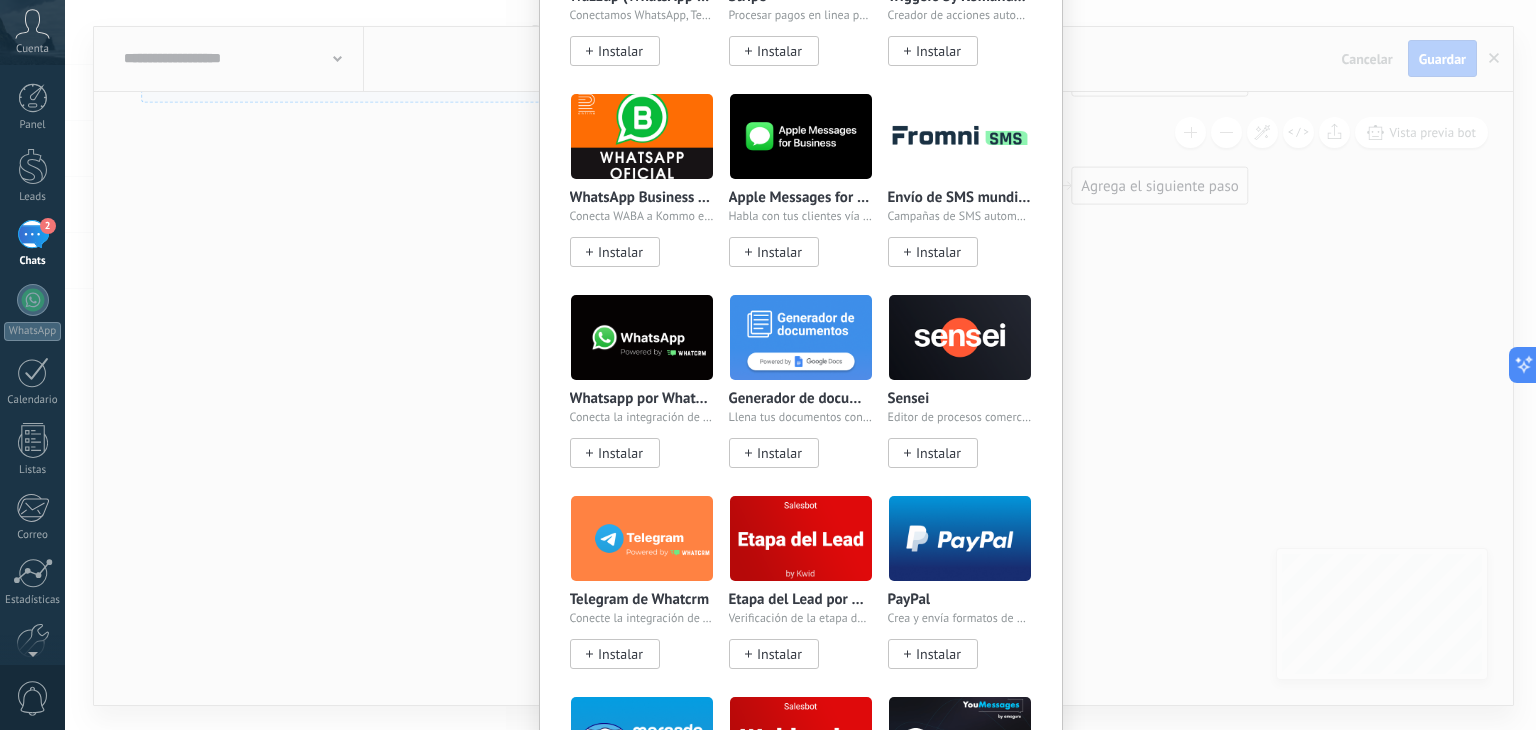 click on "Whatsapp por Whatcrm y Telphin" at bounding box center (642, 399) 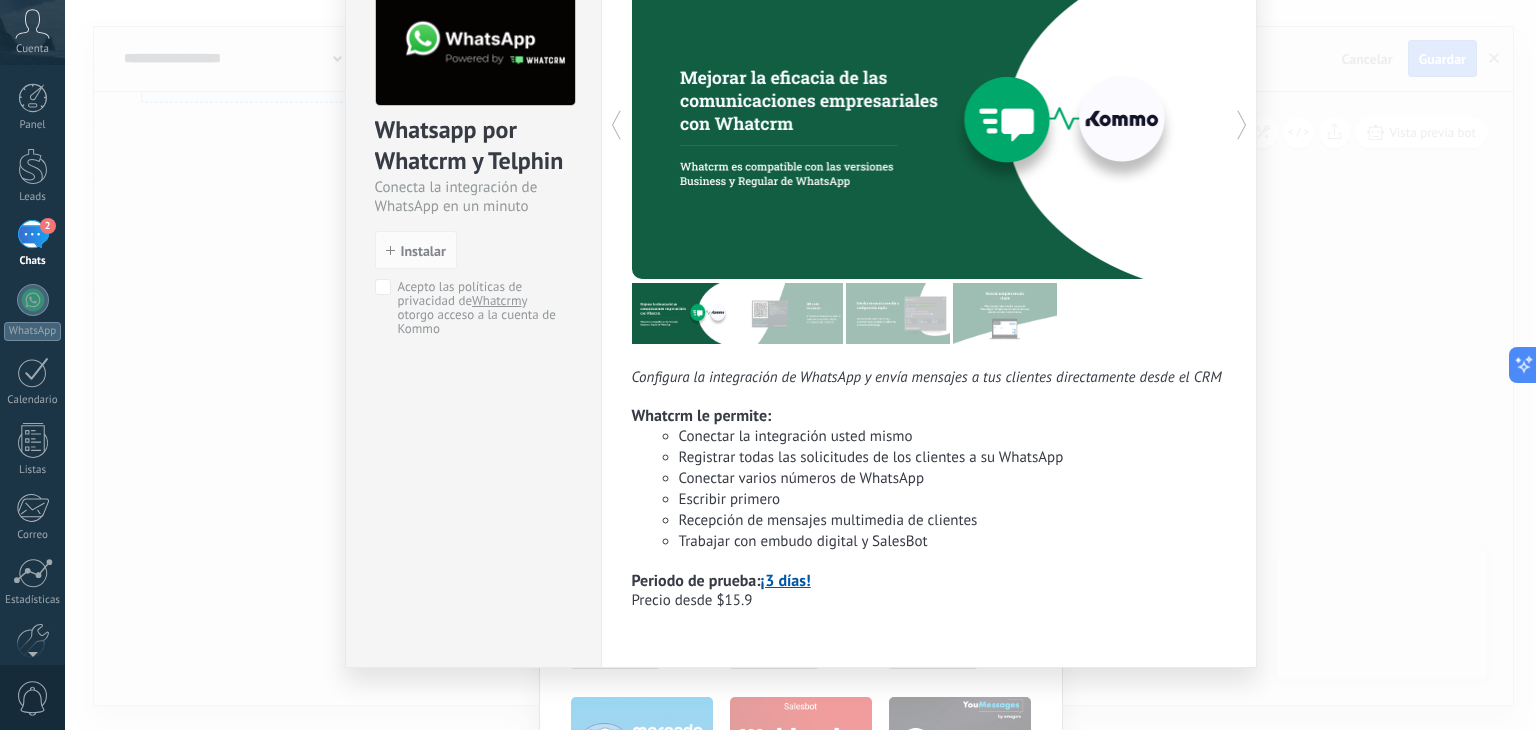 scroll, scrollTop: 136, scrollLeft: 0, axis: vertical 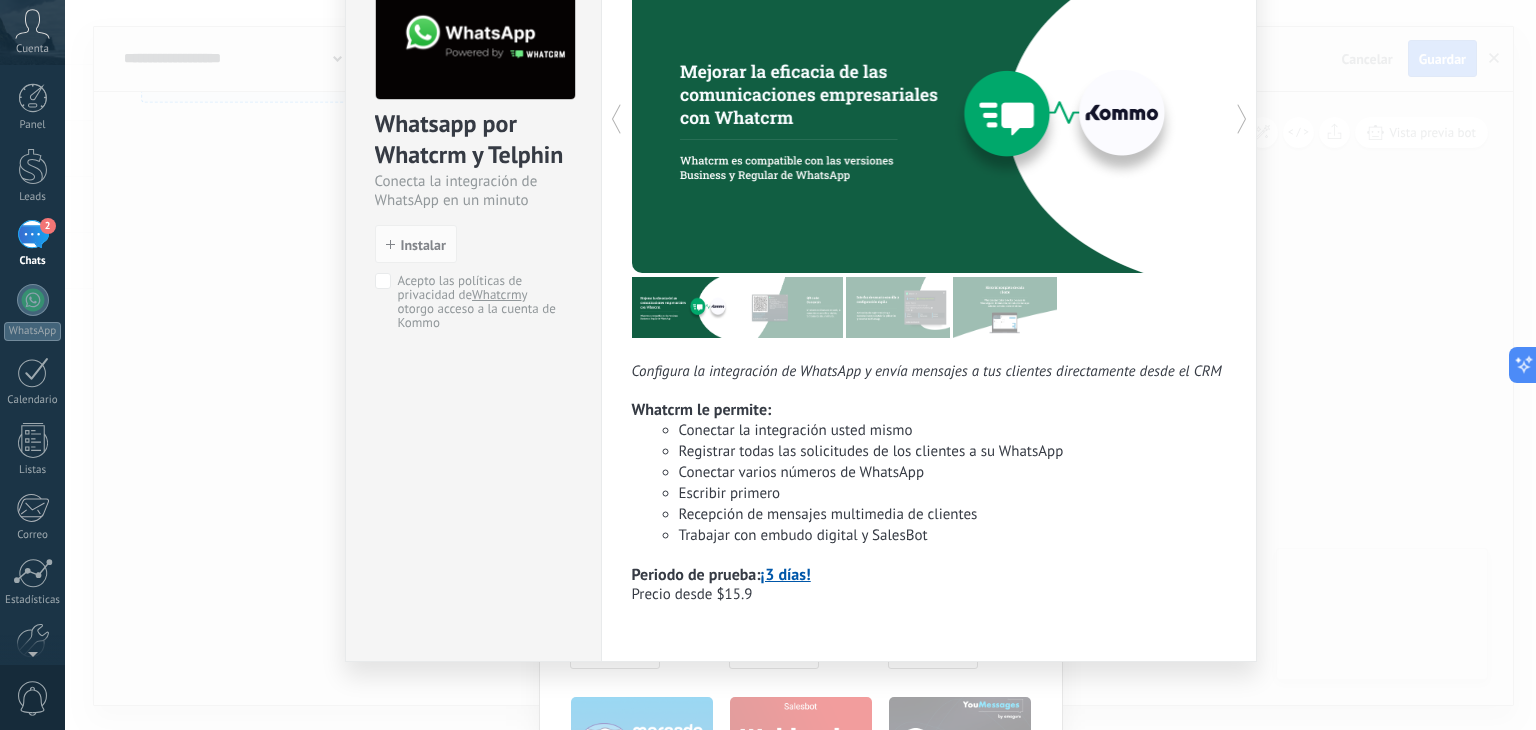 click on "Whatsapp por Whatcrm y Telphin Conecta la integración de WhatsApp en un minuto install Instalar Acepto las políticas de privacidad de  Whatcrm  y otorgo acceso a la cuenta de Kommo
Configura la integración de WhatsApp y envía mensajes a tus clientes directamente desde el CRM
Whatcrm le permite:
Conectar la integración usted mismo
Registrar todas las solicitudes de los clientes a su WhatsApp
Conectar varios números de WhatsApp
Escribir primero
Recepción de mensajes multimedia de clientes
Trabajar con embudo digital y SalesBot
Periodo de prueba:   ¡3 días!
Precio desde $15.9
más" at bounding box center [800, 365] 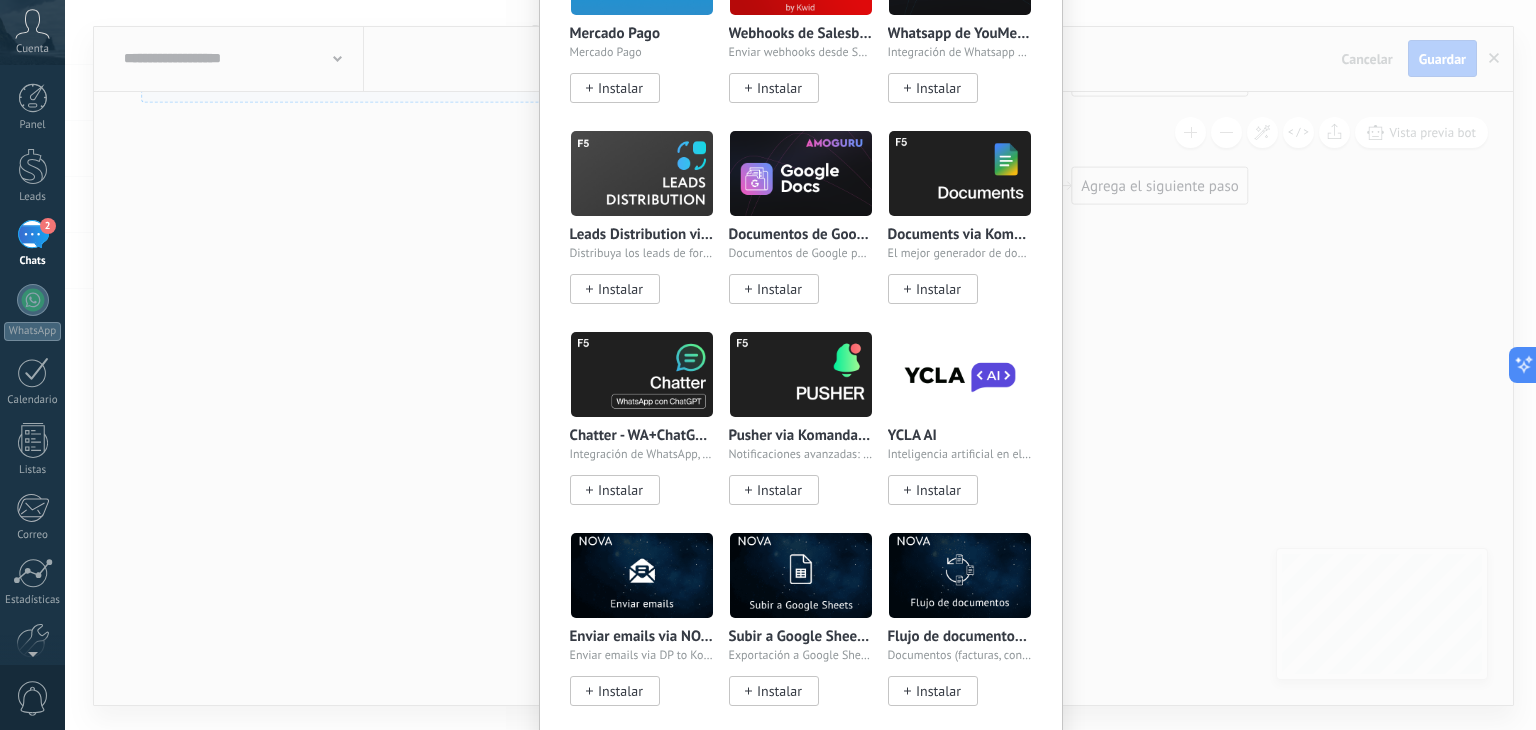 scroll, scrollTop: 1020, scrollLeft: 0, axis: vertical 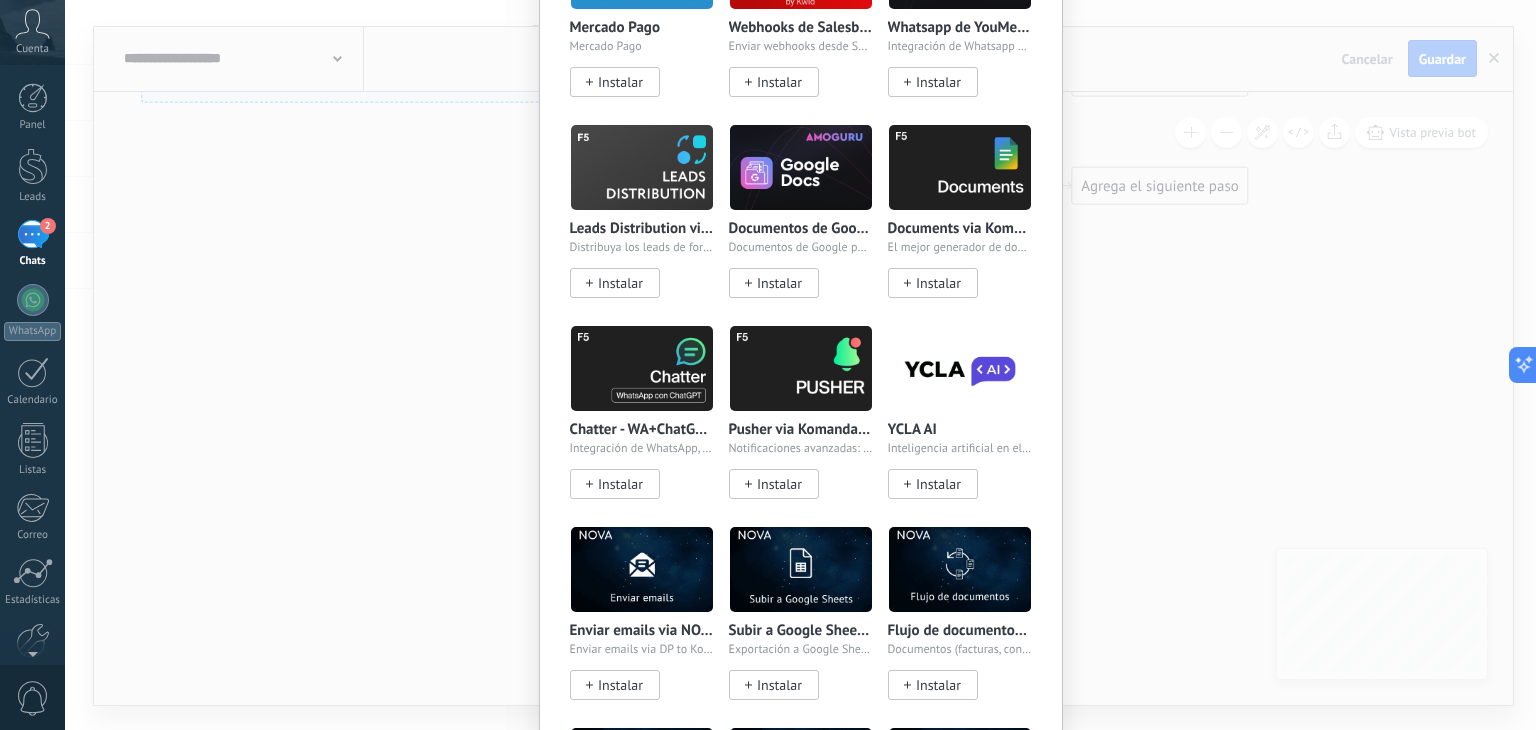 click on "Instalar" at bounding box center (779, 484) 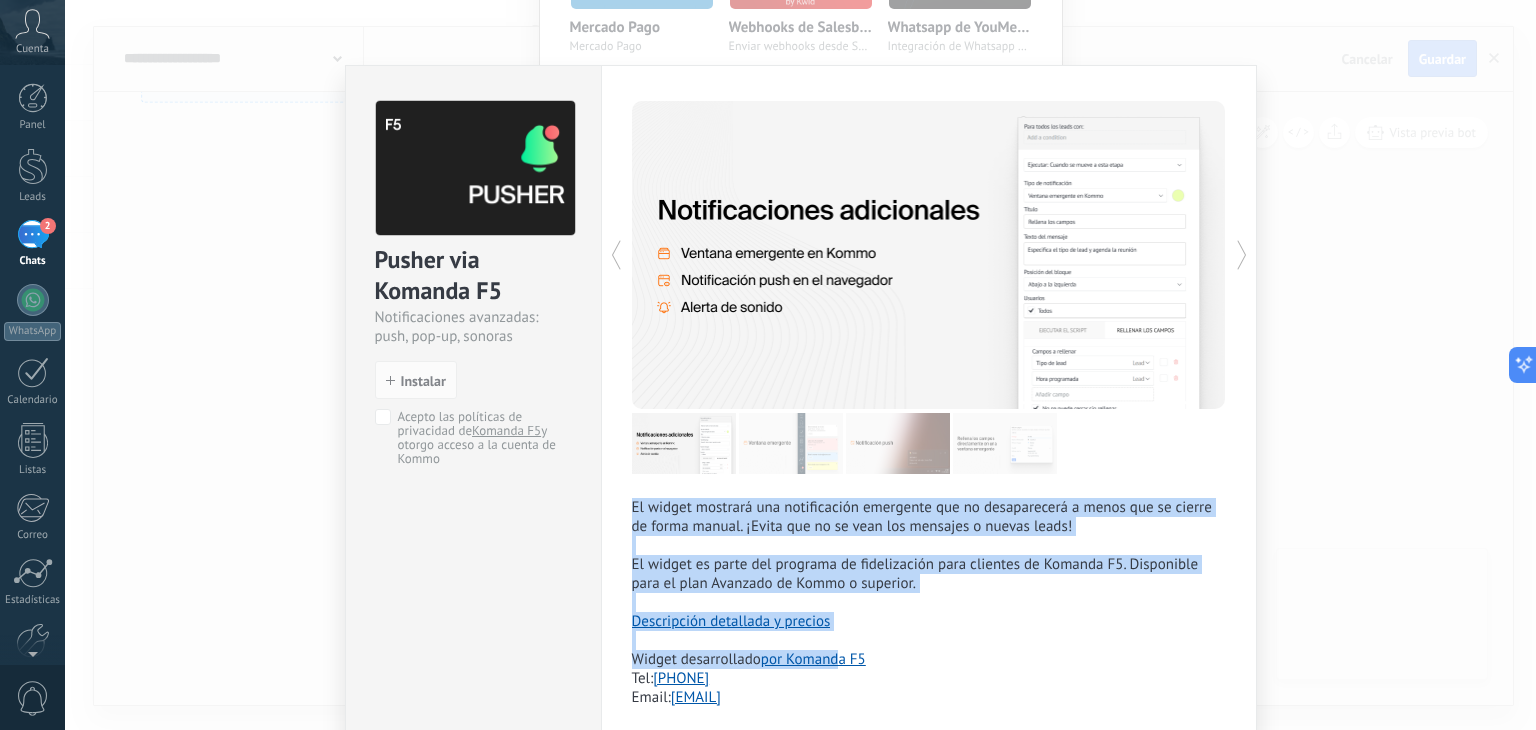drag, startPoint x: 794, startPoint y: 386, endPoint x: 840, endPoint y: 665, distance: 282.7667 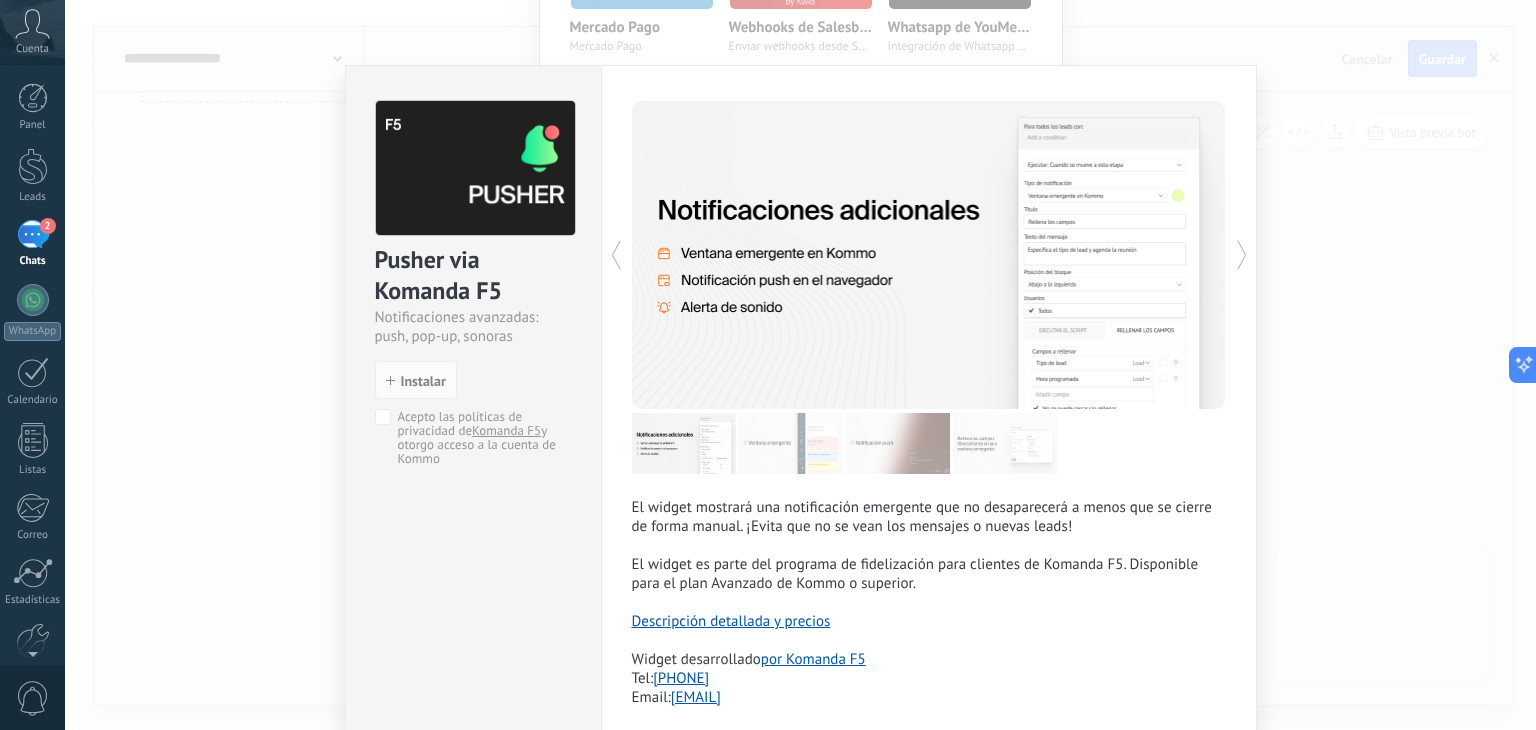 click on "Komanda F5
El widget mostrará una notificación emergente que no desaparecerá a menos que se cierre de forma manual. ¡Evita que no se vean los mensajes o nuevas leads!
El widget es parte del programa de fidelización para clientes de Komanda F5. Disponible para el plan Avanzado de Kommo o superior.
Descripción detallada y precios
Widget desarrollado  por Komanda F5
Tel:  +1 872 588 81 05
Email:  global@cmdf5.com" at bounding box center [929, 602] 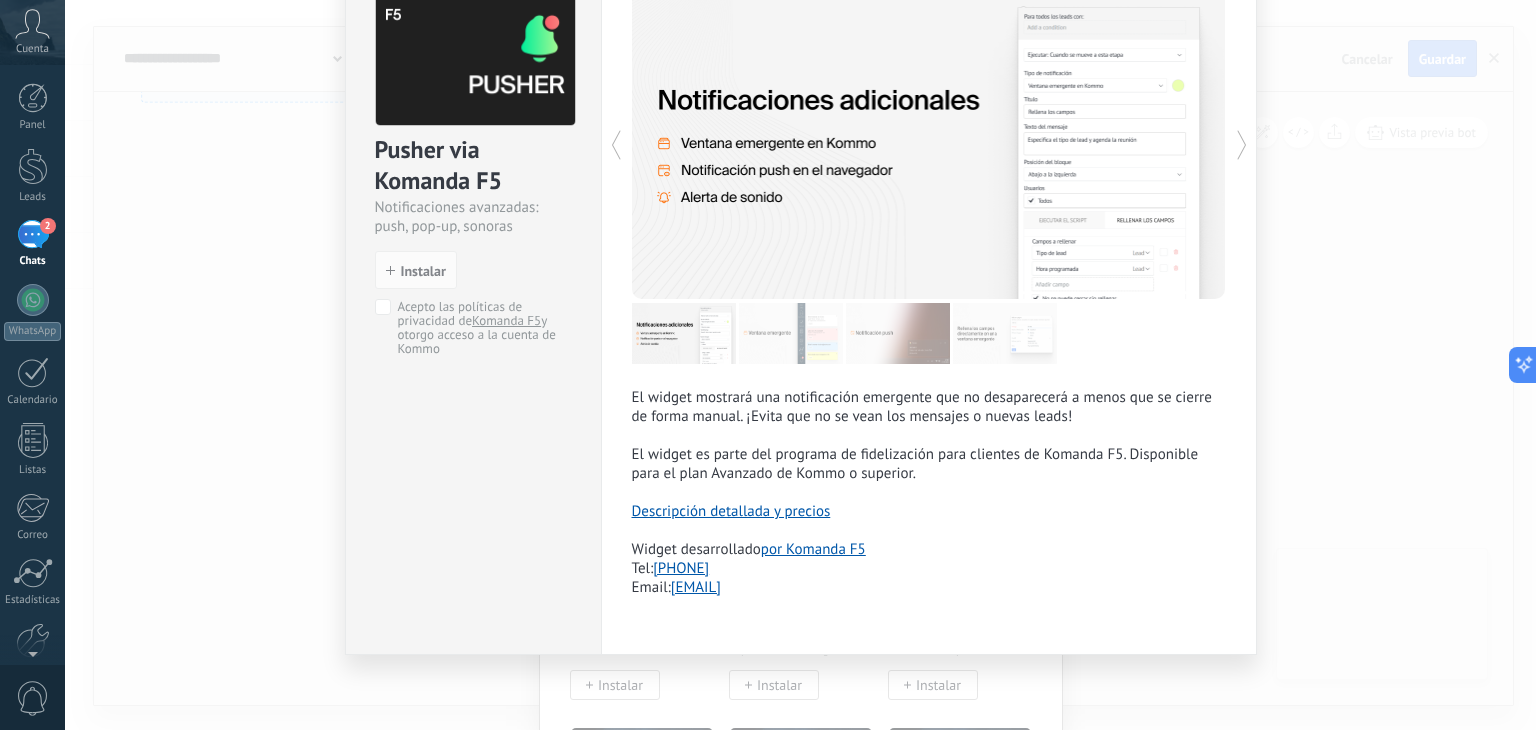 scroll, scrollTop: 0, scrollLeft: 0, axis: both 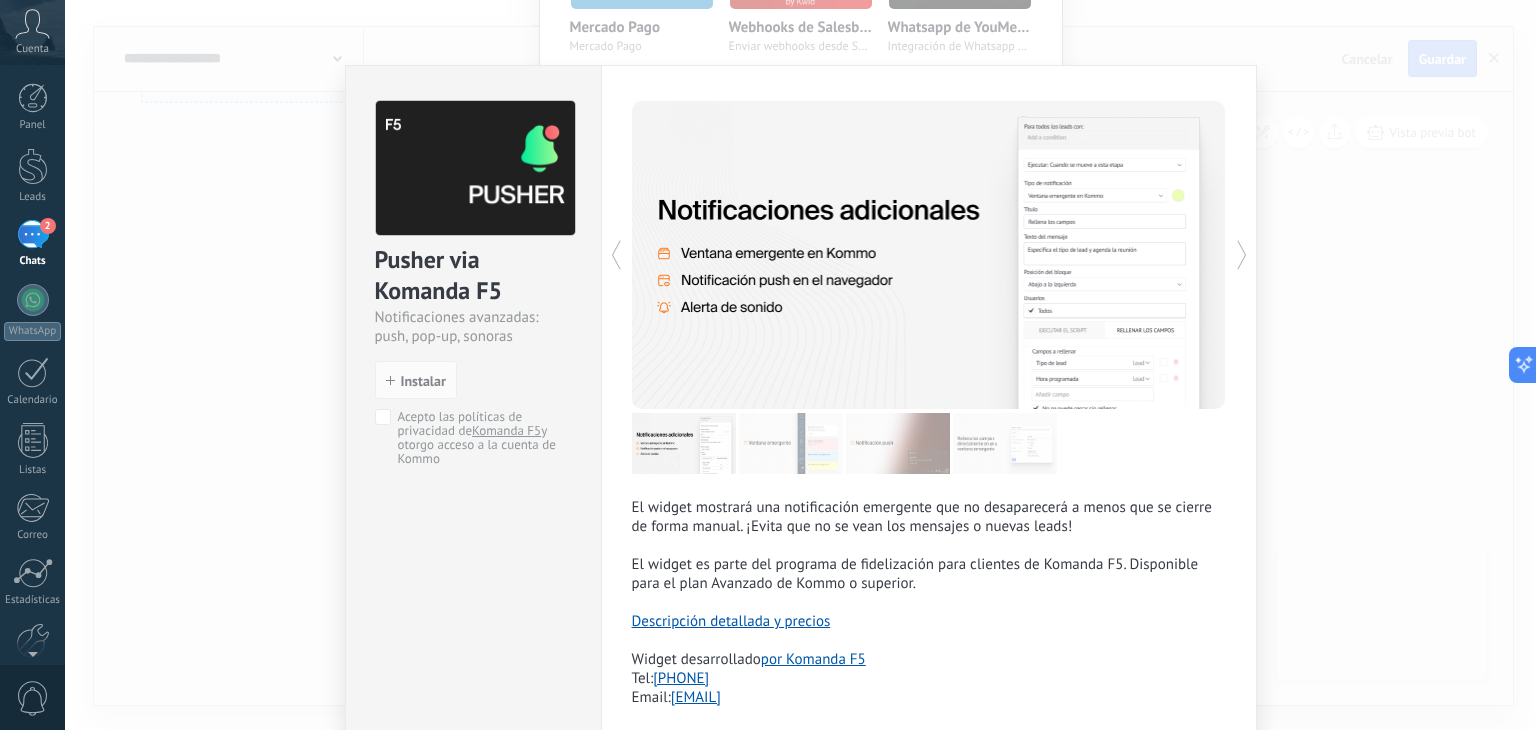 click on "Pusher via Komanda F5 Notificaciones avanzadas: push, pop-up, sonoras install Instalar Acepto las políticas de privacidad de  Komanda F5  y otorgo acceso a la cuenta de Kommo
Komanda F5
El widget mostrará una notificación emergente que no desaparecerá a menos que se cierre de forma manual. ¡Evita que no se vean los mensajes o nuevas leads!
El widget es parte del programa de fidelización para clientes de Komanda F5. Disponible para el plan Avanzado de Kommo o superior.
Descripción detallada y precios
Widget desarrollado  por Komanda F5
Tel:  +1 872 588 81 05
Email:  global@cmdf5.com
más" at bounding box center [800, 365] 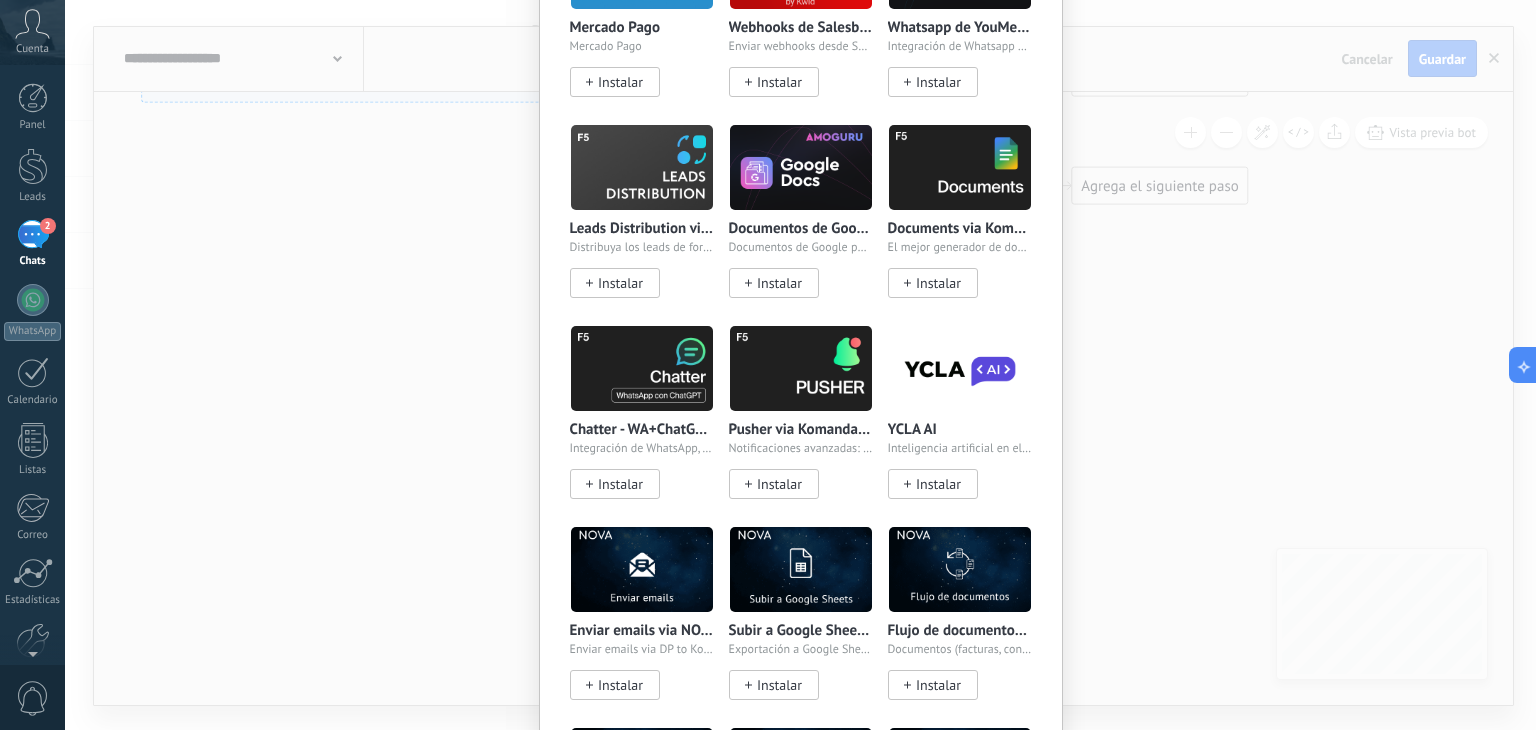 click at bounding box center [642, 368] 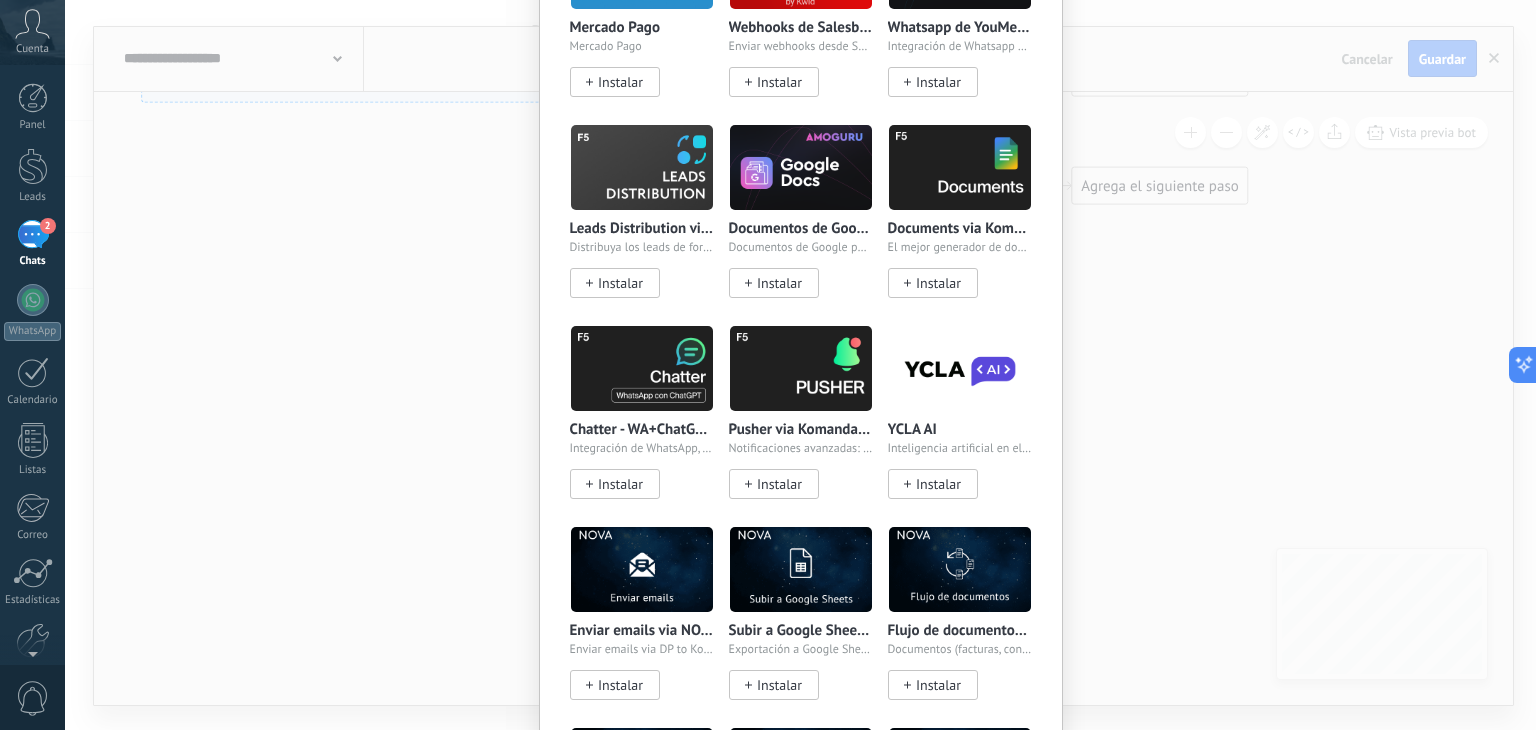 click on "Instalar" at bounding box center [620, 484] 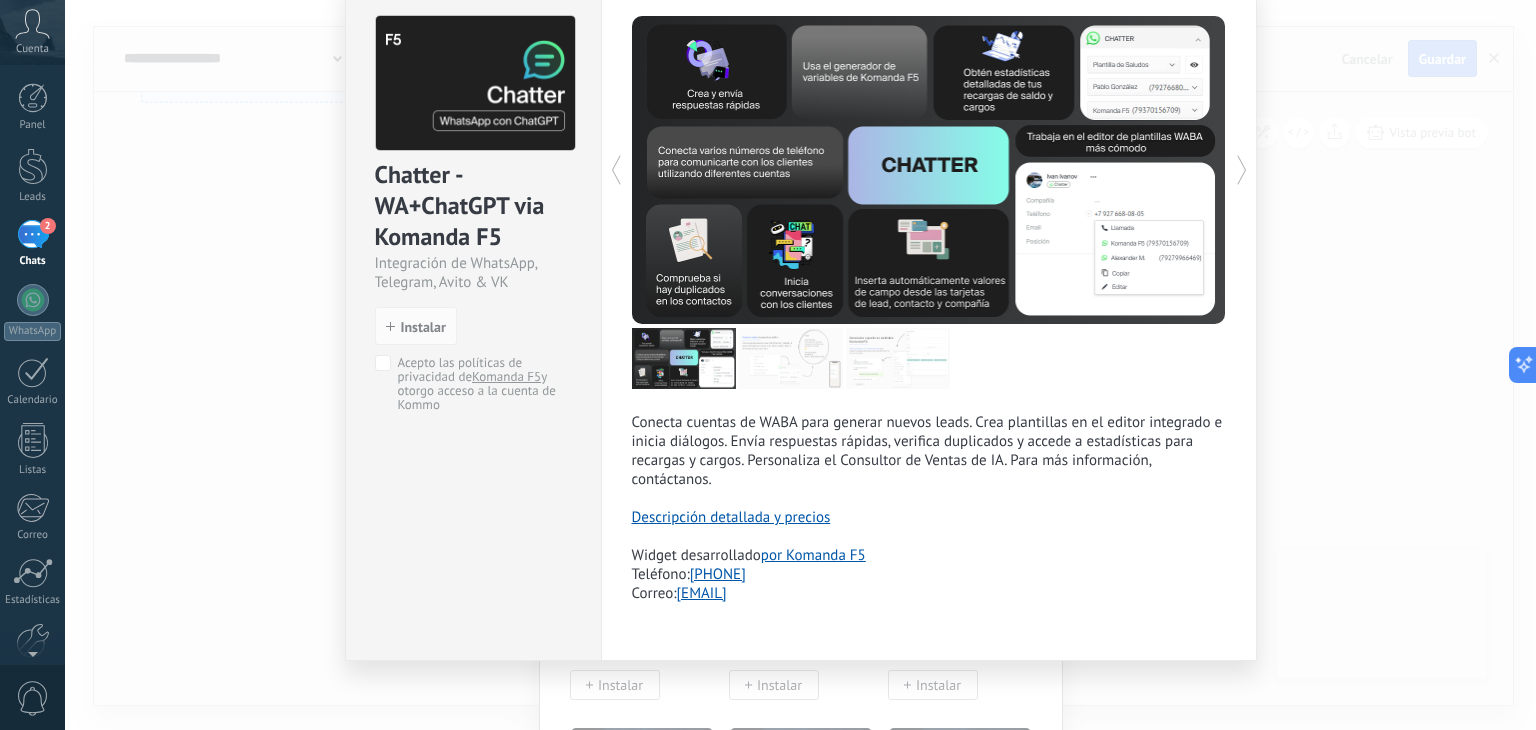 scroll, scrollTop: 0, scrollLeft: 0, axis: both 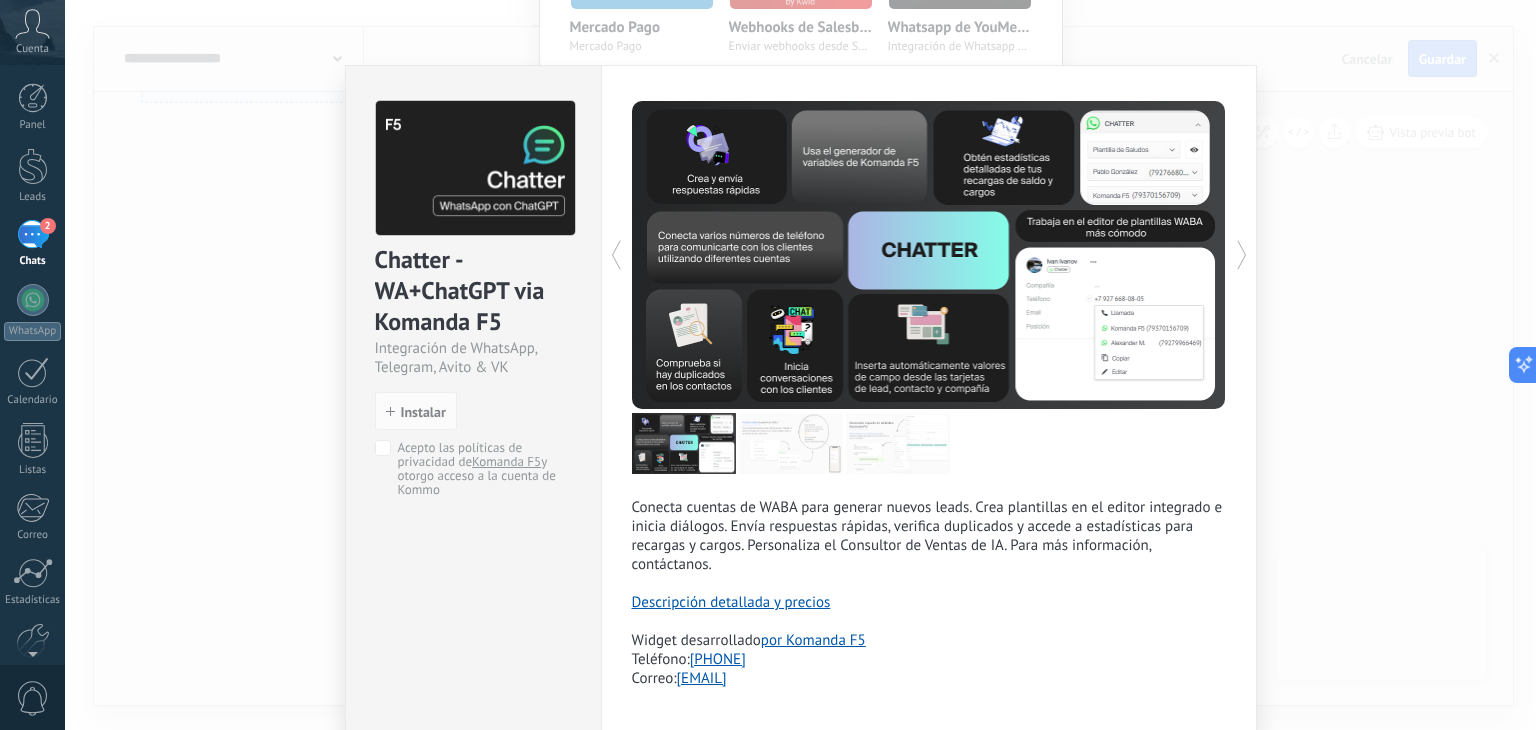 click on "Chatter - WA+ChatGPT via Komanda F5 Integración de WhatsApp, Telegram, Avito & VK install Instalar Acepto las políticas de privacidad de  Komanda F5  y otorgo acceso a la cuenta de Kommo
Komanda F5
Conecta cuentas de WABA para generar nuevos leads. Crea plantillas en el editor integrado e inicia diálogos. Envía respuestas rápidas, verifica duplicados y accede a estadísticas para recargas y cargos. Personaliza el Consultor de Ventas de IA. Para más información, contáctanos.
Descripción detallada y precios
Widget desarrollado  por Komanda F5
Teléfono:  +1 872 588 81 05
Correo:  global@cmdf5.com
más" at bounding box center (800, 365) 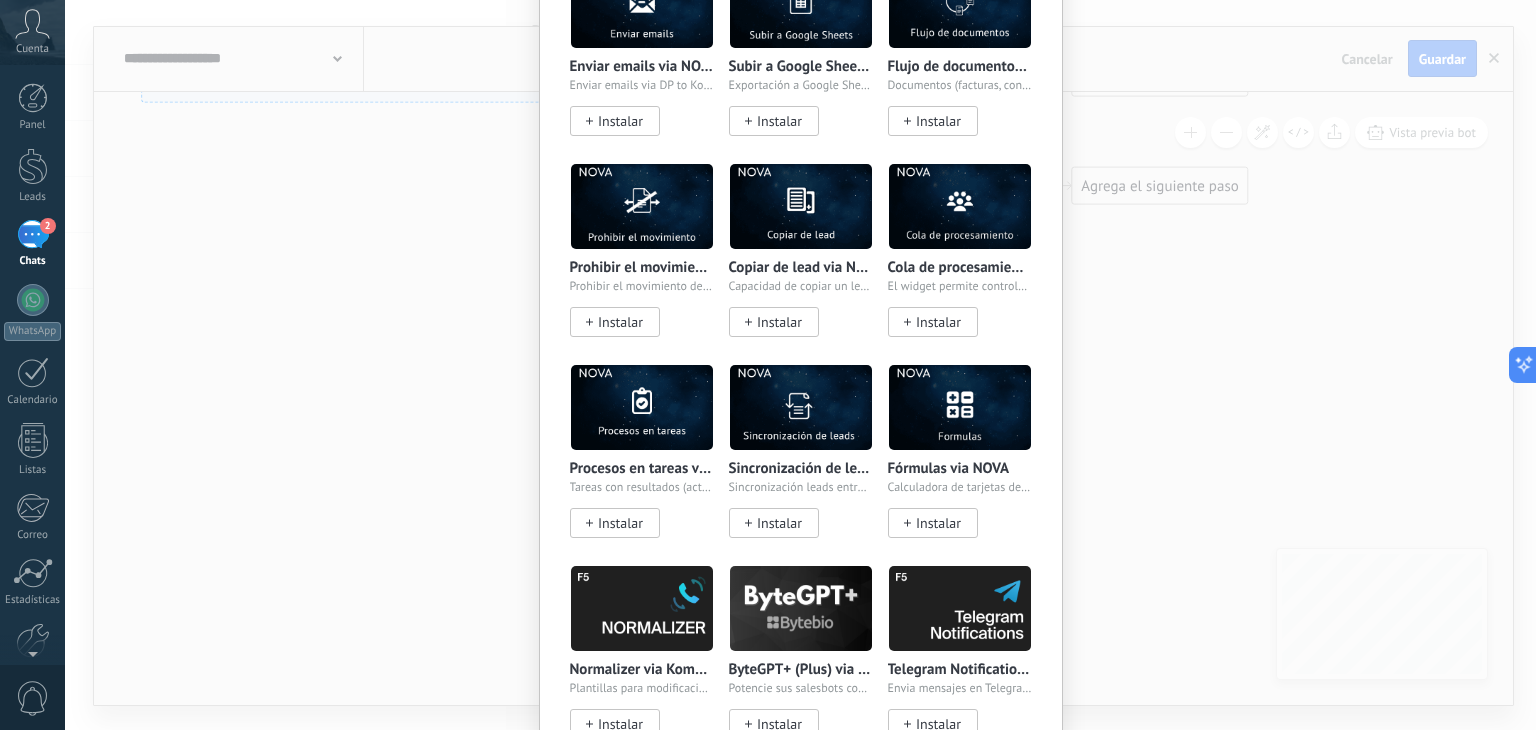 scroll, scrollTop: 1907, scrollLeft: 0, axis: vertical 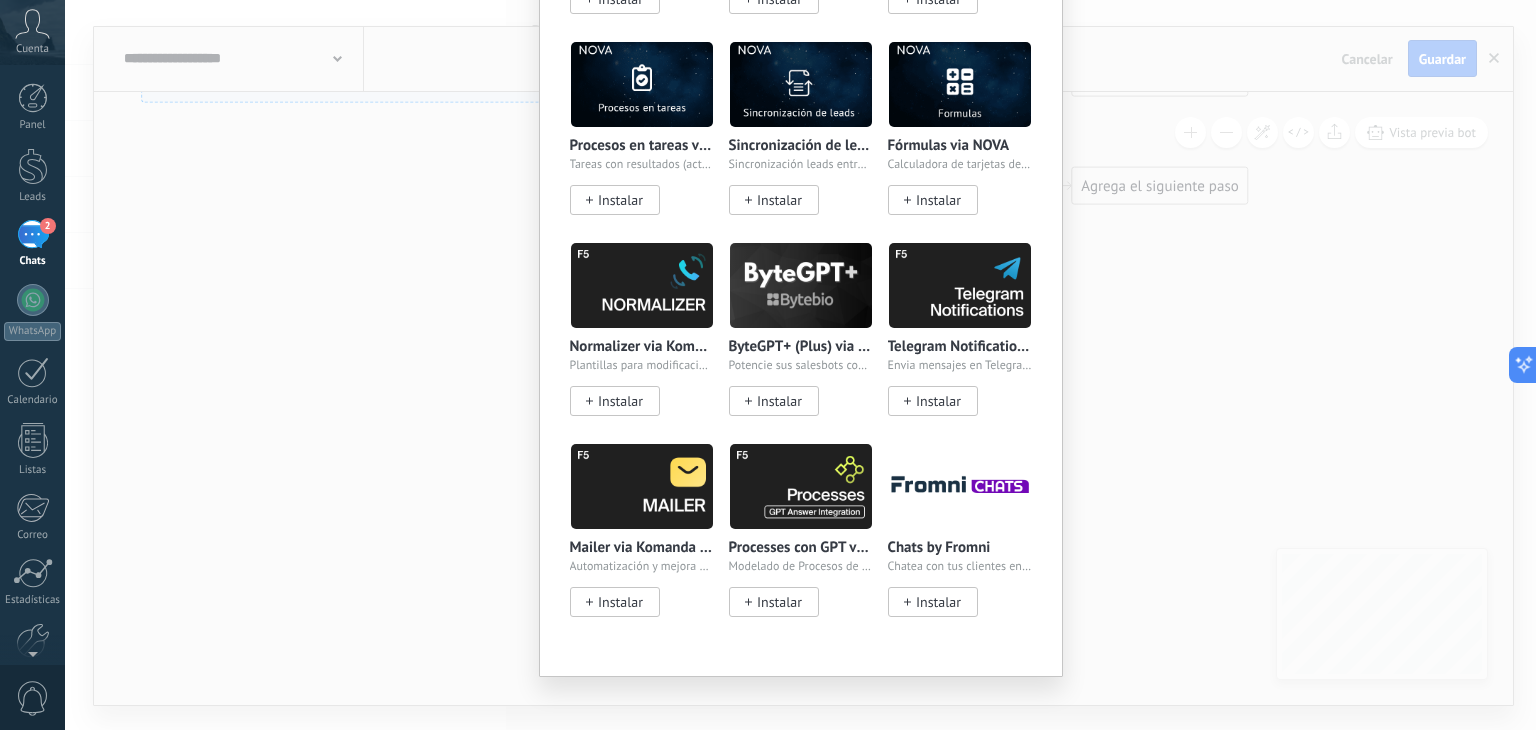 click on "Widgets Wazzup (WhatsApp & Instagram) Conectamos WhatsApp, Telegram e Instagram a Kommo Instalar Stripe Procesar pagos en linea para negocios digitales  Instalar Triggers by Komanda F5 Creador de acciones automáticas Instalar WhatsApp Business API (WABA) via Radist.Online Conecta WABA a Kommo en 10 minutos Instalar Apple Messages for Business Habla con tus clientes vía iMessage Instalar Envío de SMS mundiald por Fromni Campañas de SMS automatizadas y manuales - Kommo Instalar Whatsapp por Whatcrm y Telphin Conecta la integración de WhatsApp en un minuto Instalar Generador de documentos Llena tus documentos con la info de tus leads Instalar Sensei Editor de procesos comerciales de venta Instalar Telegram de Whatcrm Conecte la integración de Telegram en un minuto Instalar Etapa del Lead por KWID Verificación de la etapa del lead en Salesbot Instalar PayPal Crea y envía formatos de pago Instalar Mercado Pago Mercado Pago Instalar Webhooks de Salesbot por KWID Enviar webhooks desde Salesbot Instalar" at bounding box center (800, 365) 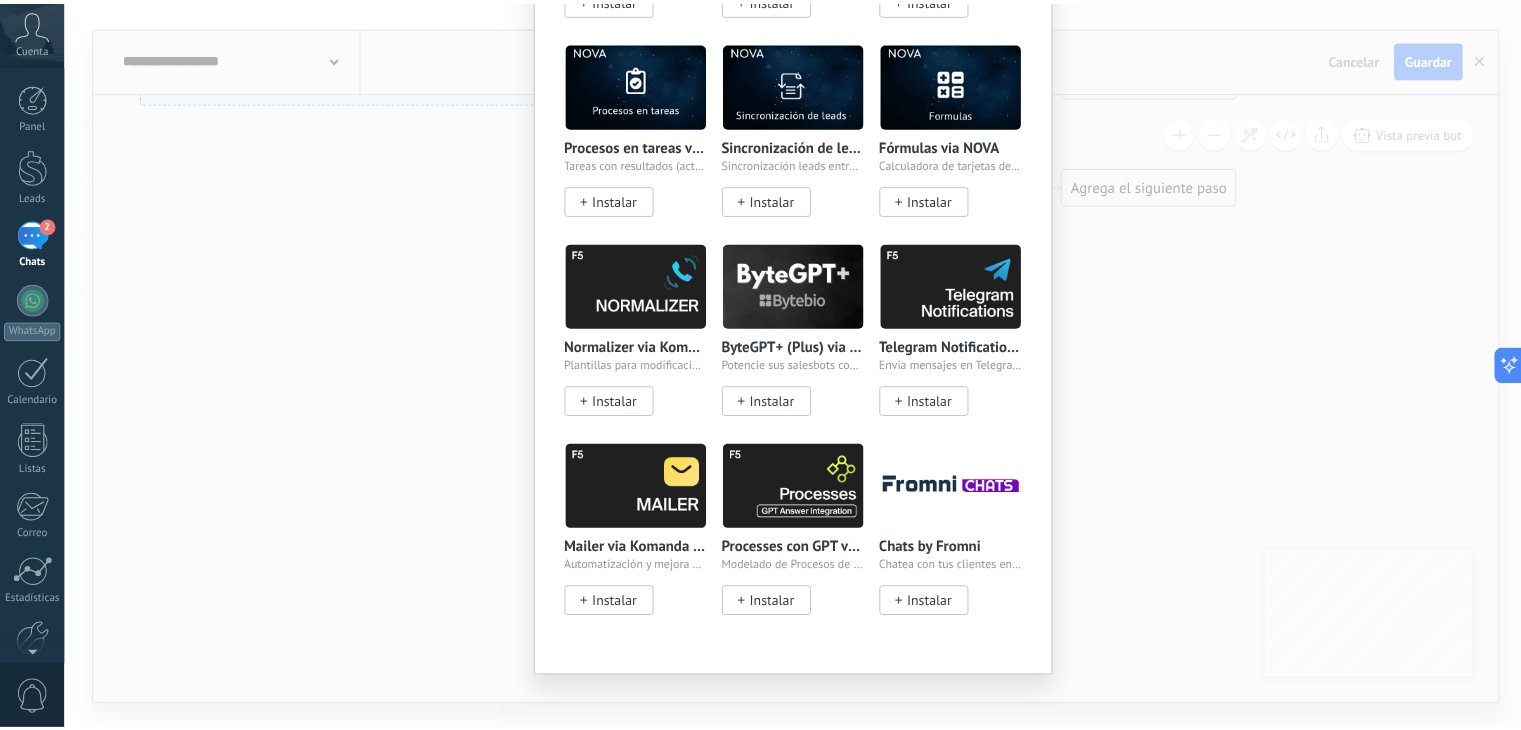 scroll, scrollTop: 0, scrollLeft: 0, axis: both 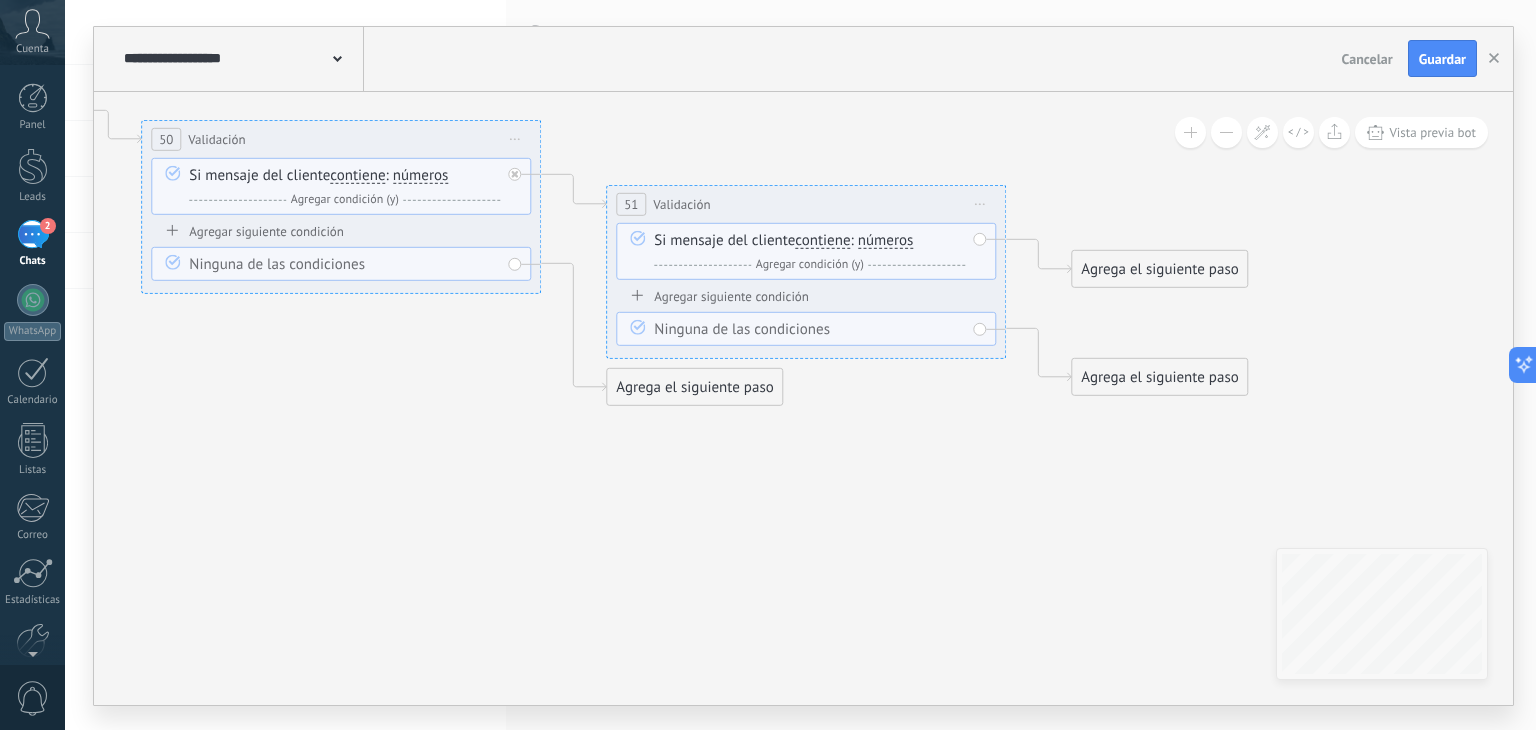 click 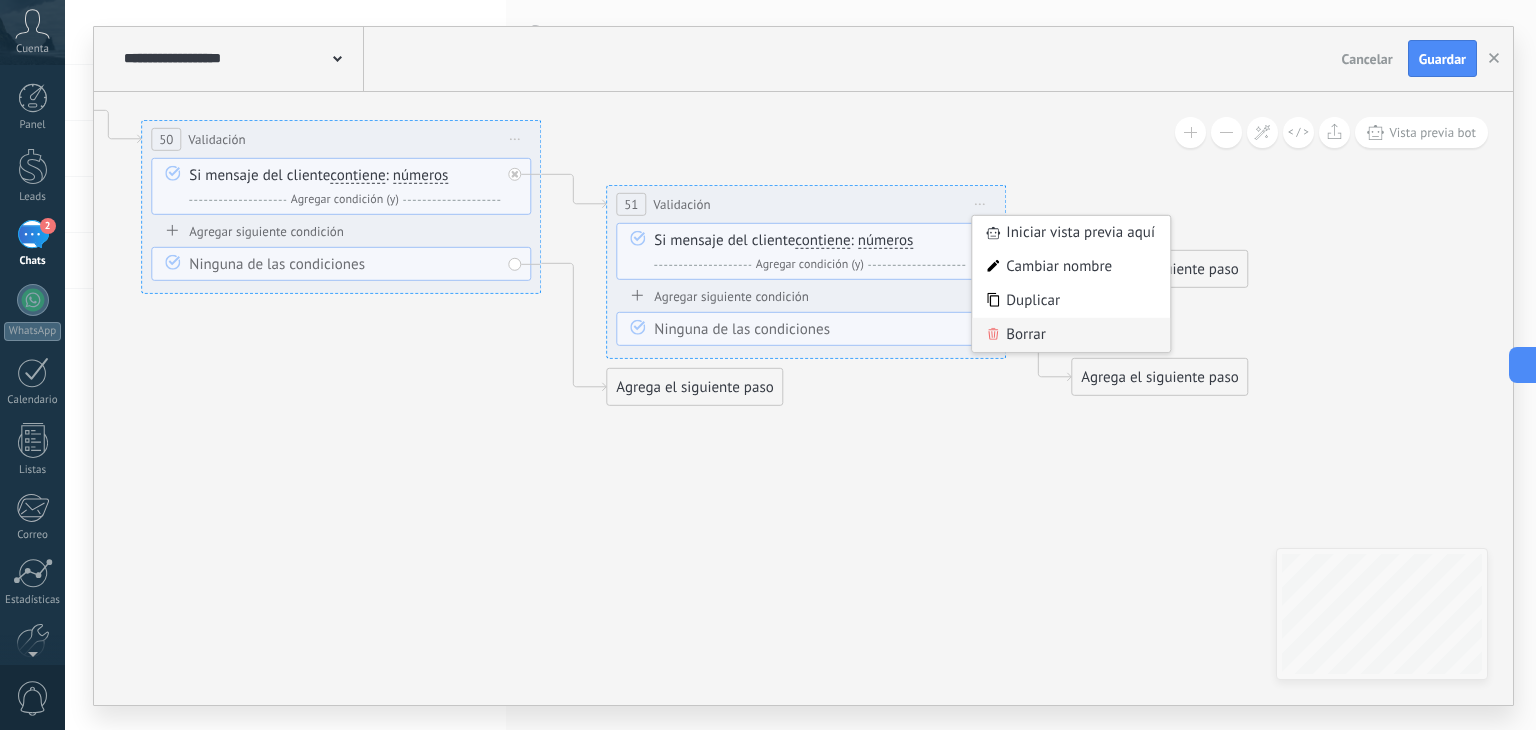 click 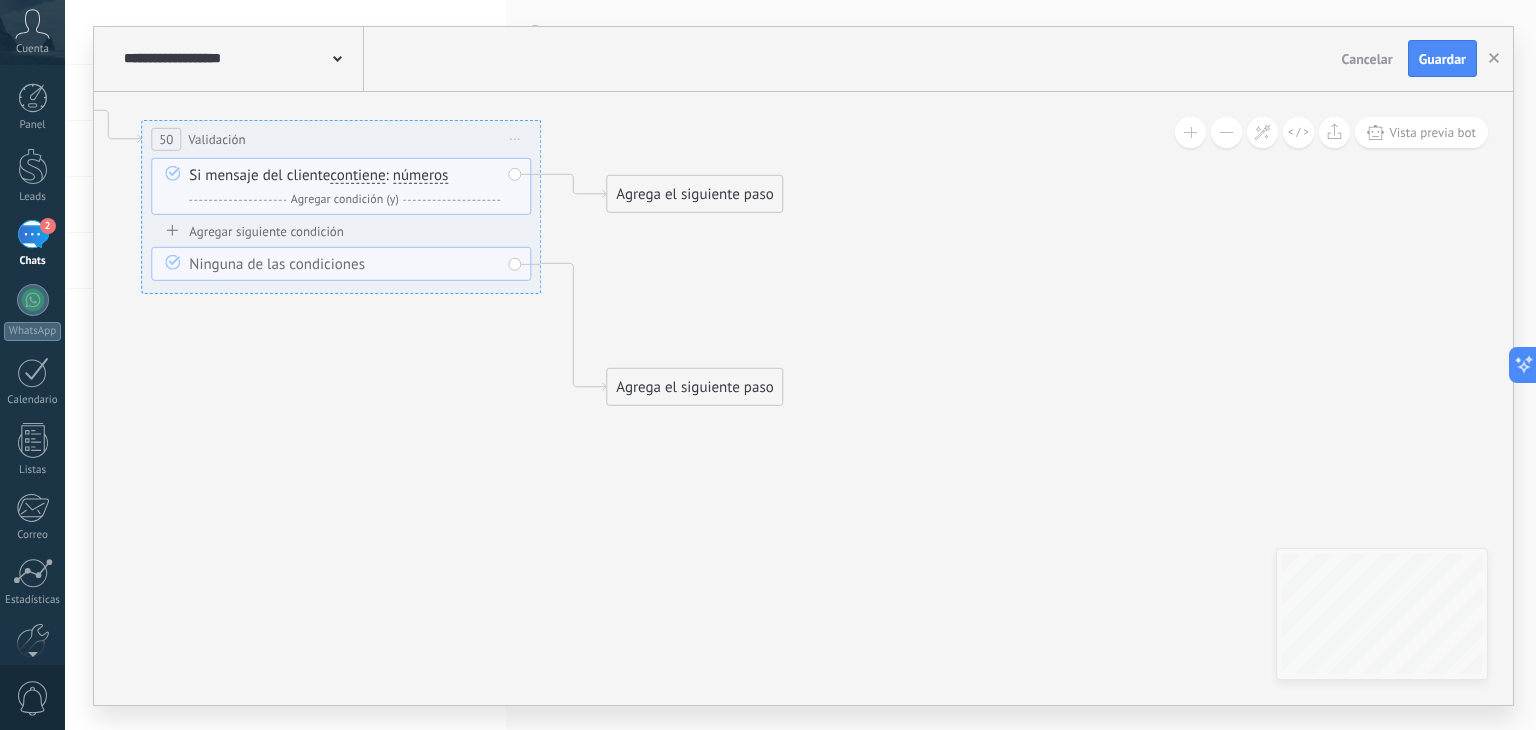 click on "Iniciar vista previa aquí
Cambiar nombre
Duplicar
Borrar" at bounding box center [515, 138] 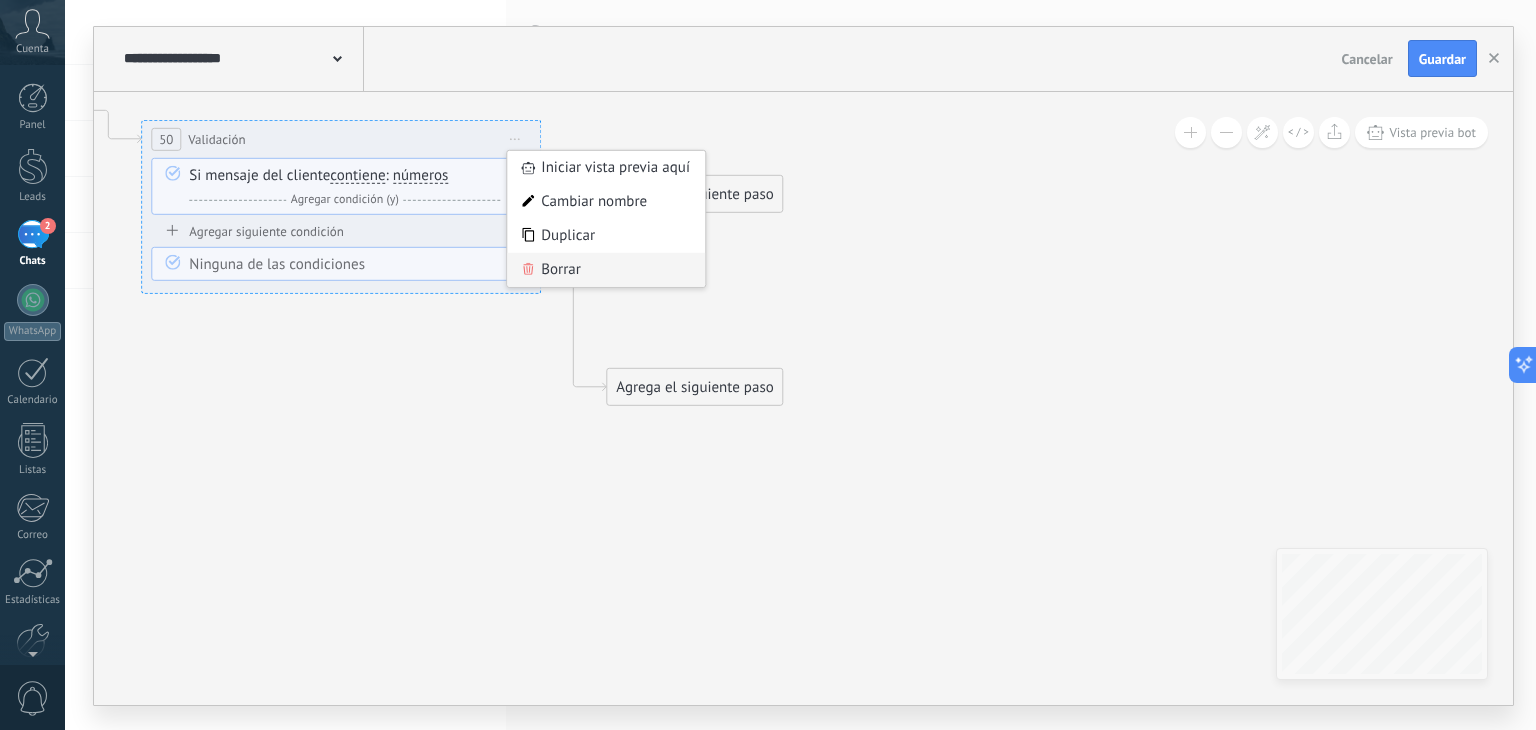 click on "Borrar" at bounding box center [606, 269] 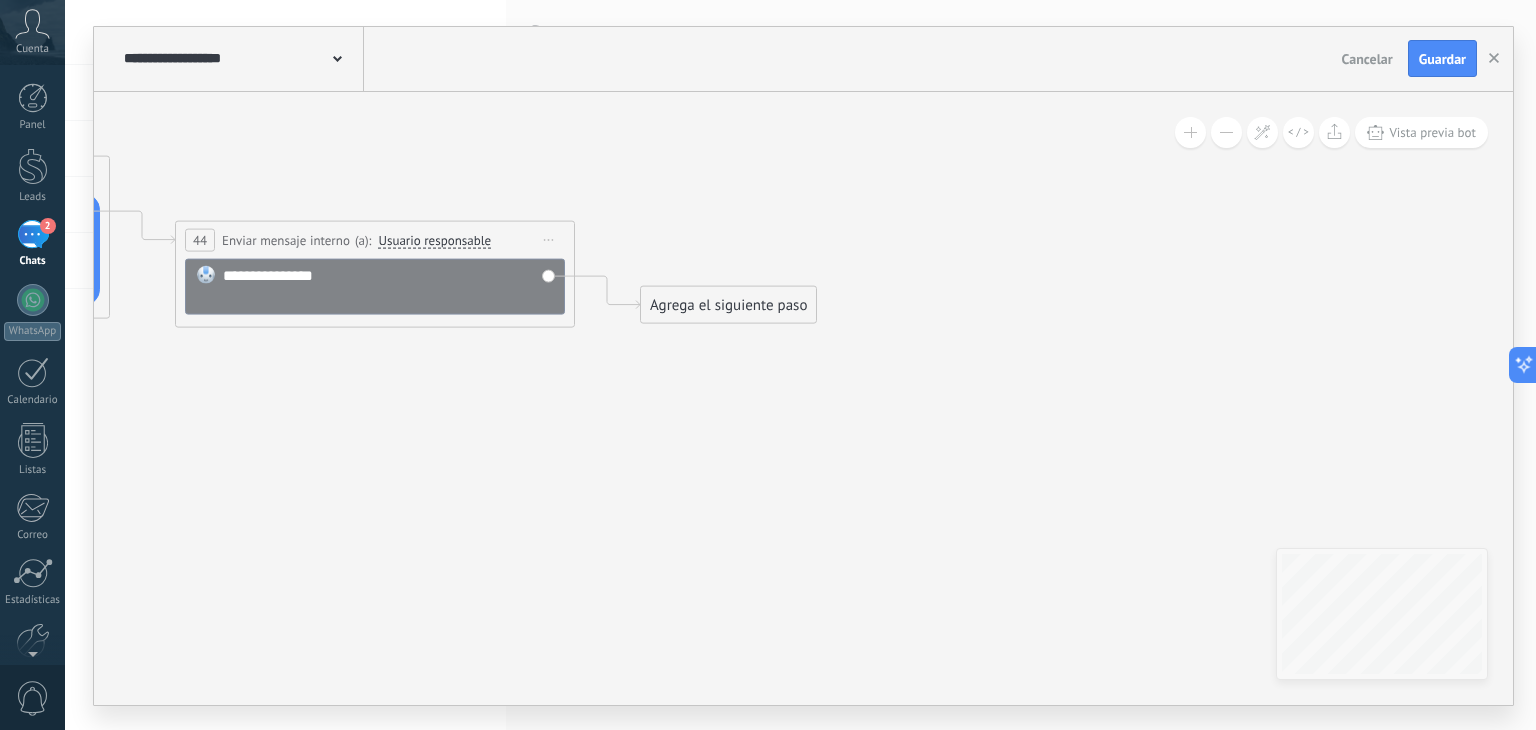 click on "Usuario responsable" at bounding box center [434, 241] 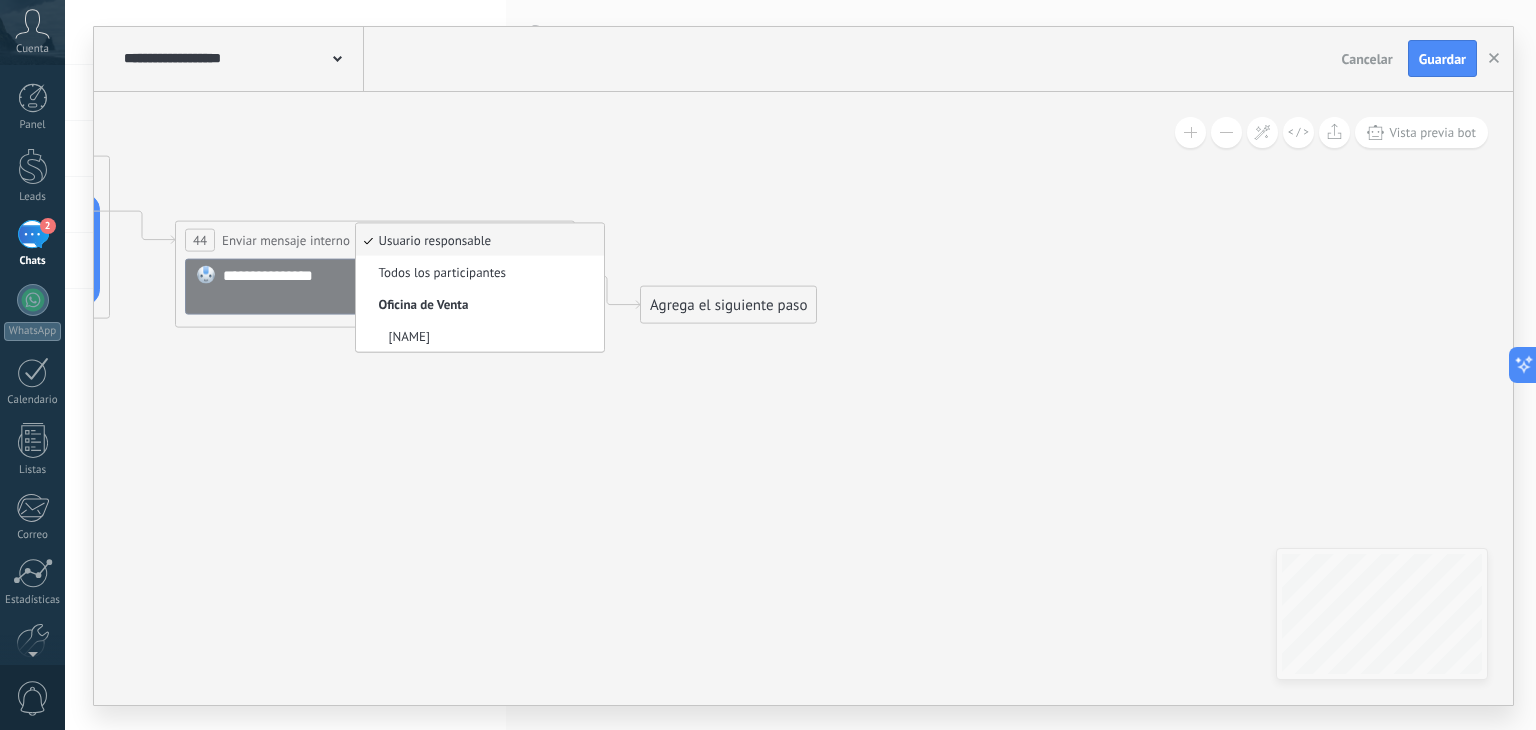 click on "Usuario responsable" at bounding box center (477, 240) 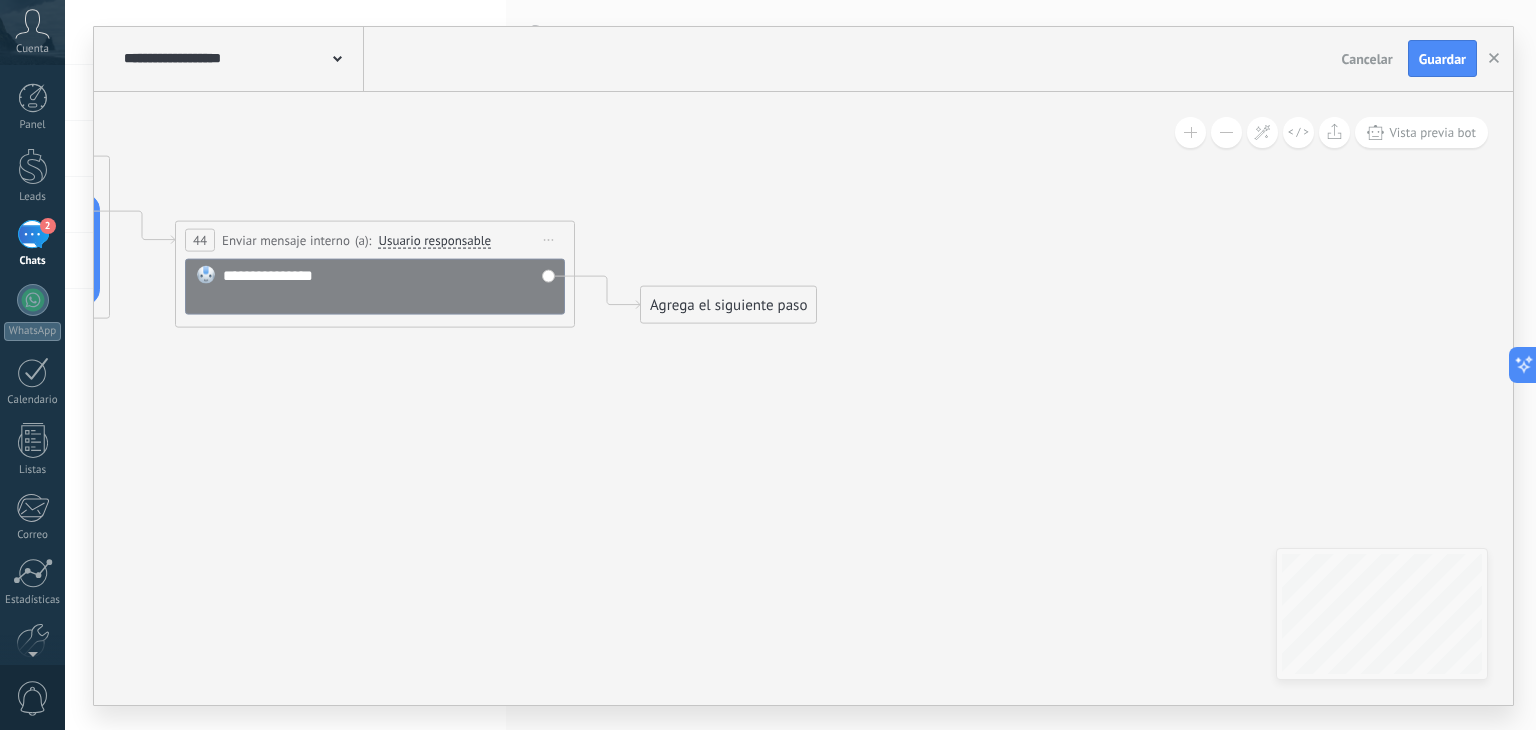 click on "**********" at bounding box center (375, 239) 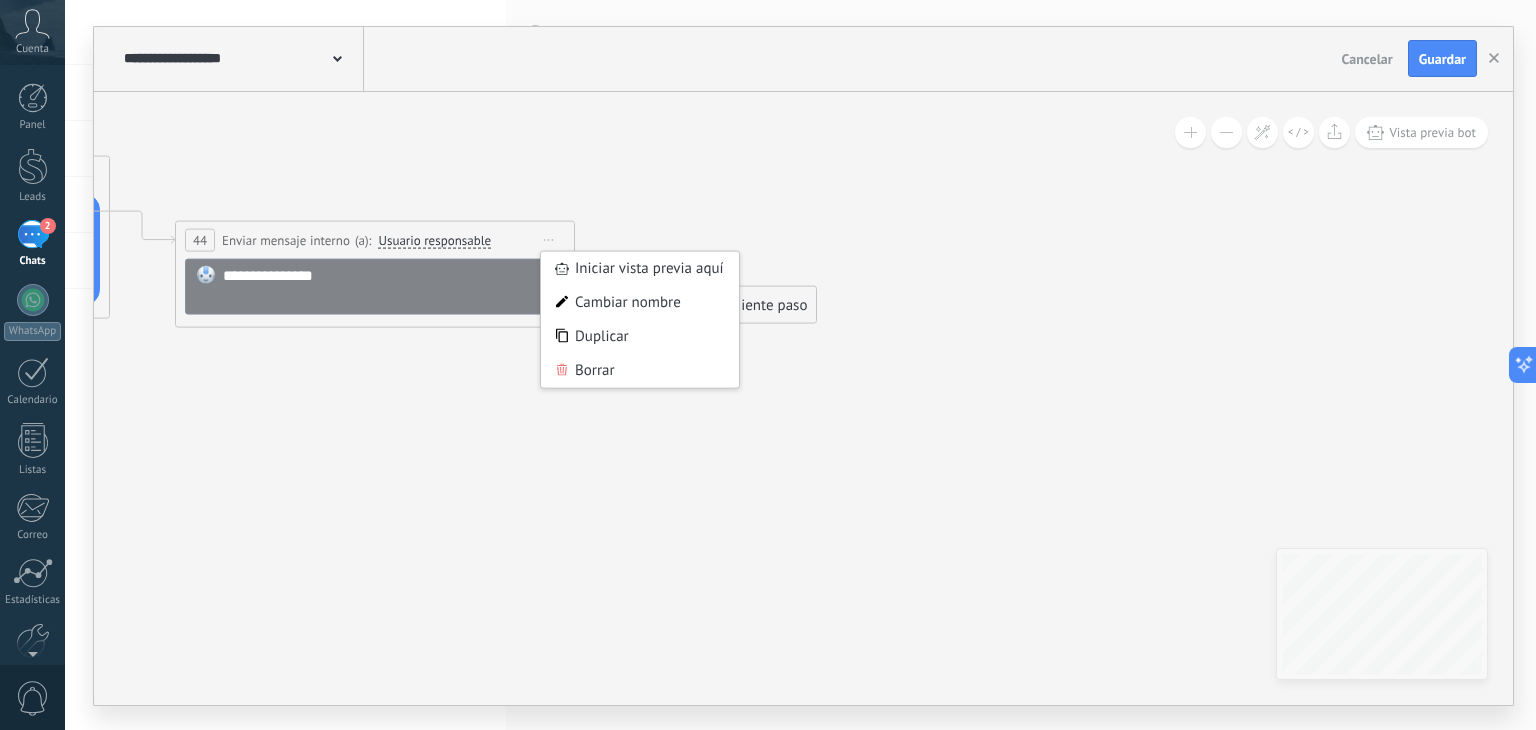 click on "Iniciar vista previa aquí
Cambiar nombre
Duplicar
Borrar" at bounding box center (549, 239) 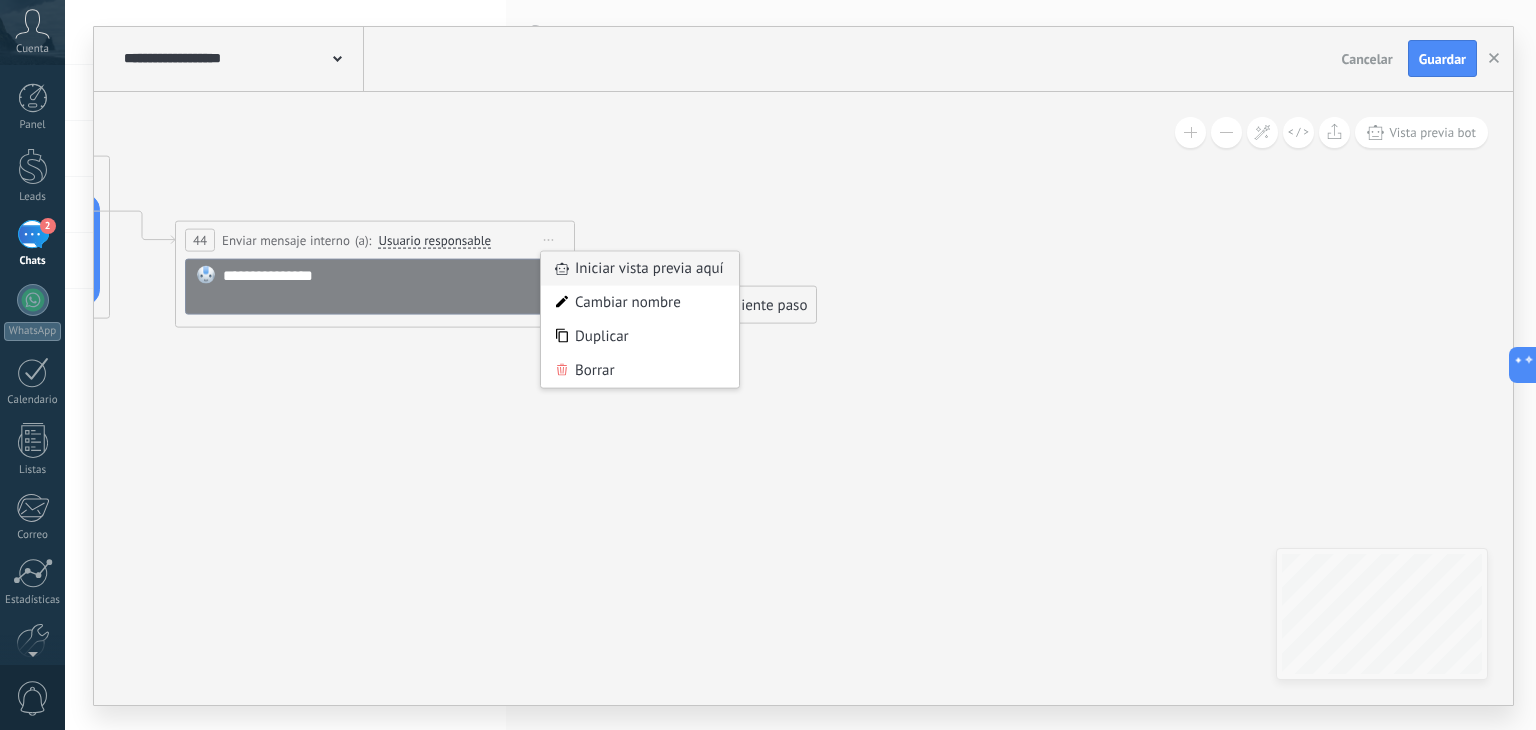 click on "Iniciar vista previa aquí" at bounding box center (640, 268) 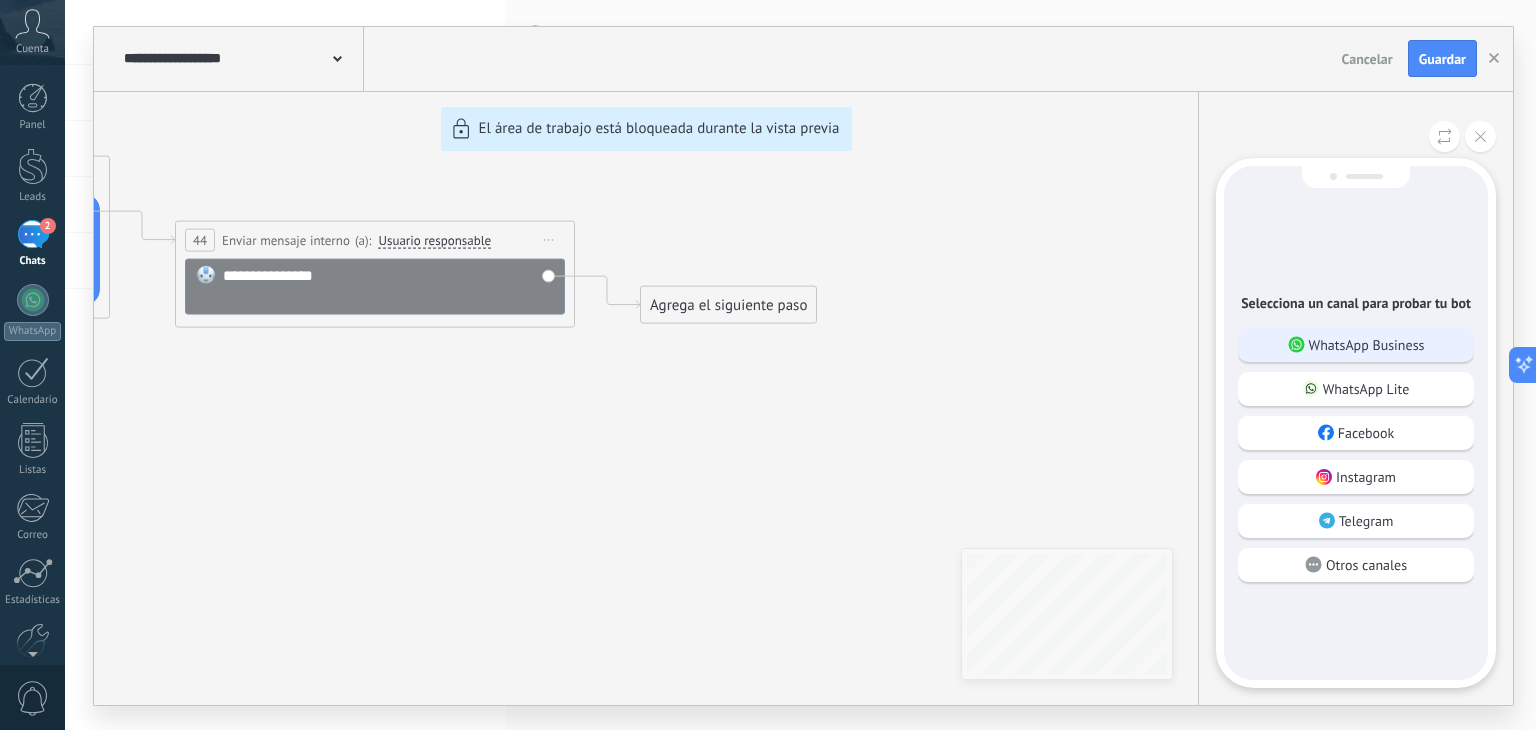 click on "WhatsApp Business" at bounding box center (1367, 345) 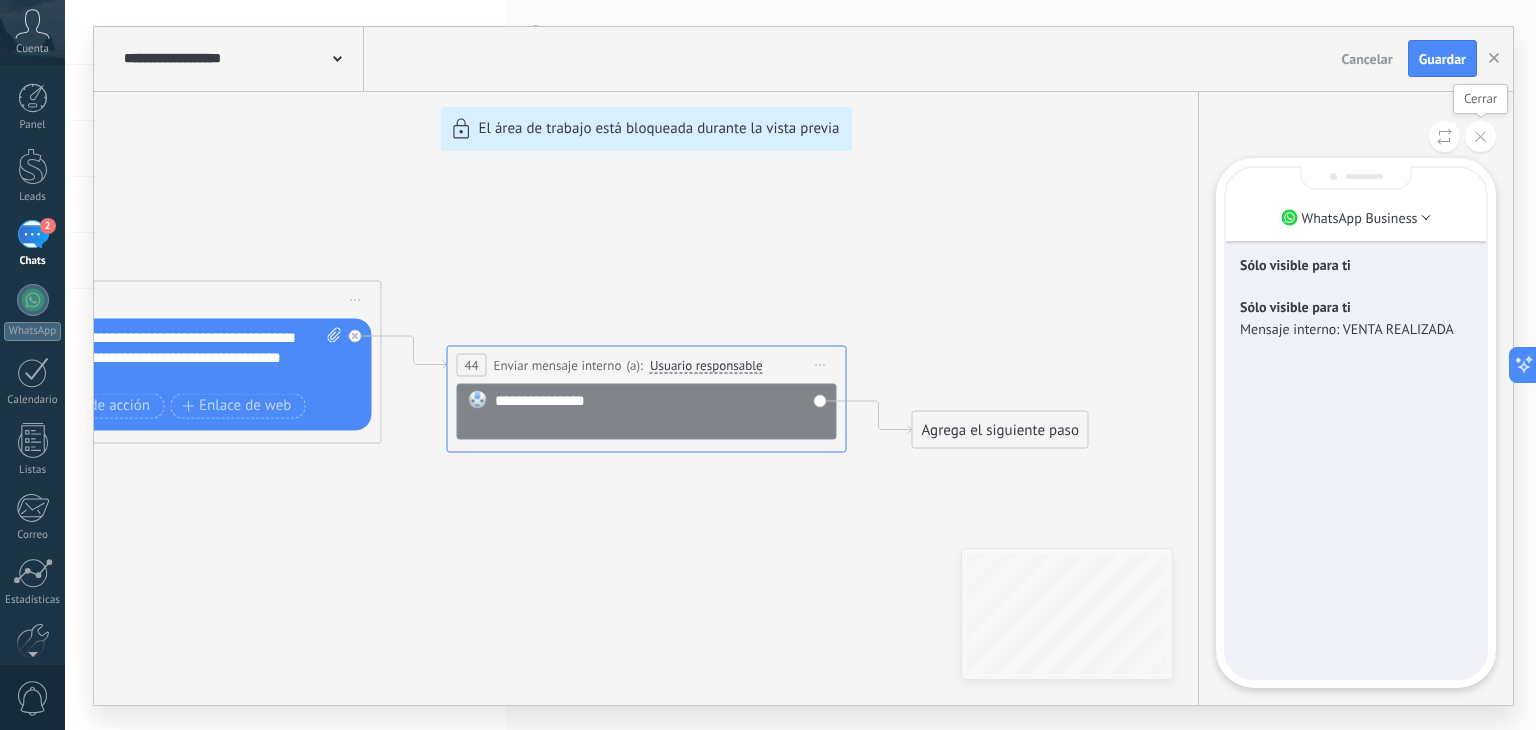 click at bounding box center [1480, 136] 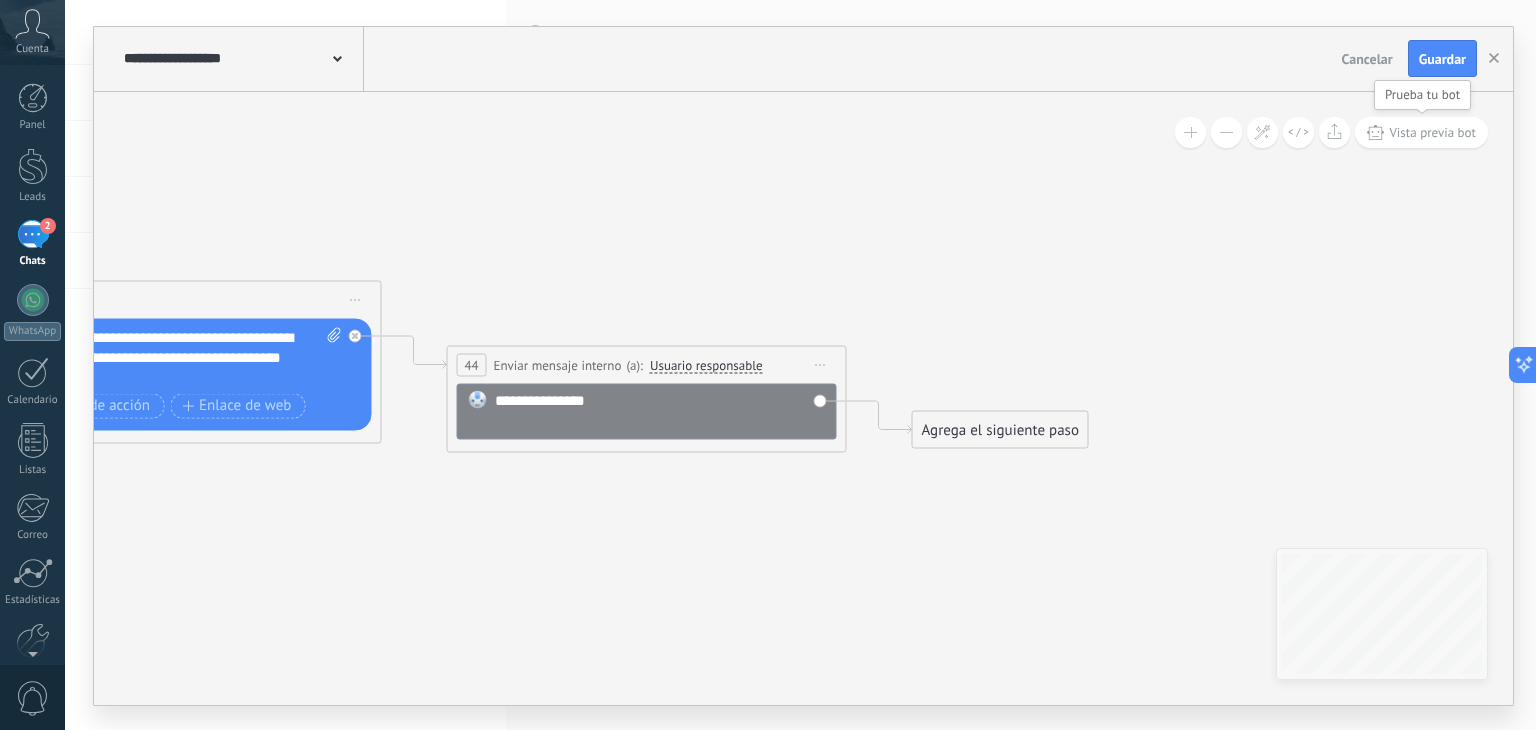 click on "Vista previa bot" at bounding box center (1432, 132) 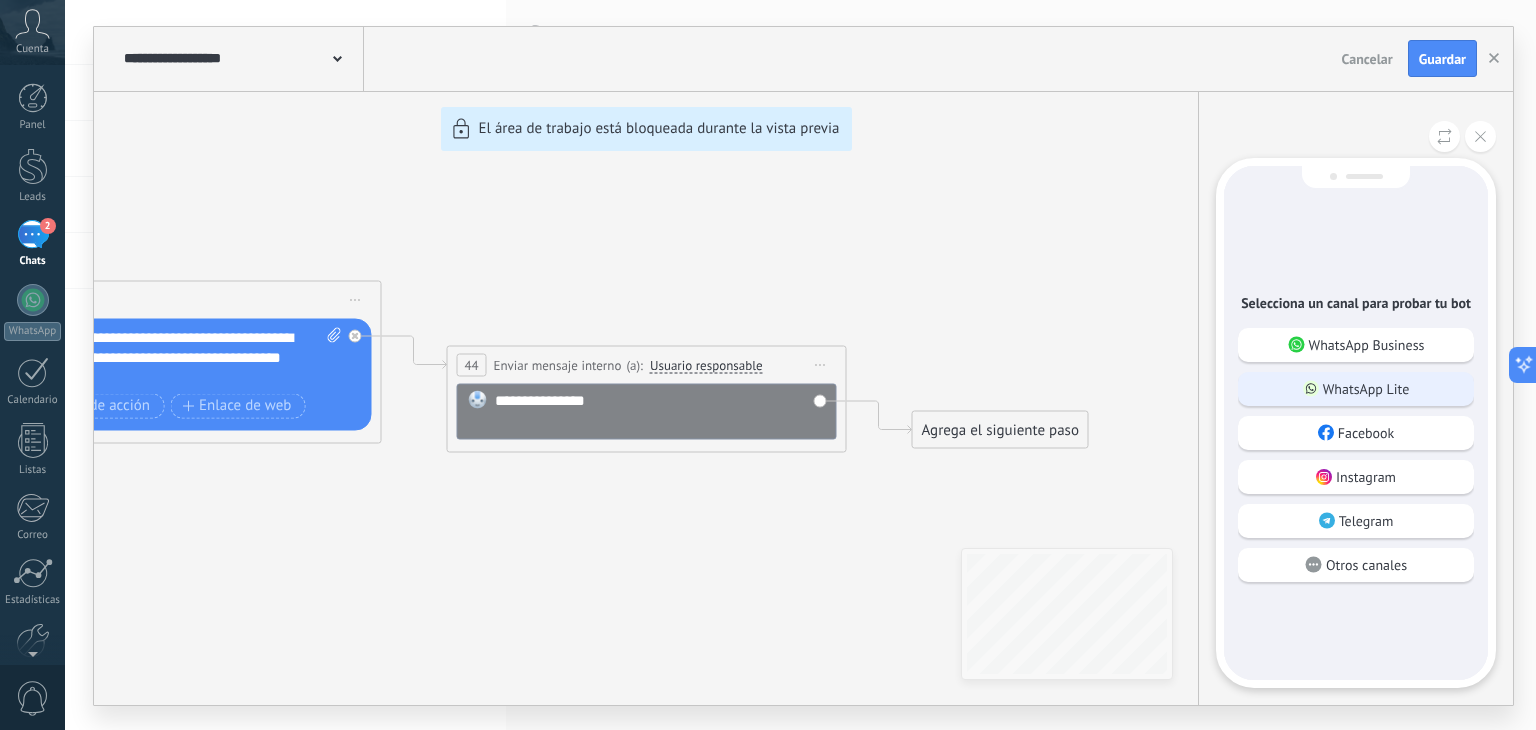 click on "WhatsApp Lite" at bounding box center [1366, 389] 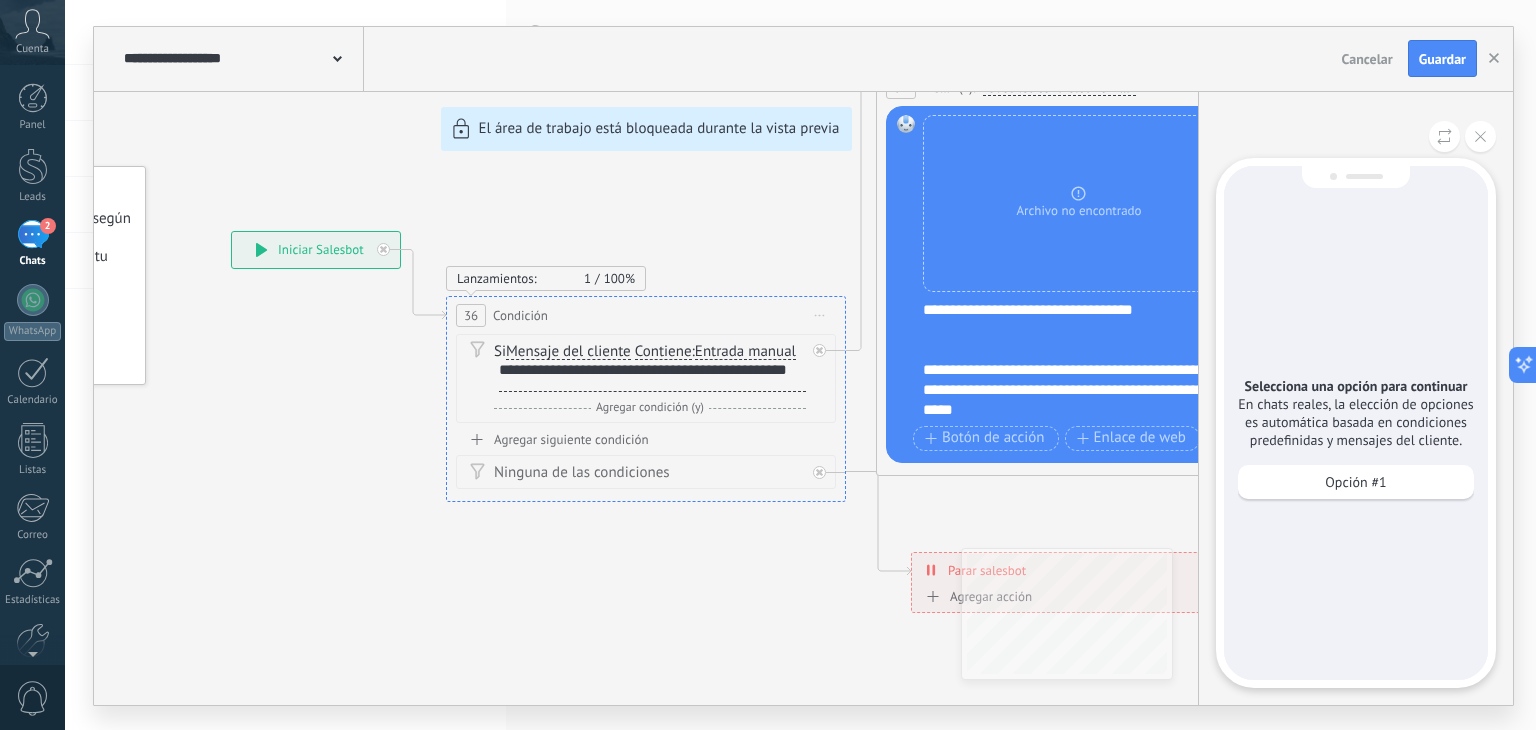 click on "**********" at bounding box center (803, 366) 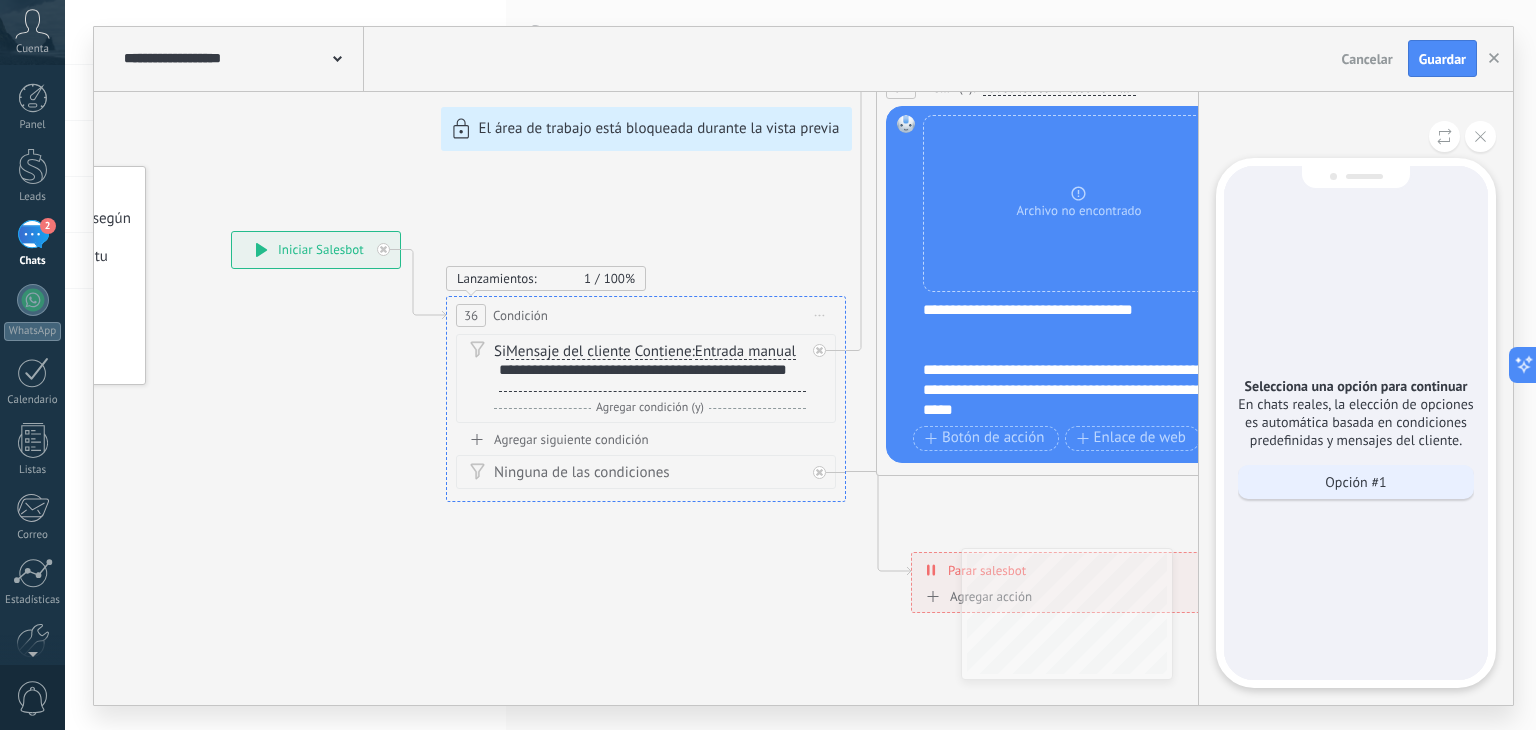 click on "Opción #1" at bounding box center (1355, 482) 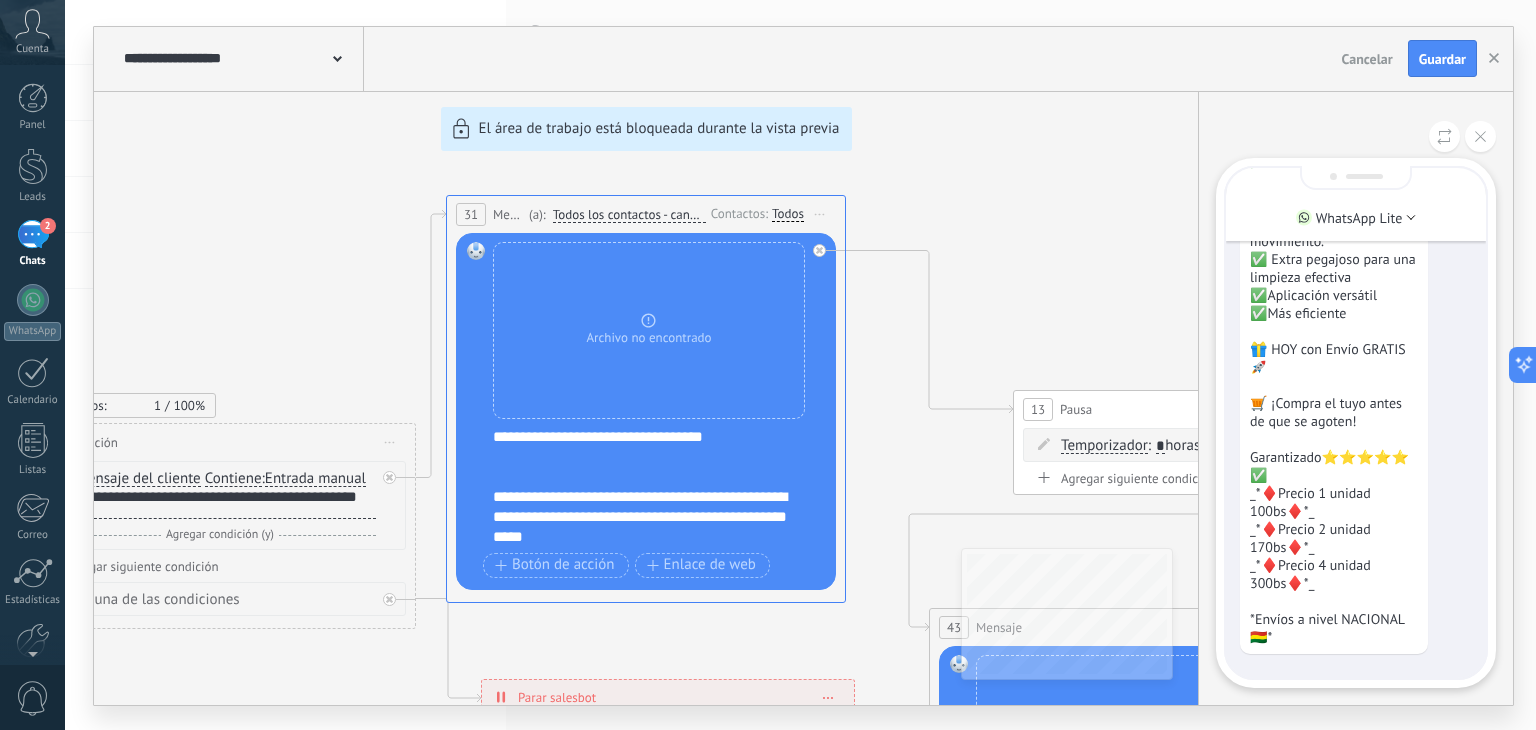 click on "Sólo visible para ti Condición: Opción #1 seleccionada *⭐⭐⭐⭐⭐ SACA PELUSAS DE pinguinitos*
* Extra pegajoso y eficiente, elimina pelo de mascotas, polvo y pelusas en ropa, sofás, alfombras y más.*
✅ Reutilizable y lavable.
✅ Compacto y amigable para viajar.
✅ Ideal para uso en movimiento.
✅ Extra pegajoso para una limpieza efectiva
✅Aplicación versátil
✅Más eficiente
🎁 HOY con Envío GRATIS 🚀
🛒 ¡Compra el tuyo antes de que se agoten!
Garantizado⭐⭐⭐⭐⭐✅
_*♦️Precio 1 unidad 100bs♦️*_
_*♦️Precio 2 unidad 170bs♦️*_
_*♦️Precio 4 unidad 300bs♦️*_
*Envíos a nivel NACIONAL🇧🇴*" at bounding box center [1356, 220] 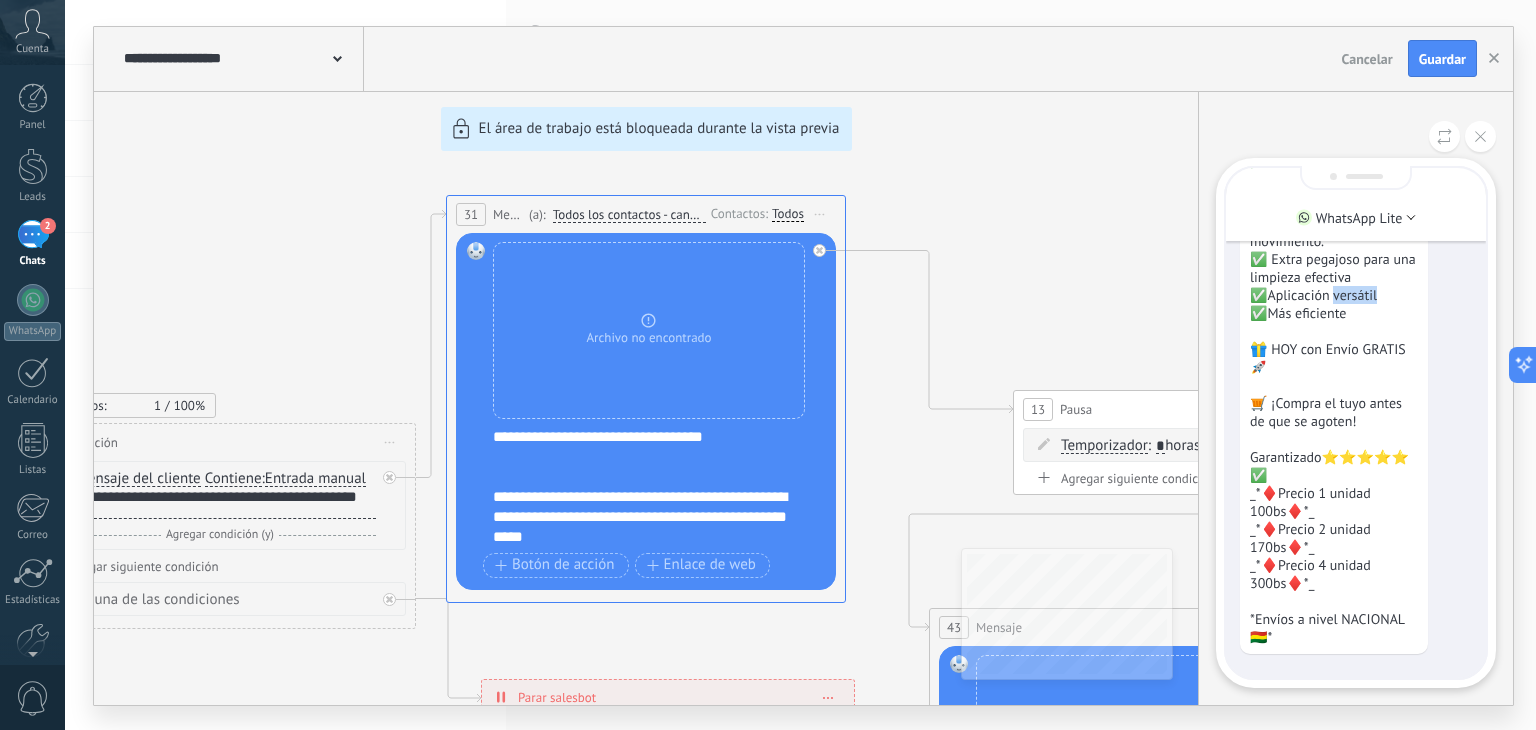 click on "*⭐⭐⭐⭐⭐ SACA PELUSAS DE pinguinitos*
* Extra pegajoso y eficiente, elimina pelo de mascotas, polvo y pelusas en ropa, sofás, alfombras y más.*
✅ Reutilizable y lavable.
✅ Compacto y amigable para viajar.
✅ Ideal para uso en movimiento.
✅ Extra pegajoso para una limpieza efectiva
✅Aplicación versátil
✅Más eficiente
🎁 HOY con Envío GRATIS 🚀
🛒 ¡Compra el tuyo antes de que se agoten!
Garantizado⭐⭐⭐⭐⭐✅
_*♦️Precio 1 unidad 100bs♦️*_
_*♦️Precio 2 unidad 170bs♦️*_
_*♦️Precio 4 unidad 300bs♦️*_
*Envíos a nivel NACIONAL🇧🇴*" at bounding box center (1334, 313) 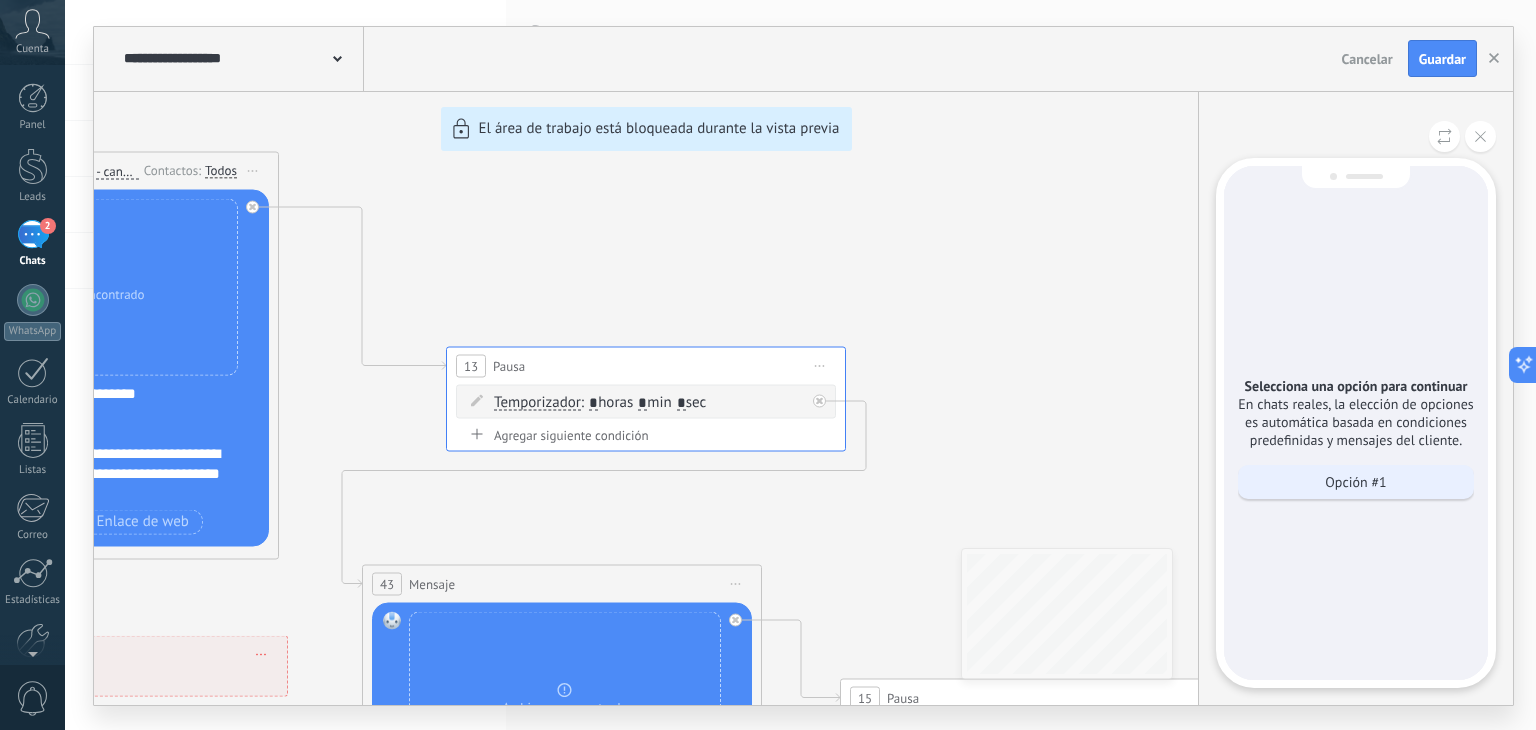 click on "Opción #1" at bounding box center [1355, 482] 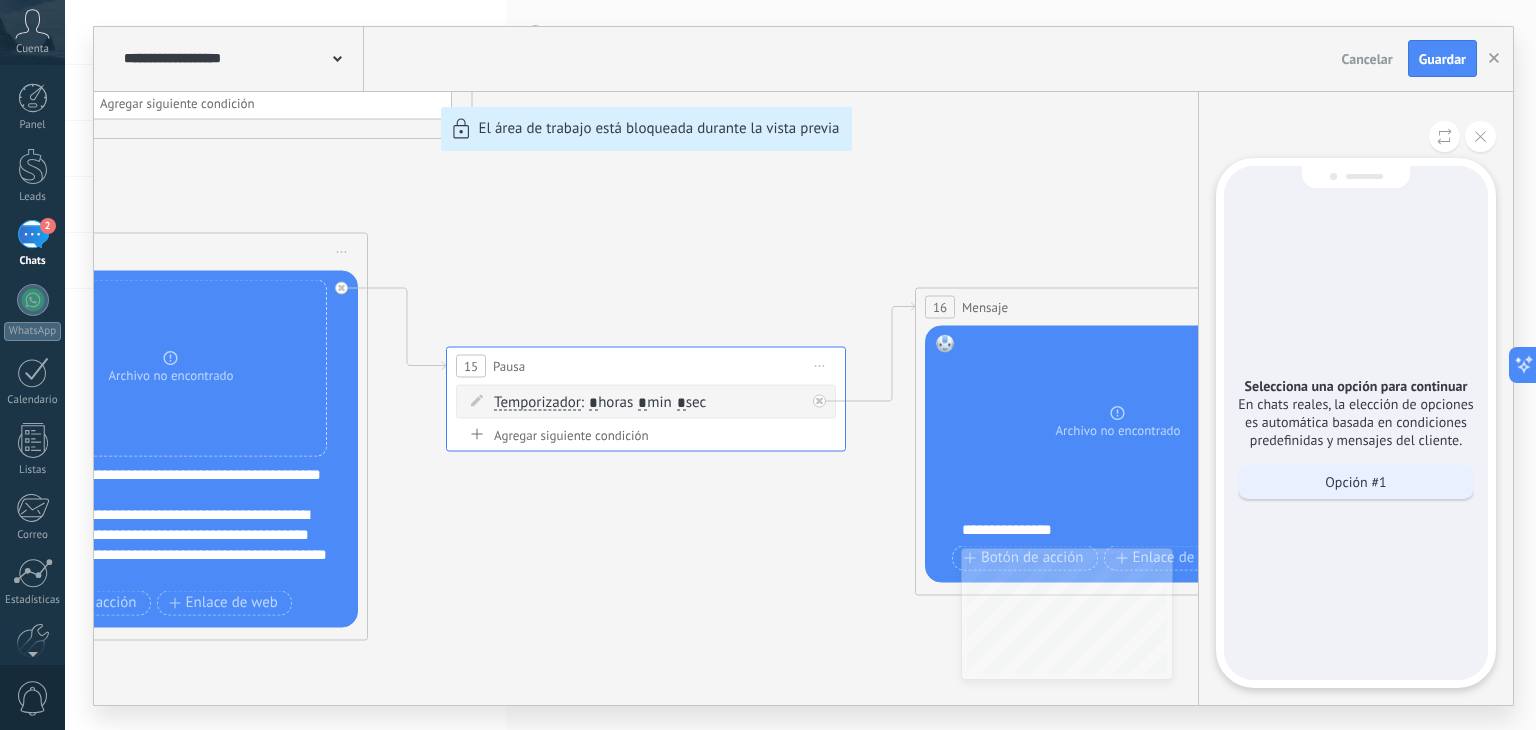 click on "Opción #1" at bounding box center [1355, 482] 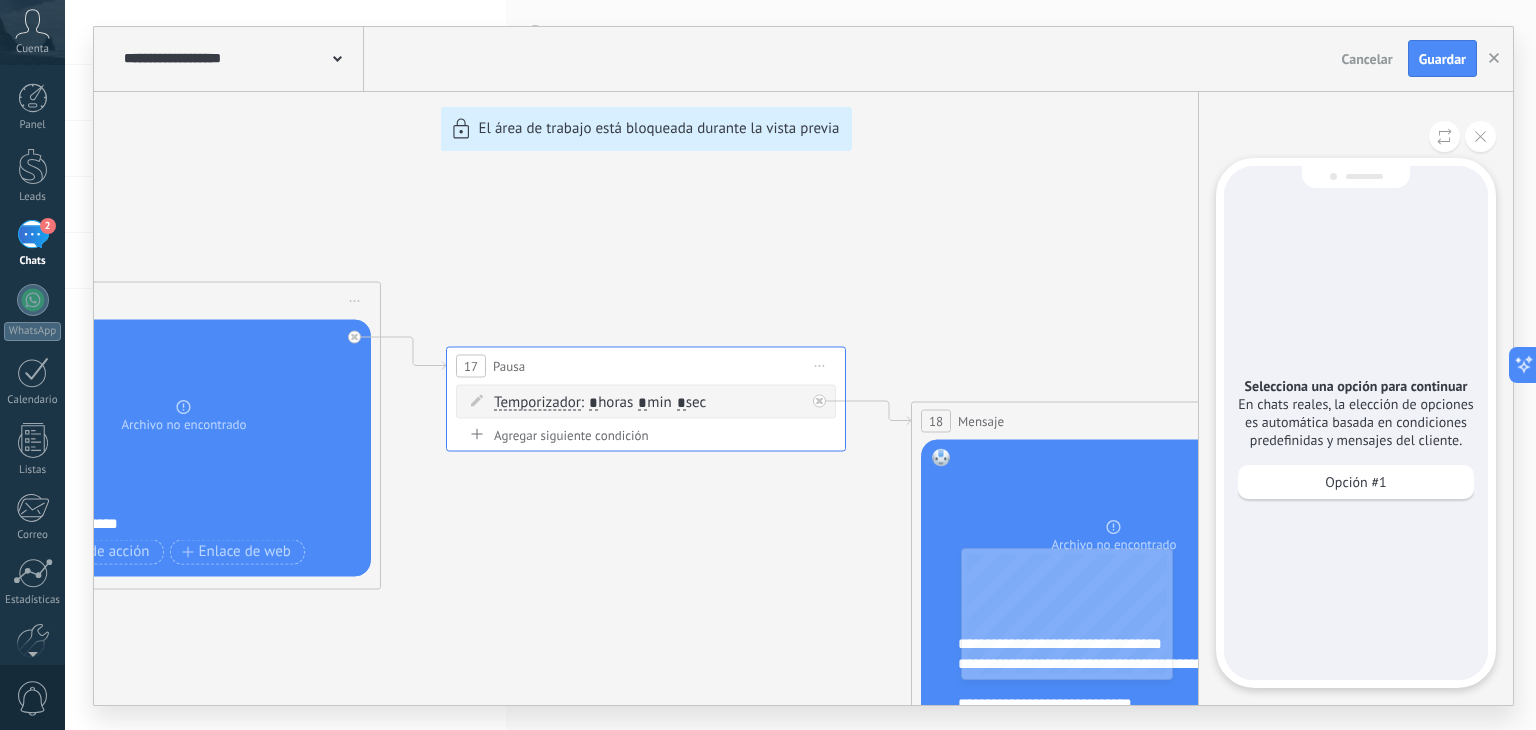 click on "Opción #1" at bounding box center [1355, 482] 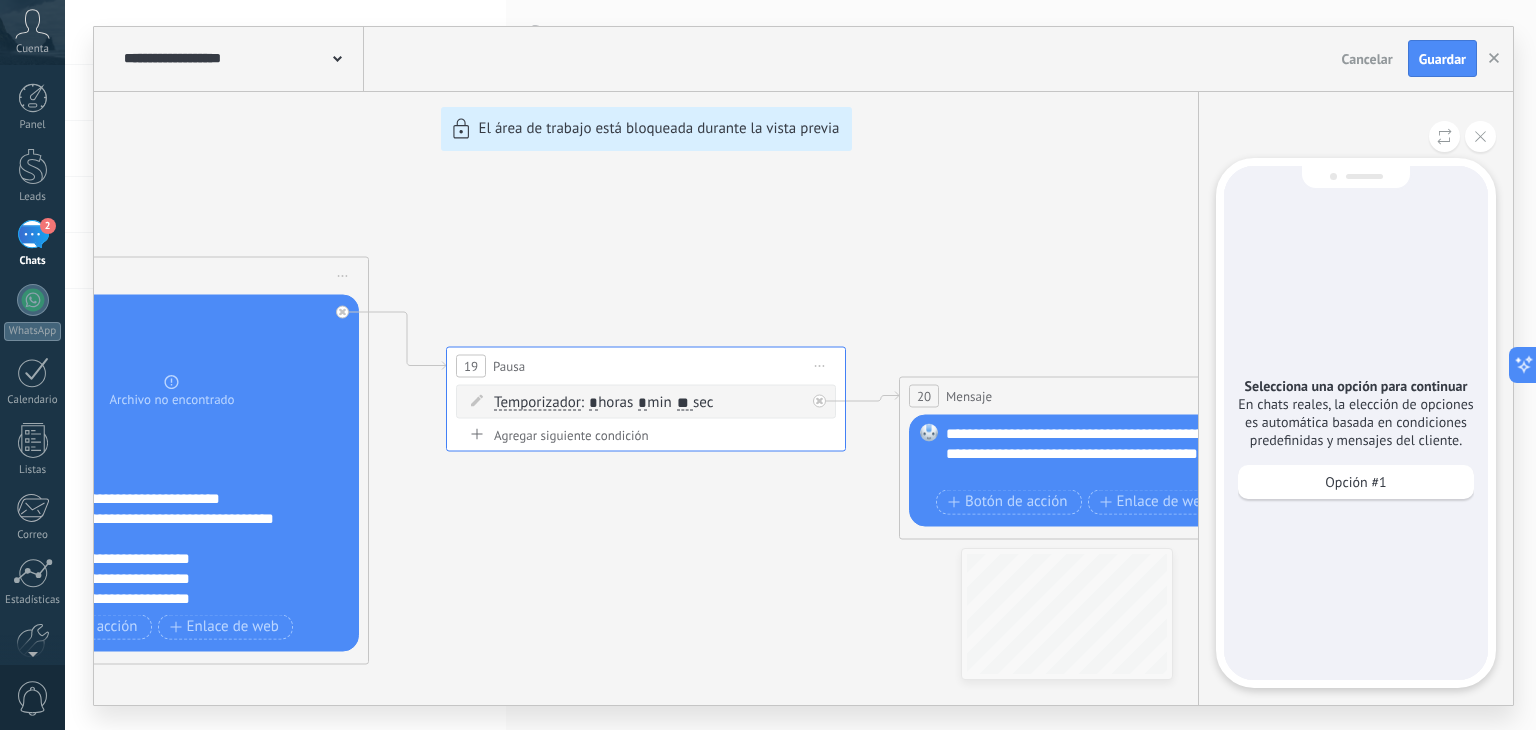 click on "Opción #1" at bounding box center (1355, 482) 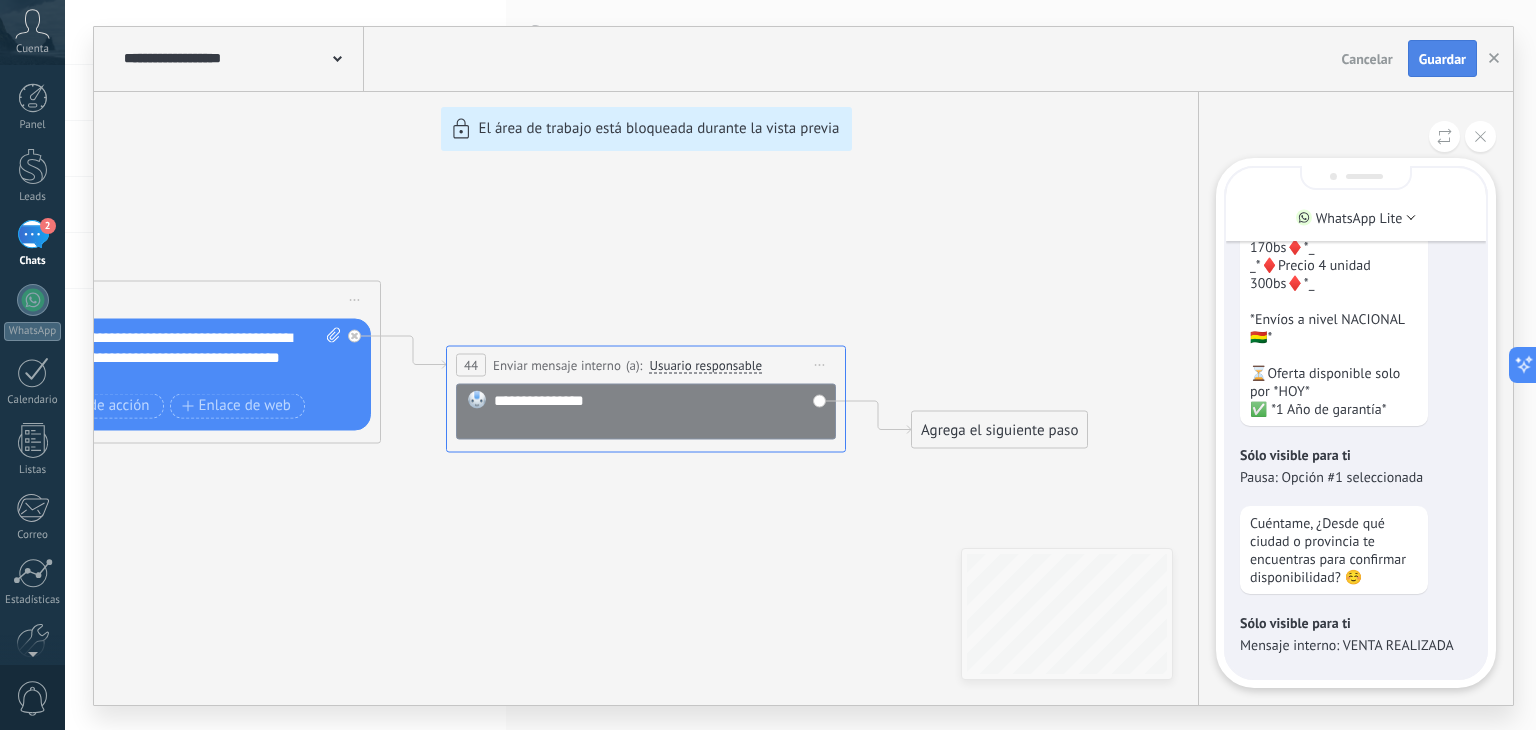 click on "Guardar" at bounding box center (1442, 59) 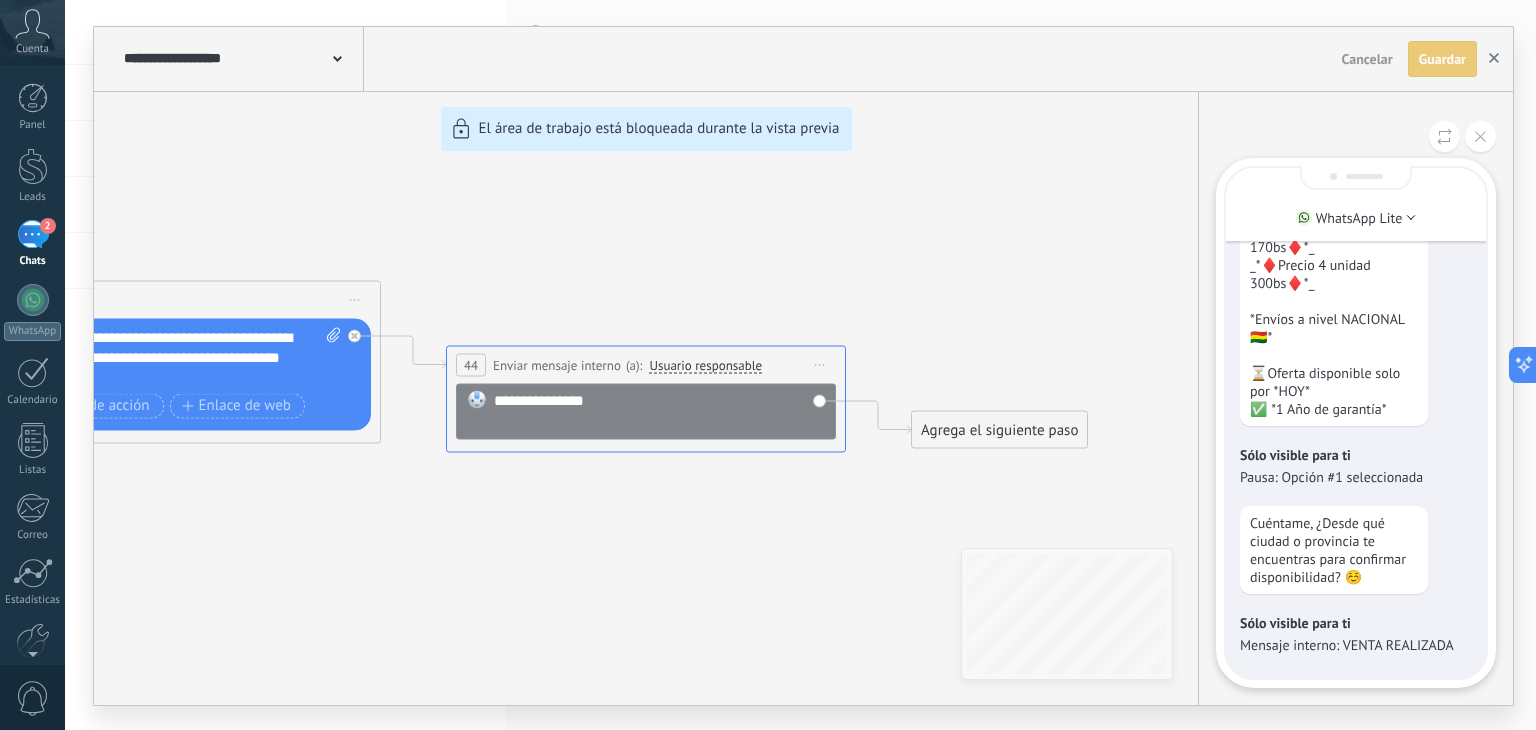 click at bounding box center [1494, 59] 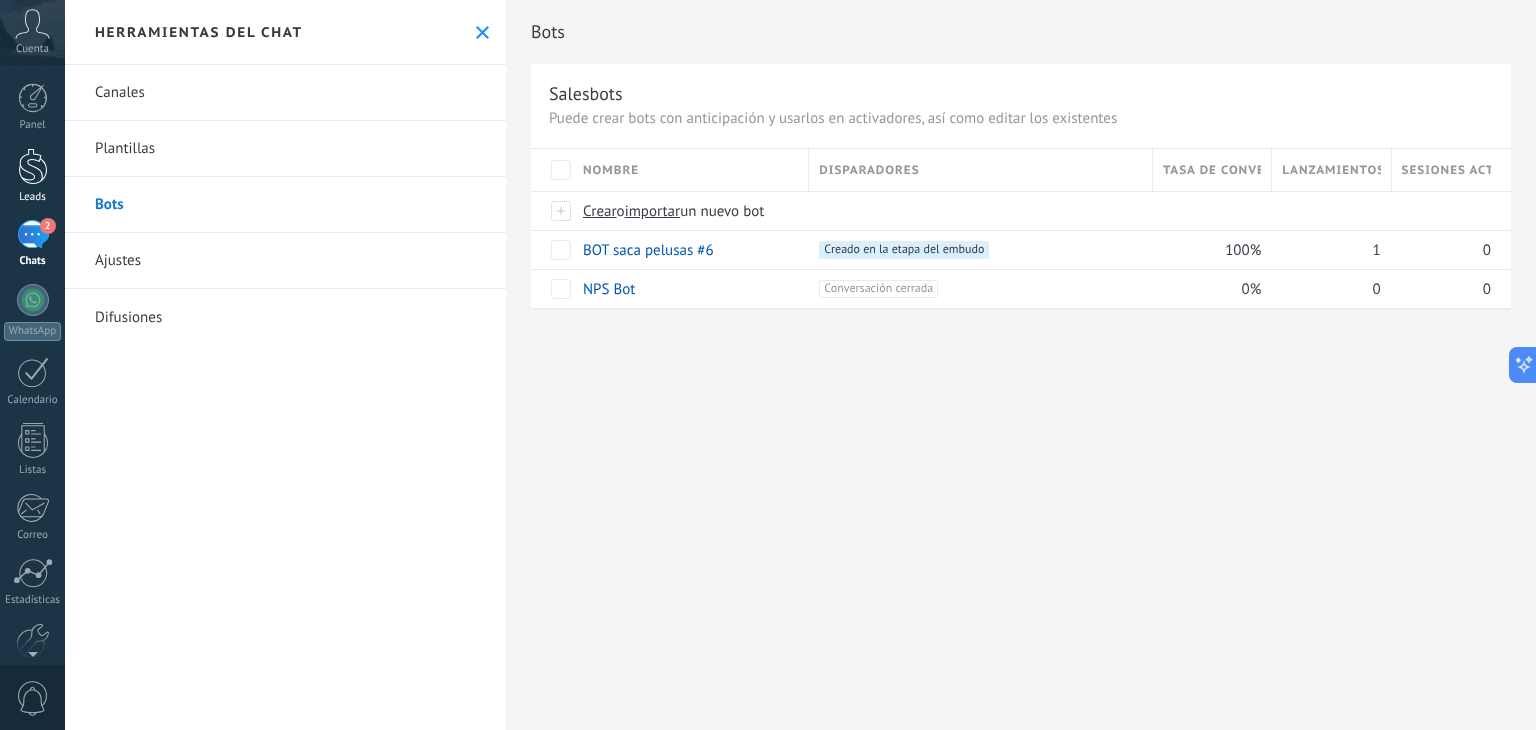 click at bounding box center [33, 166] 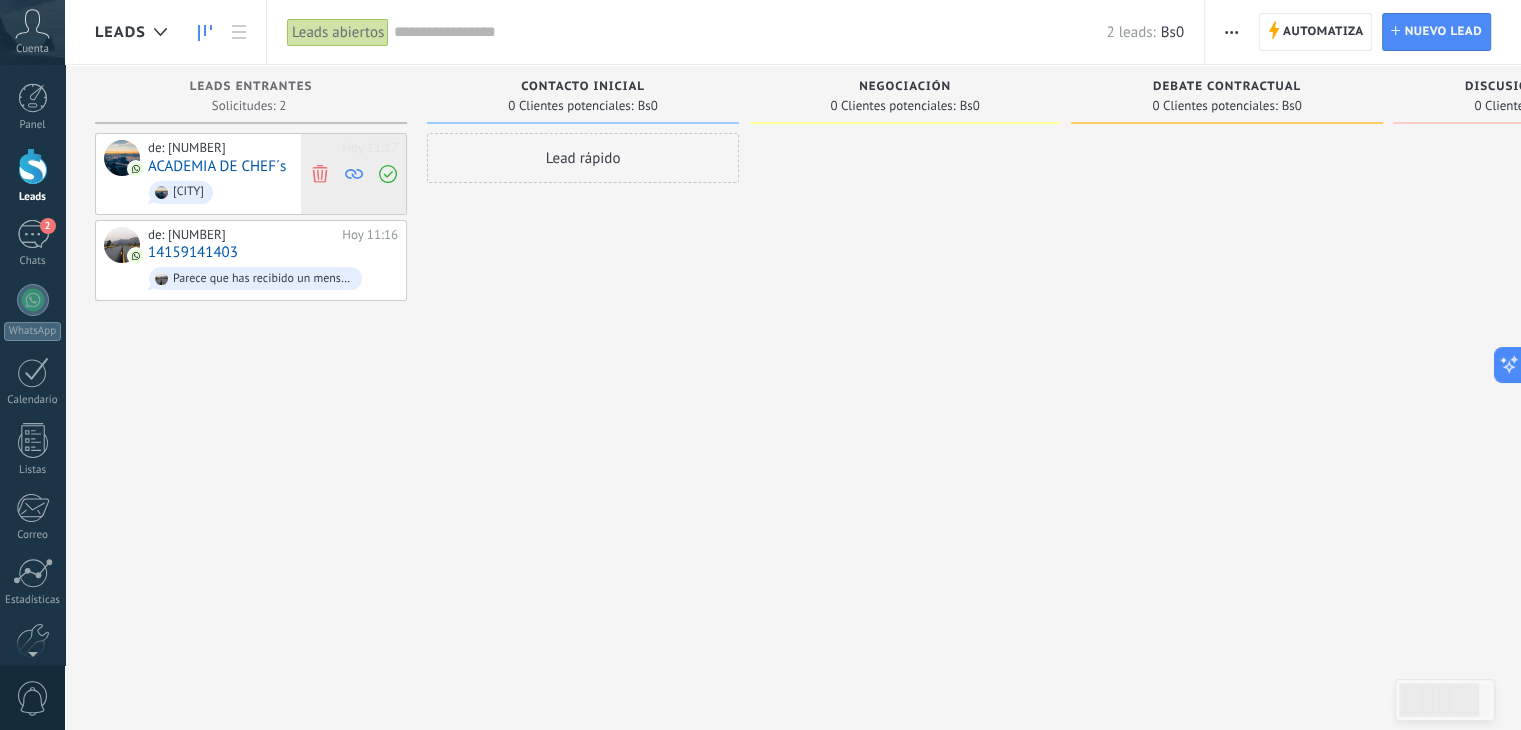 click 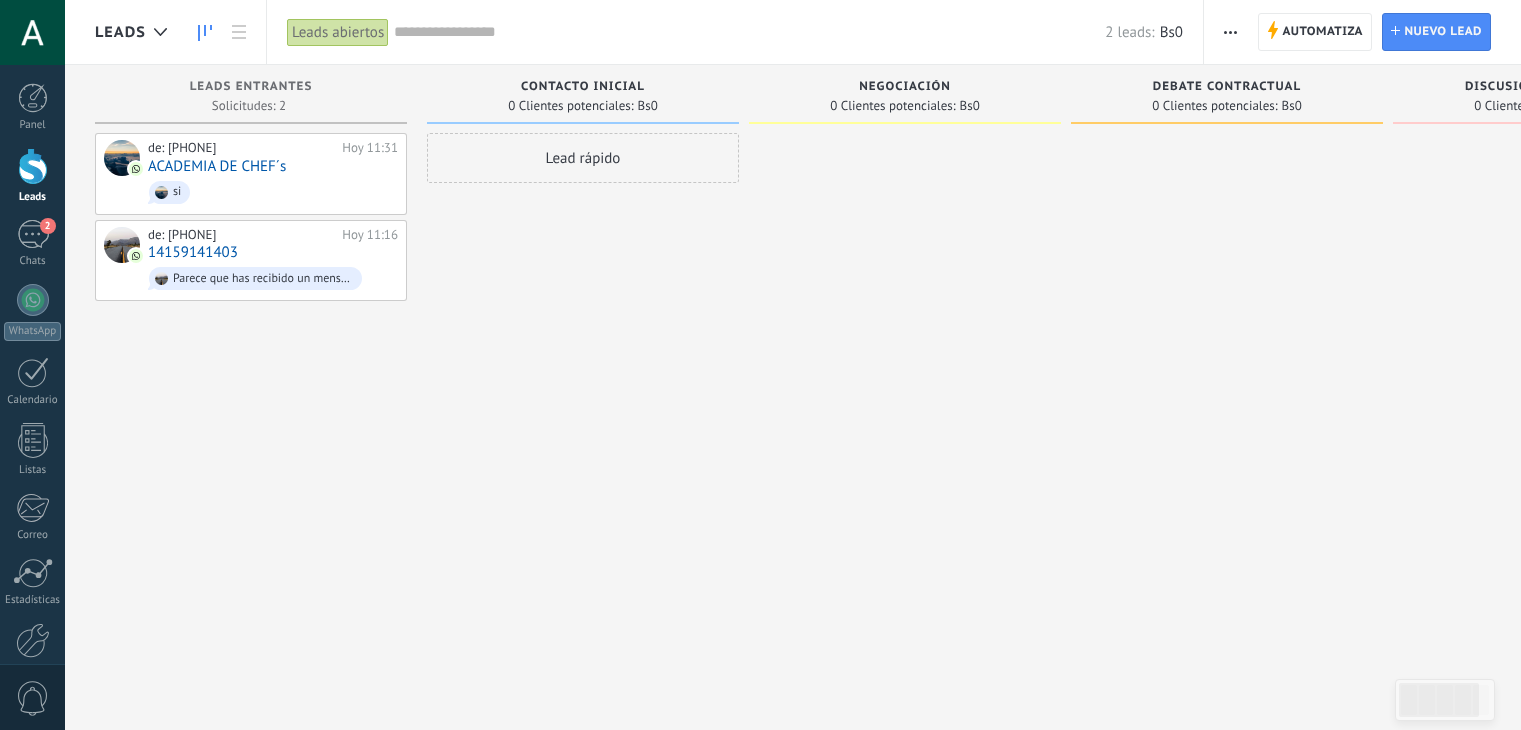 scroll, scrollTop: 0, scrollLeft: 0, axis: both 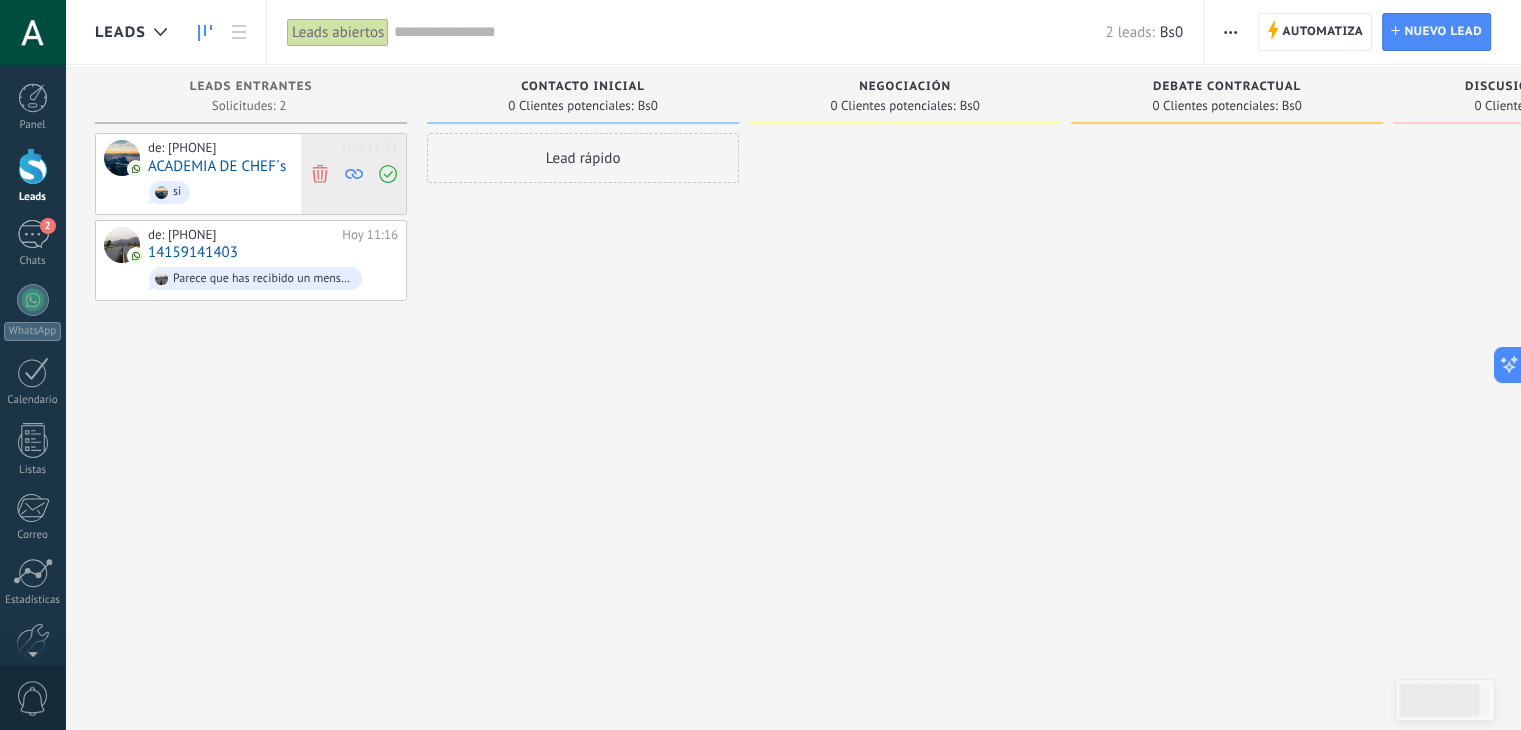 click at bounding box center (319, 174) 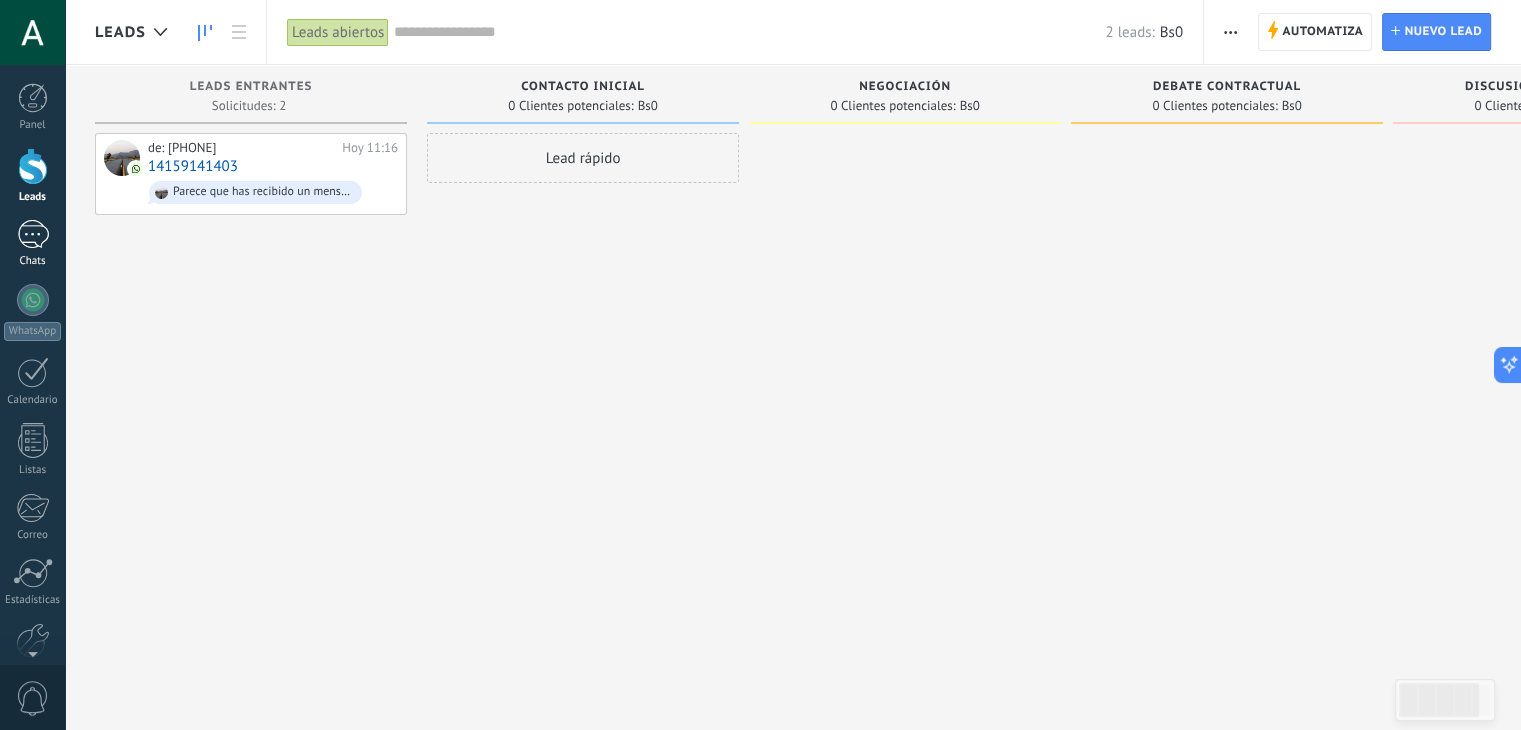 click on "1" at bounding box center (33, 234) 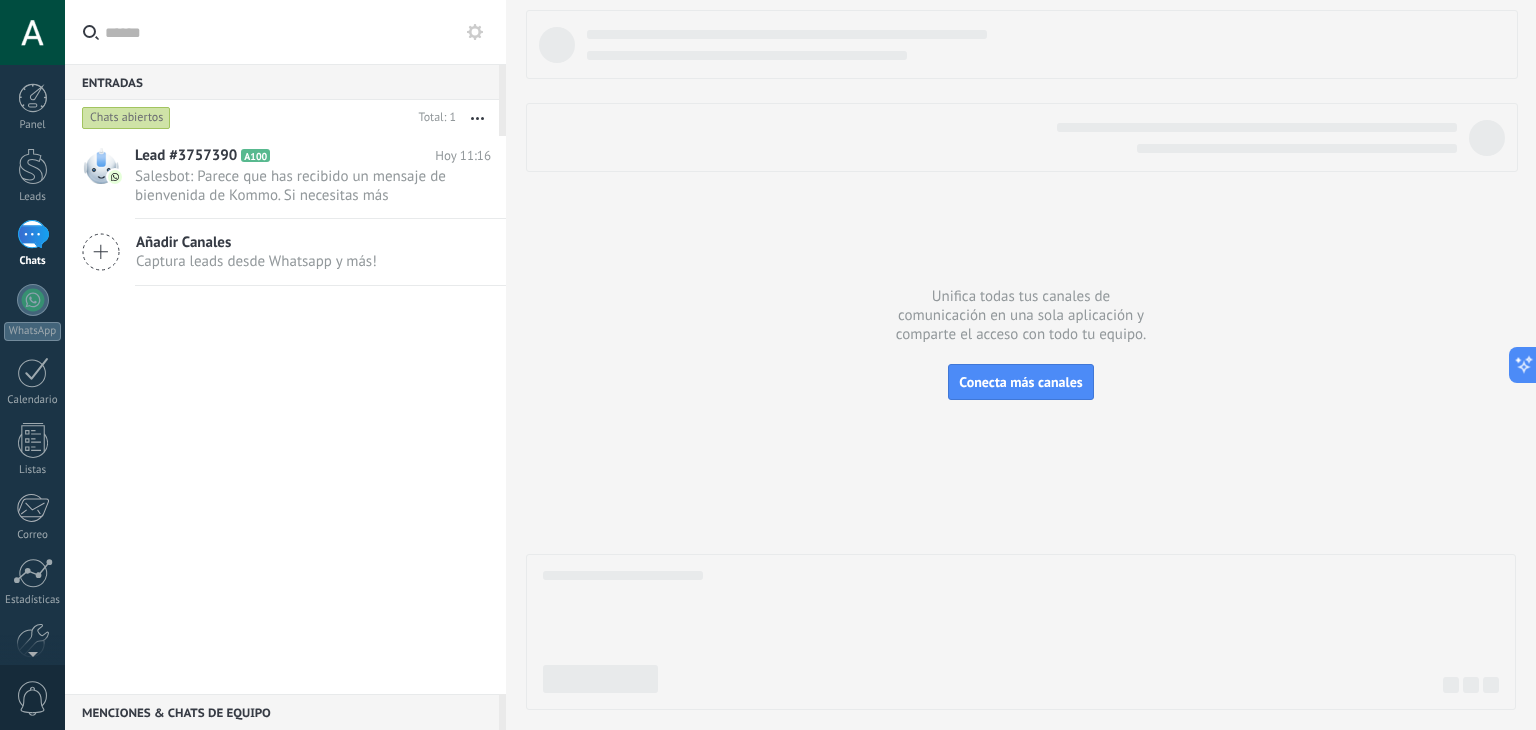 click 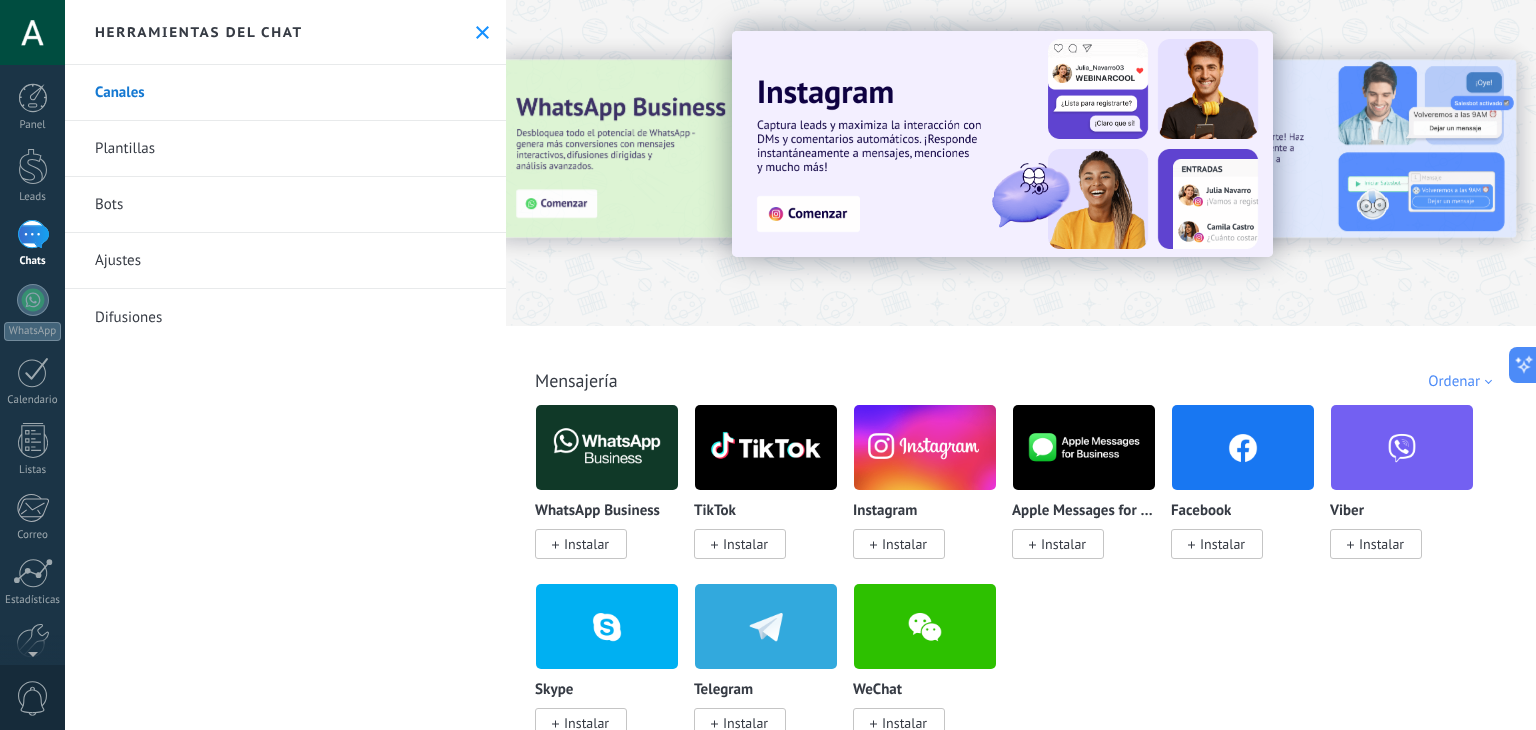 click on "Plantillas" at bounding box center (285, 149) 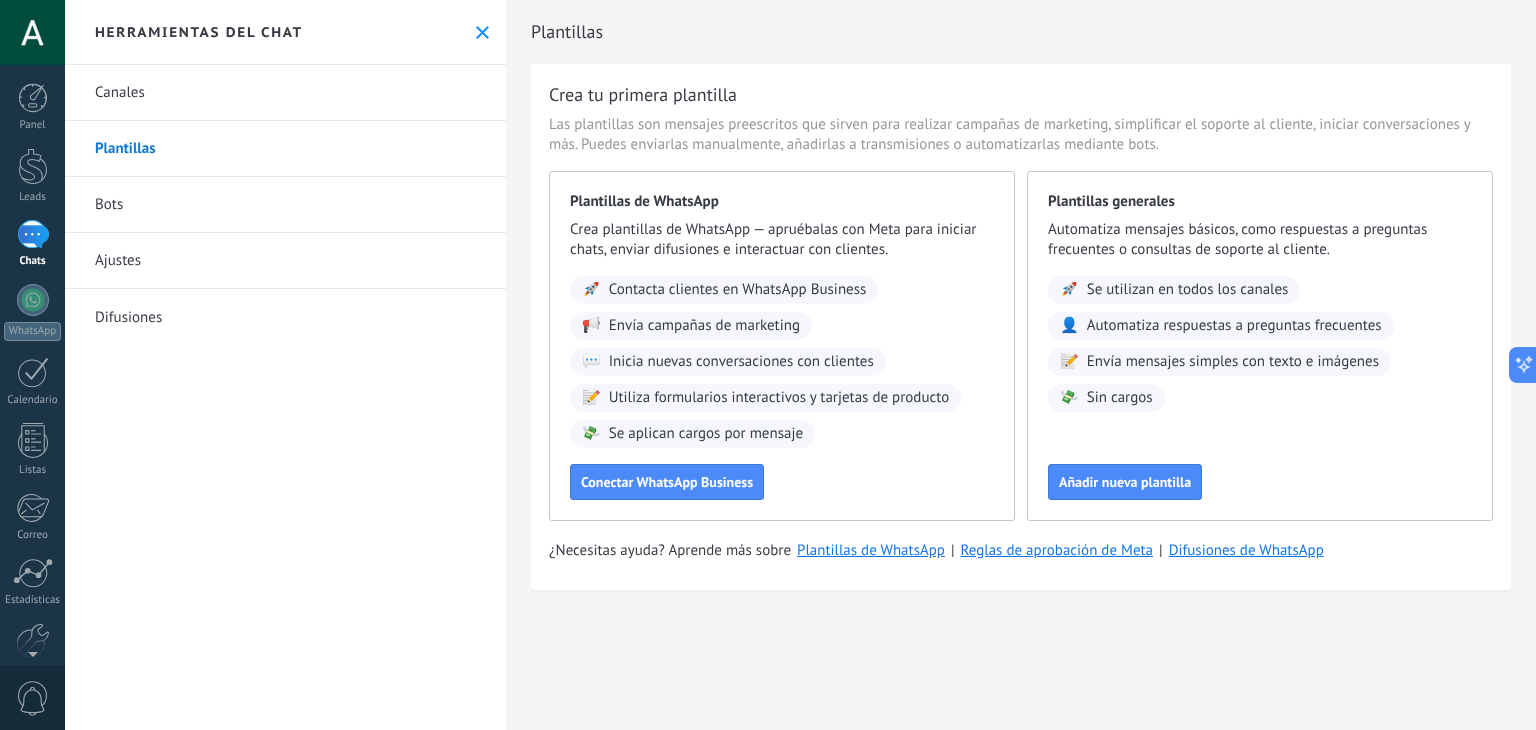 click on "Bots" at bounding box center [285, 205] 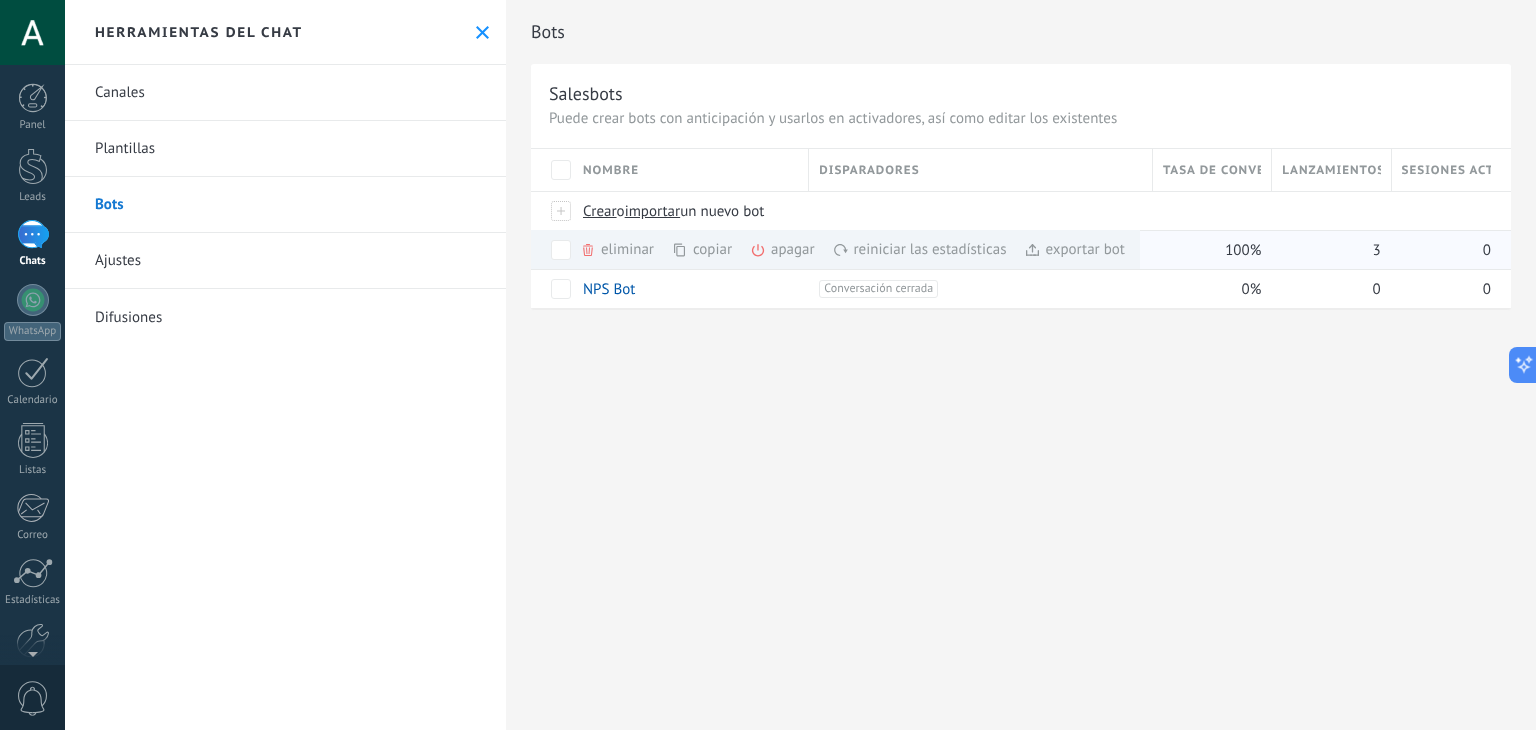 click on "eliminar màs" at bounding box center (651, 249) 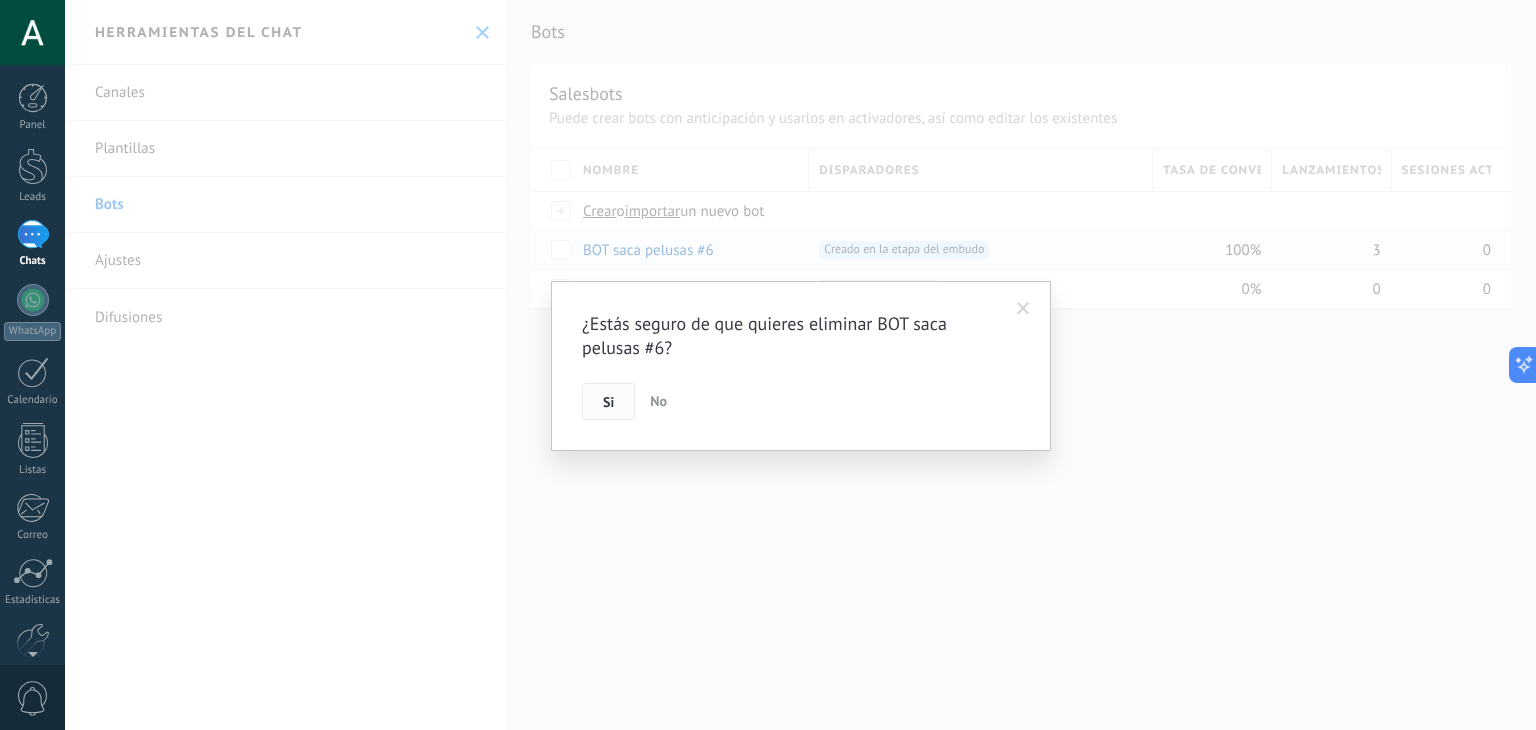 click on "Si" at bounding box center (608, 402) 